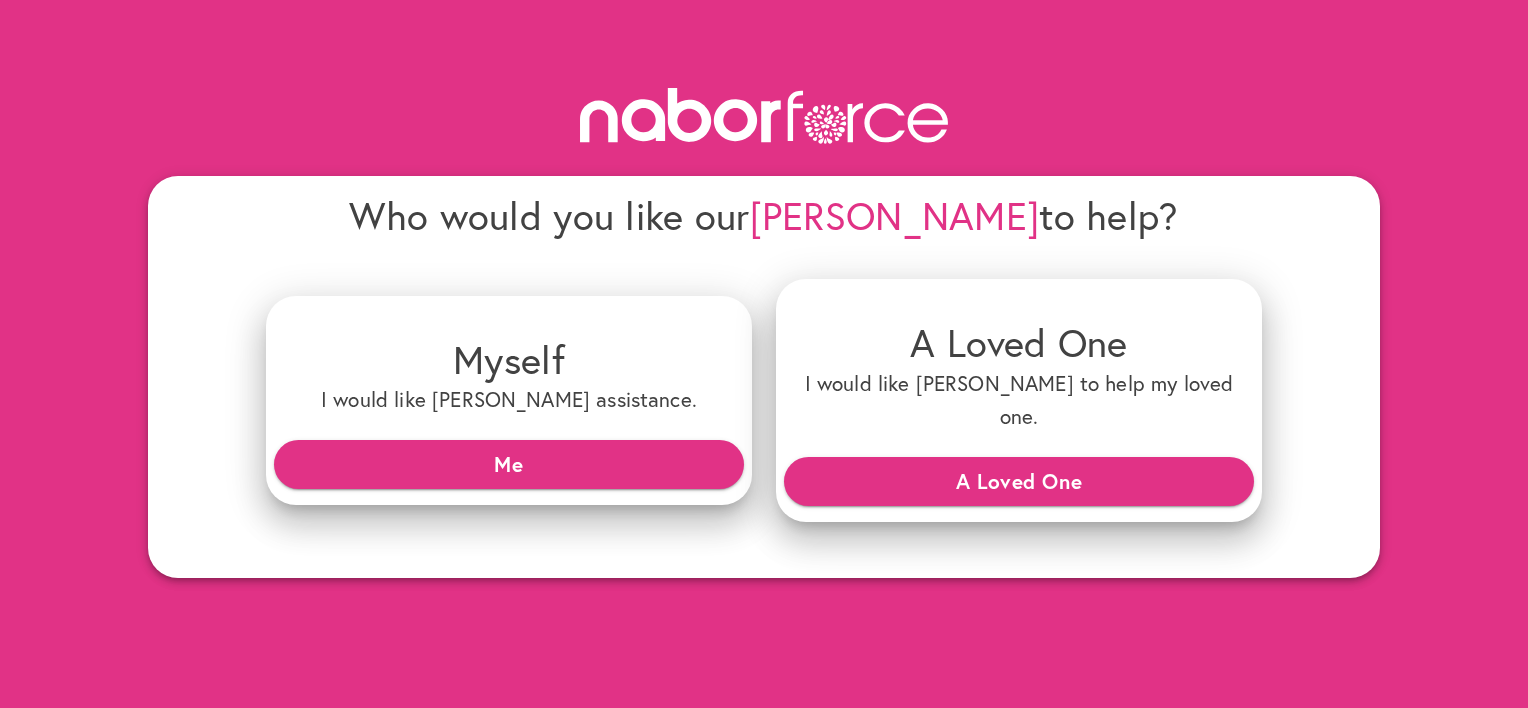 scroll, scrollTop: 0, scrollLeft: 0, axis: both 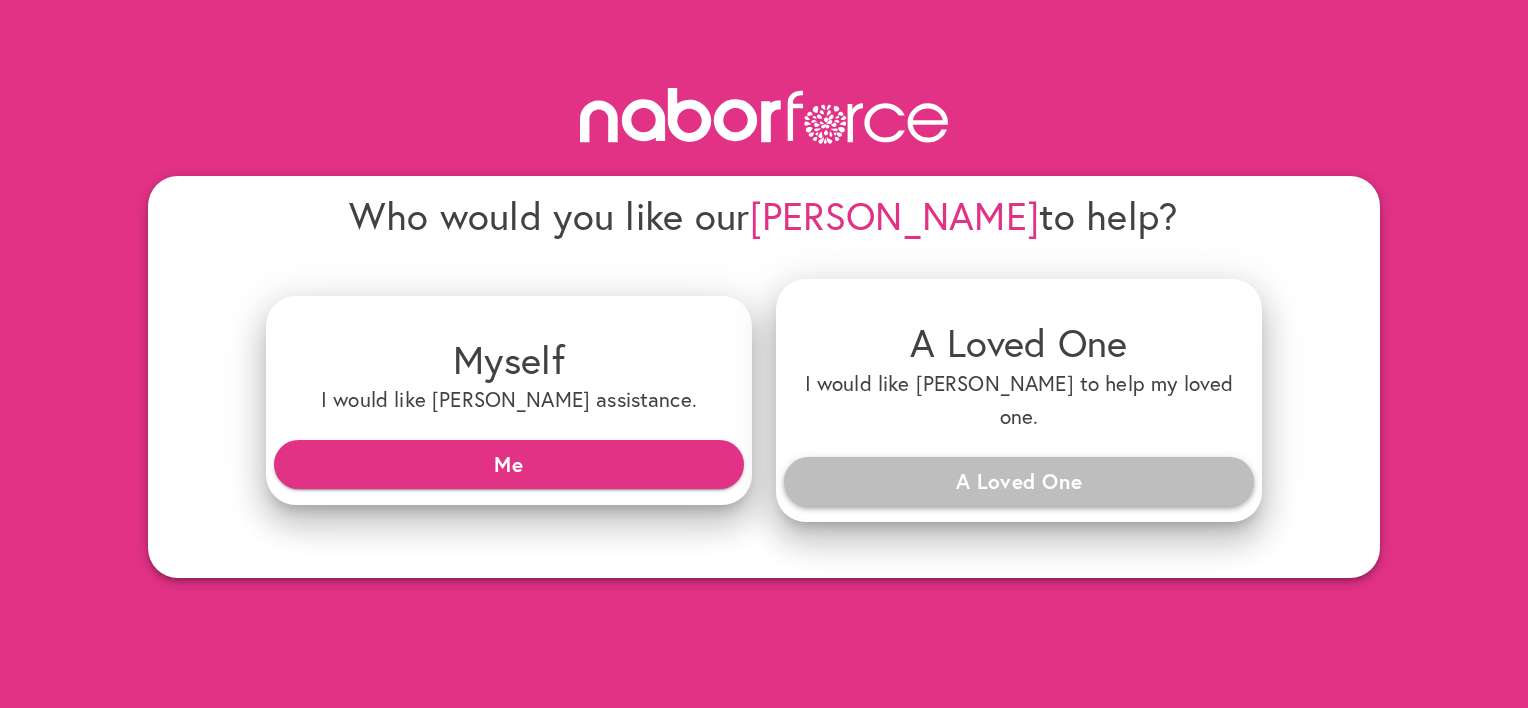 click on "A Loved One" at bounding box center [1019, 481] 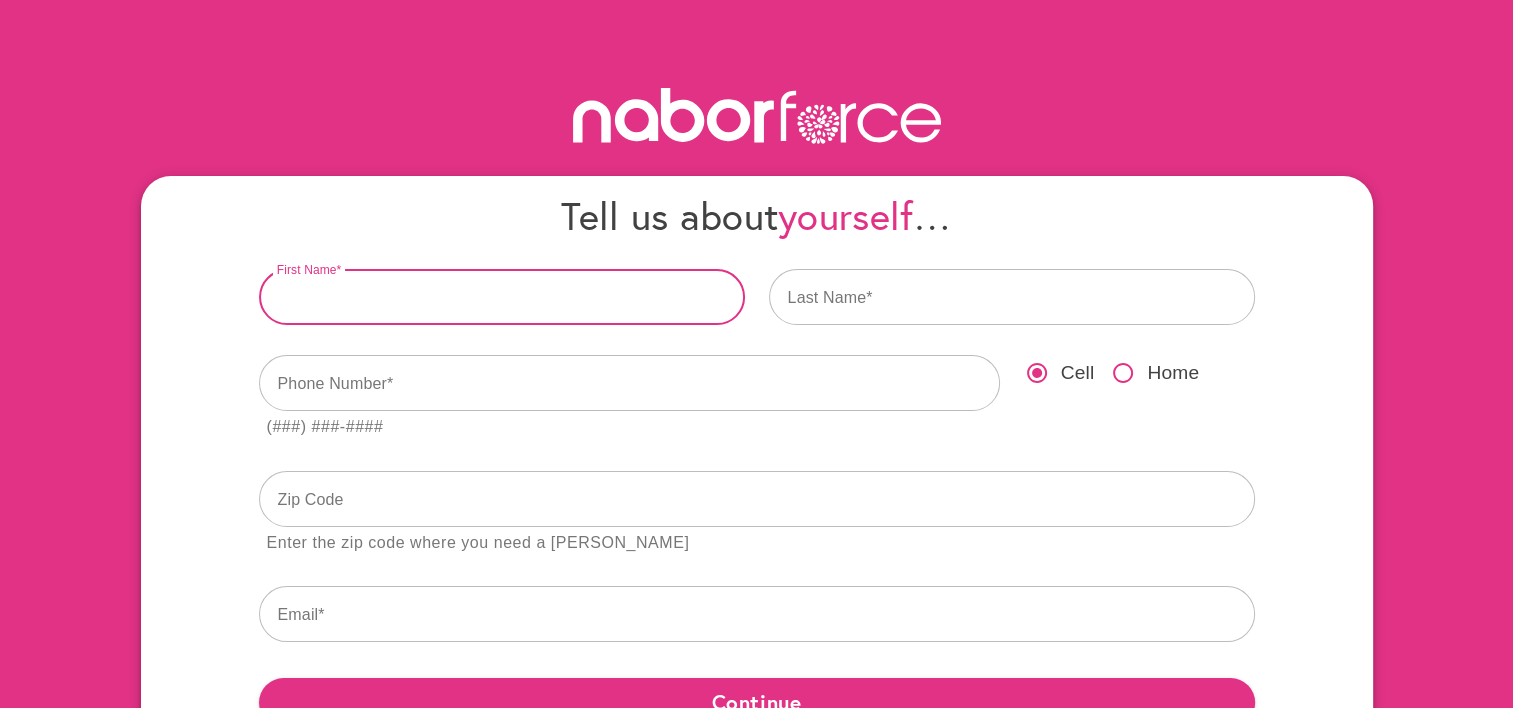 click at bounding box center (502, 297) 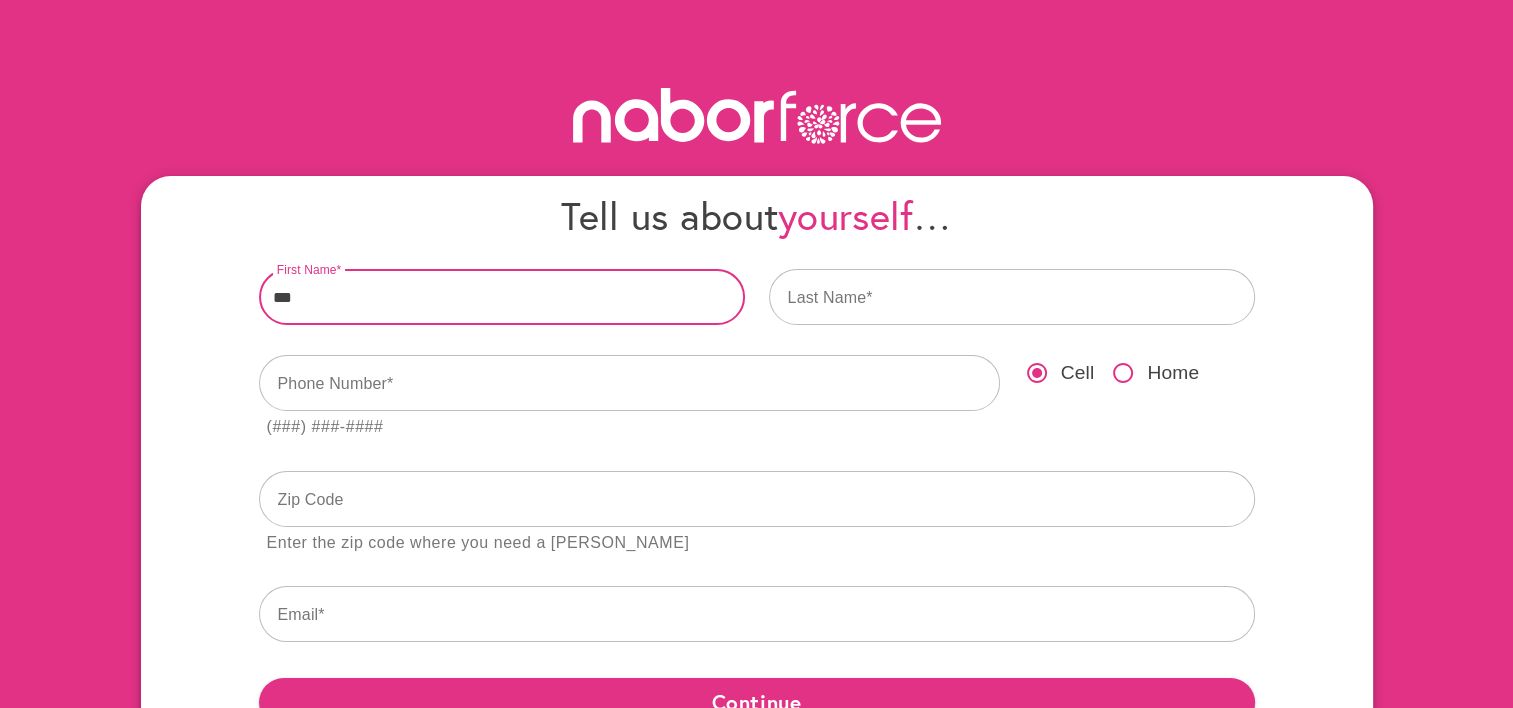 type on "***" 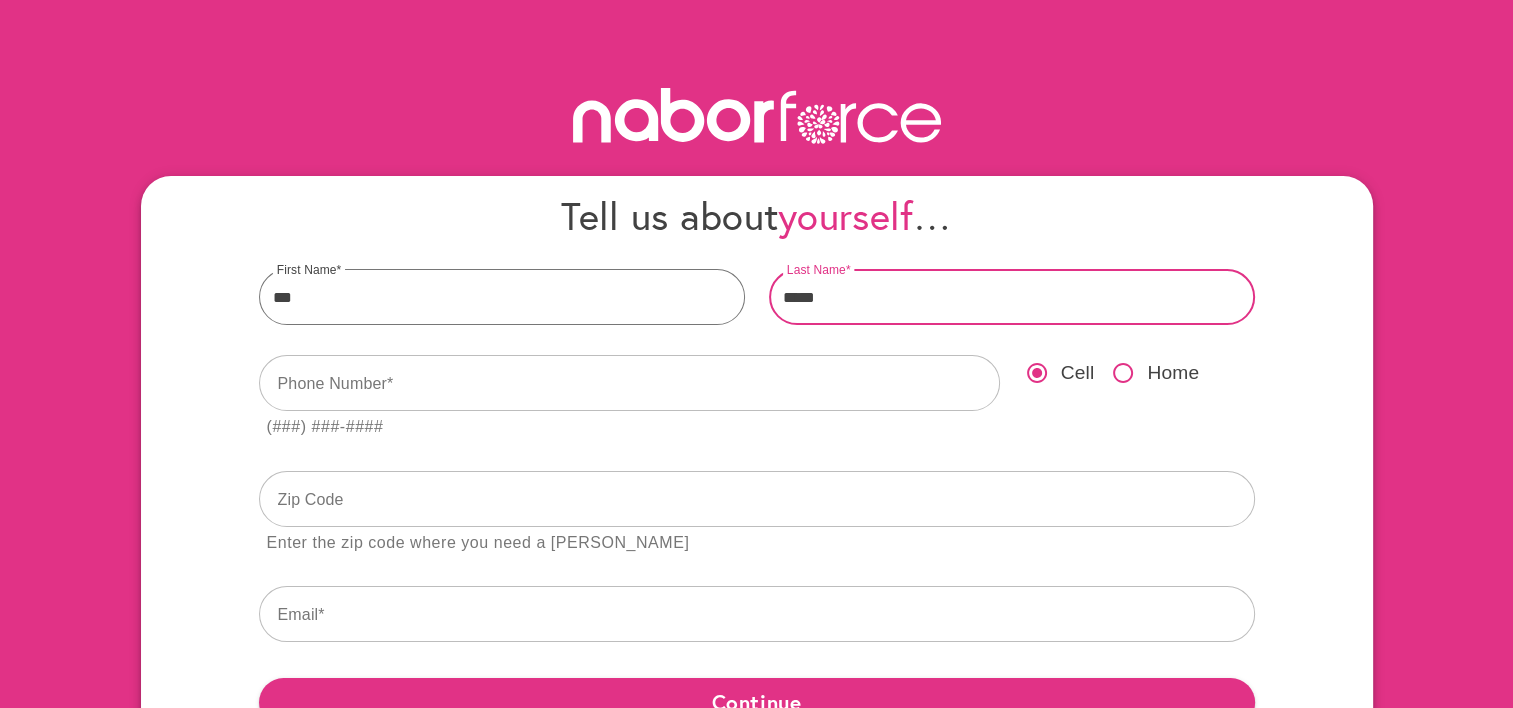 type on "*****" 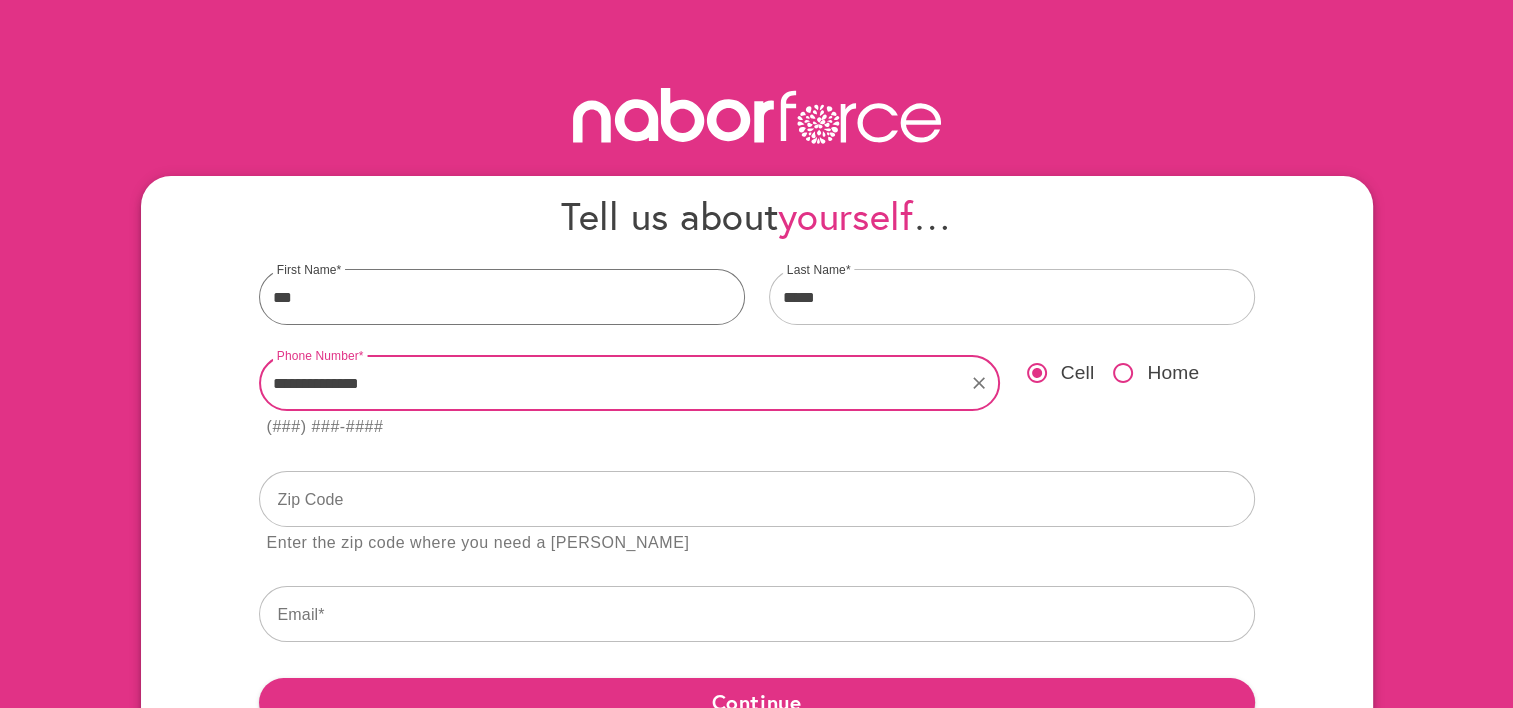type on "**********" 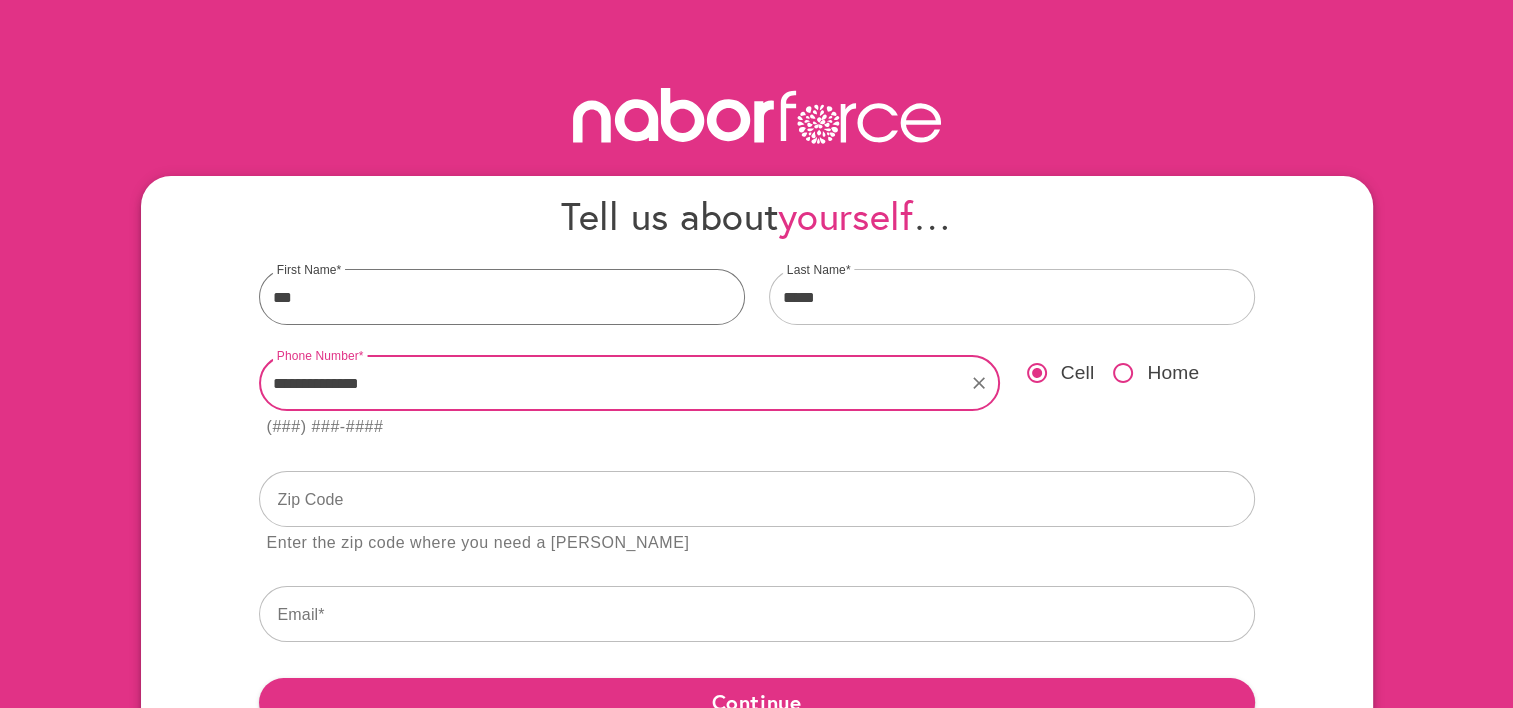 type 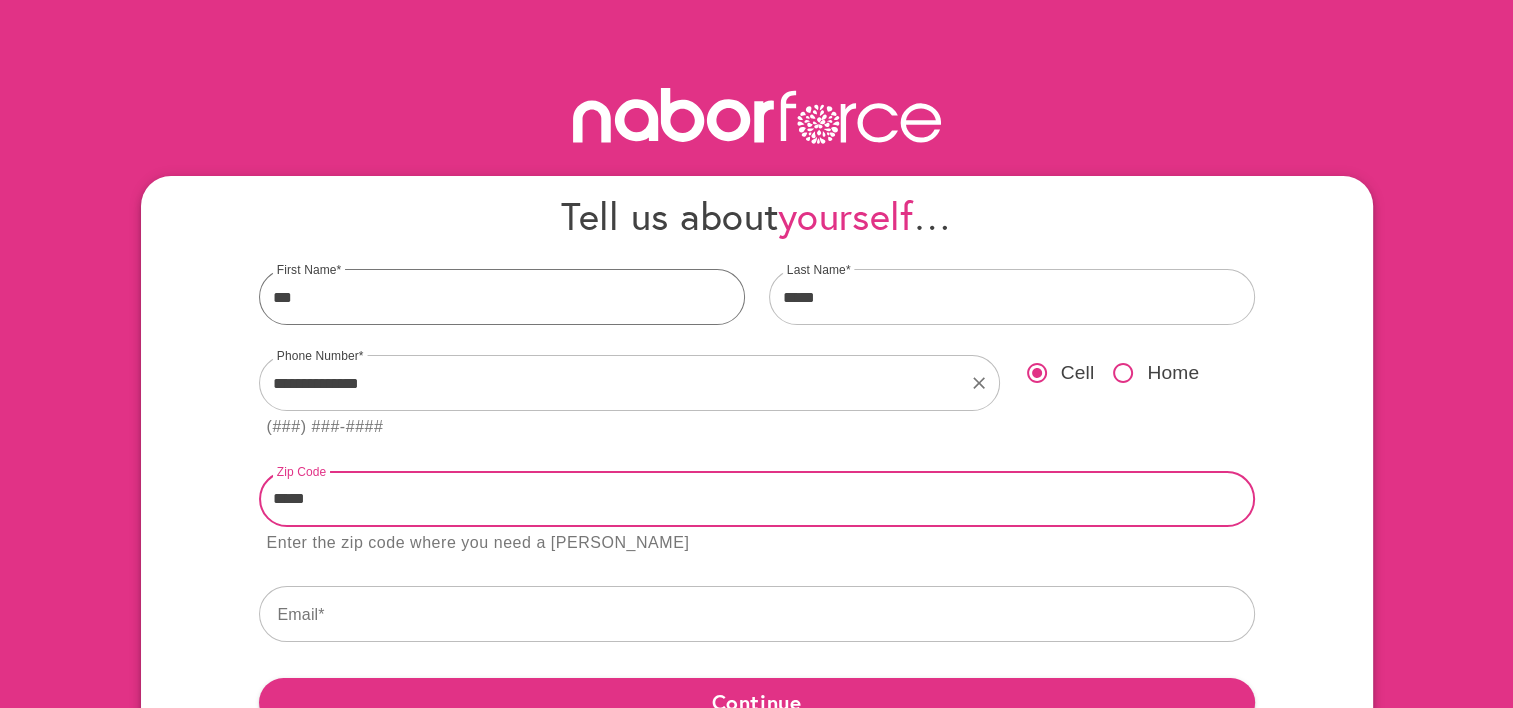 type on "*****" 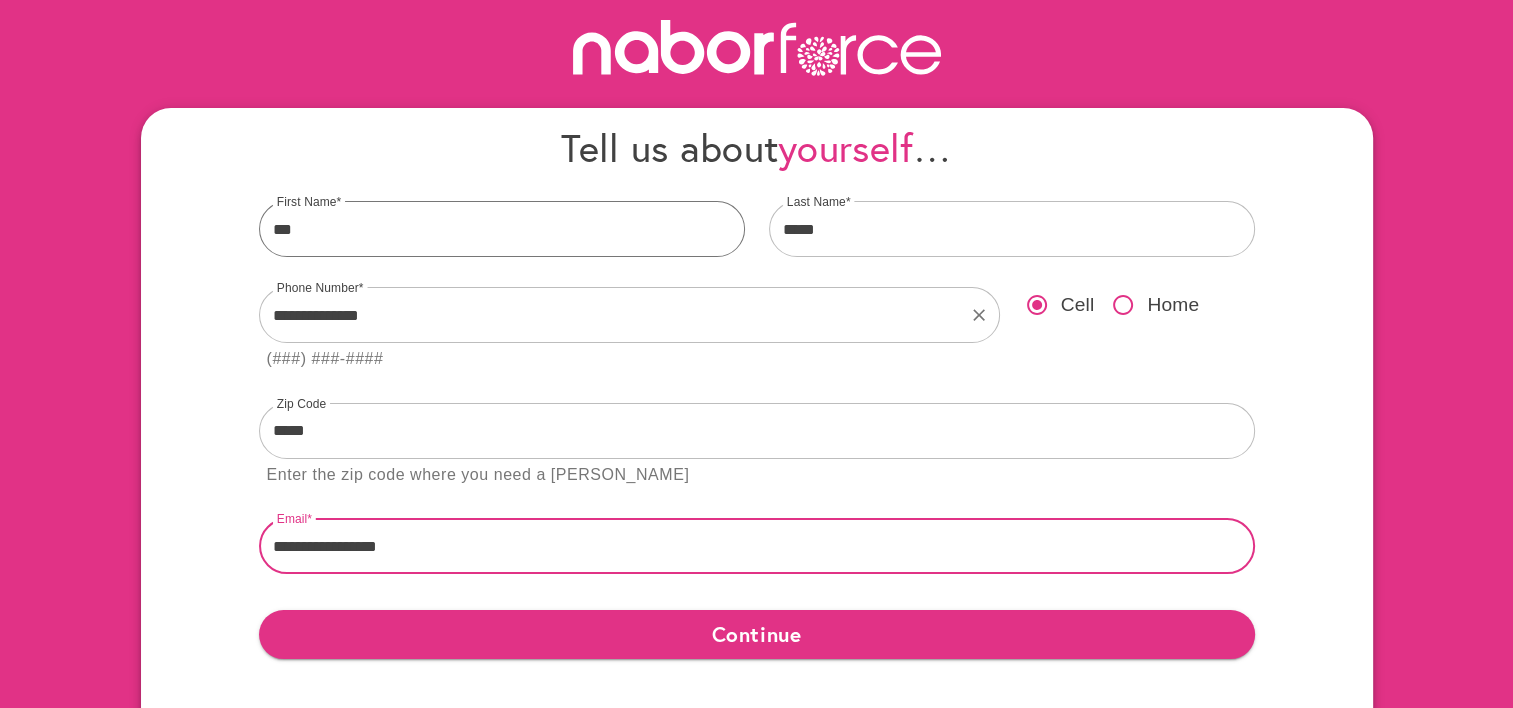 scroll, scrollTop: 150, scrollLeft: 0, axis: vertical 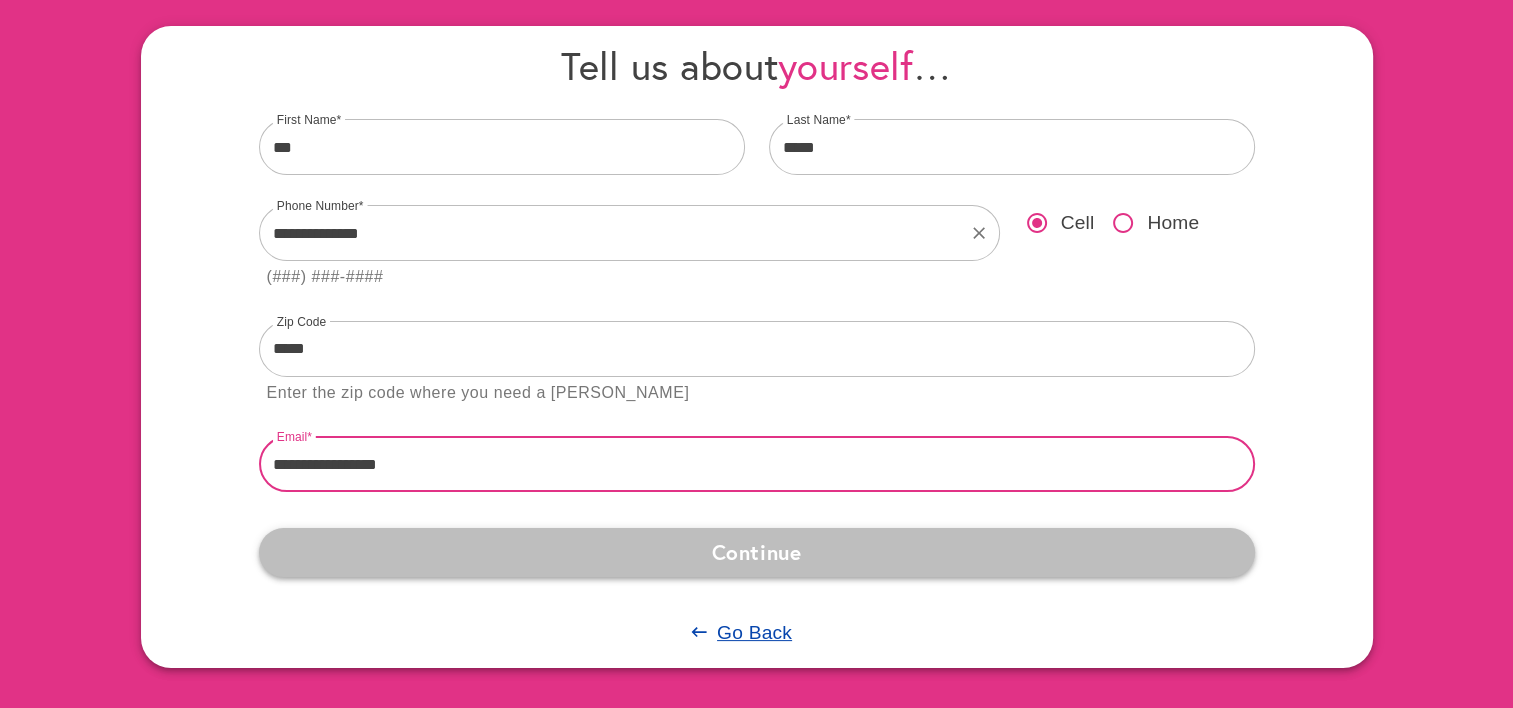 type on "**********" 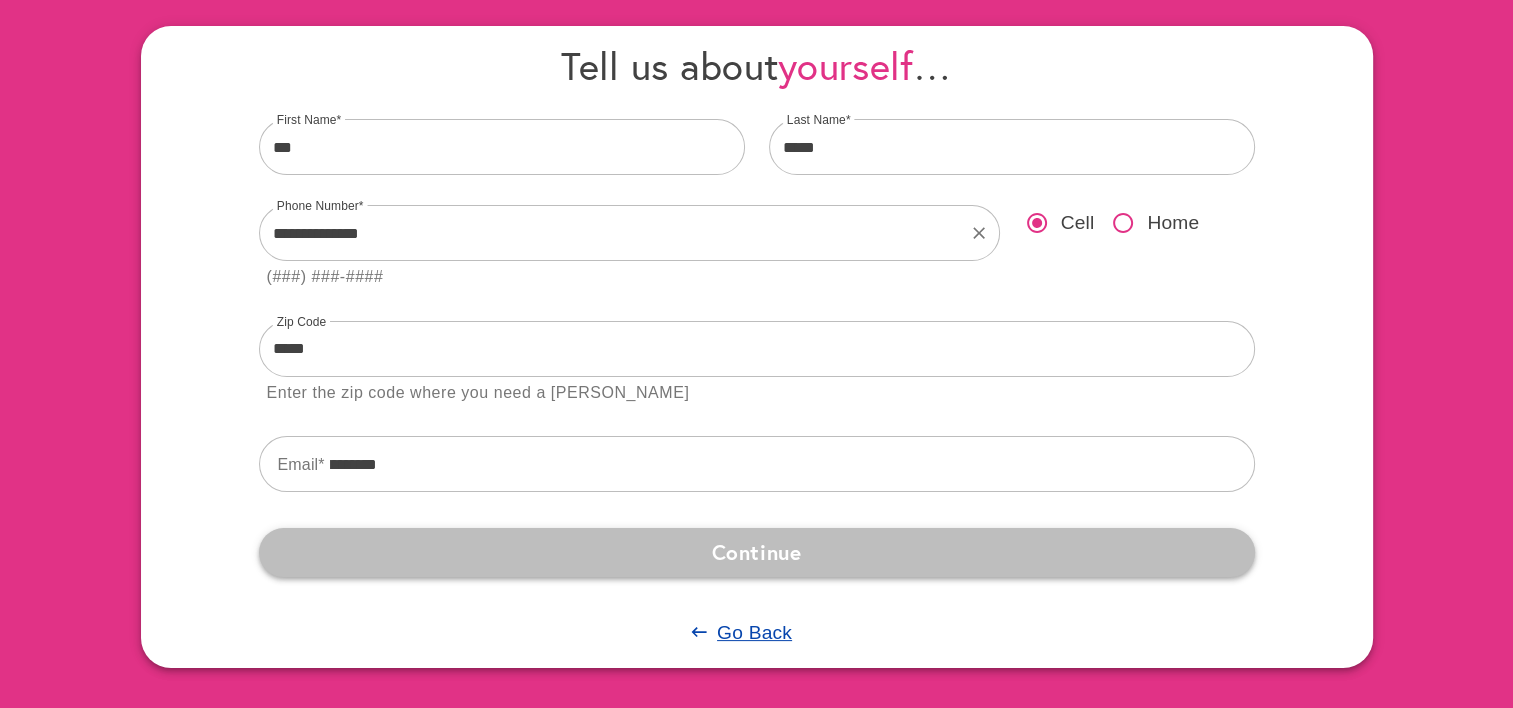 click on "Continue" at bounding box center [757, 552] 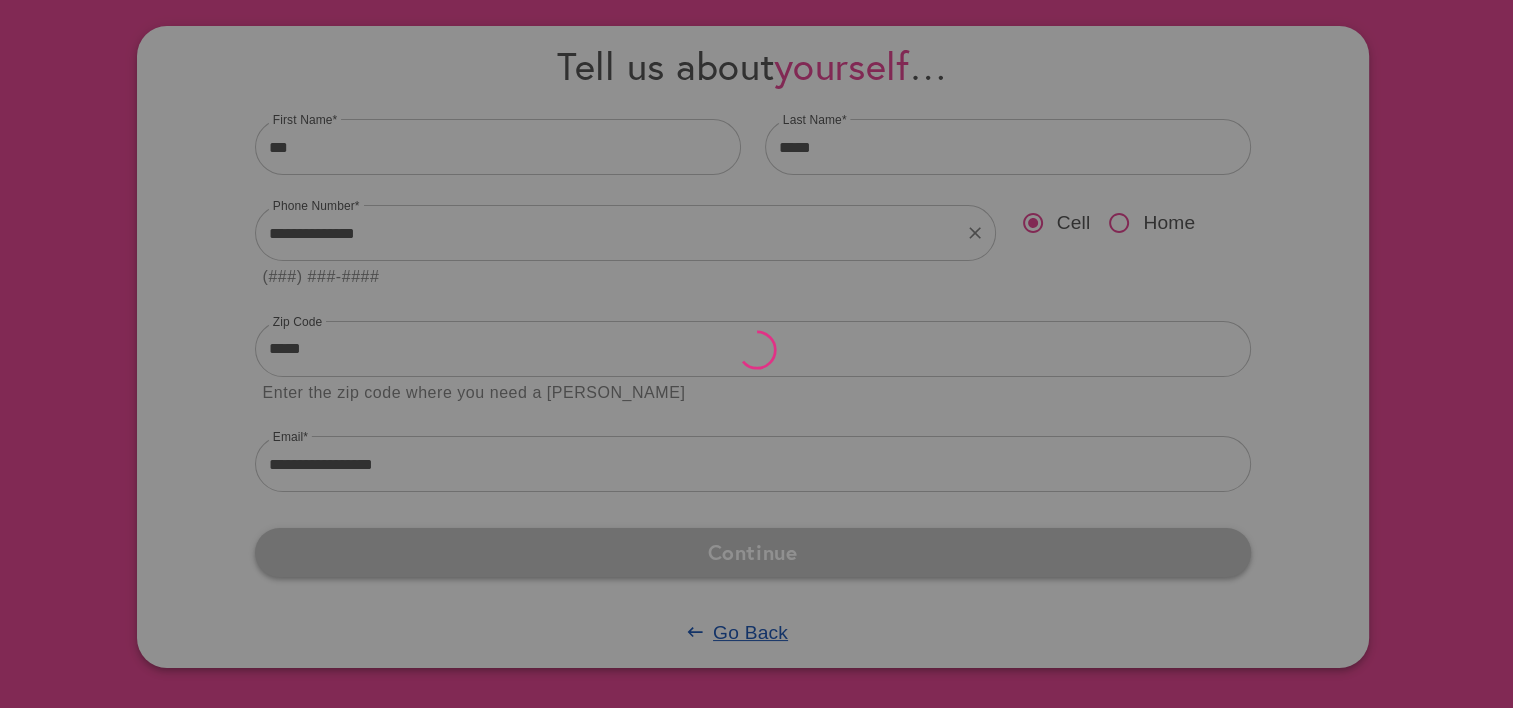 scroll, scrollTop: 0, scrollLeft: 0, axis: both 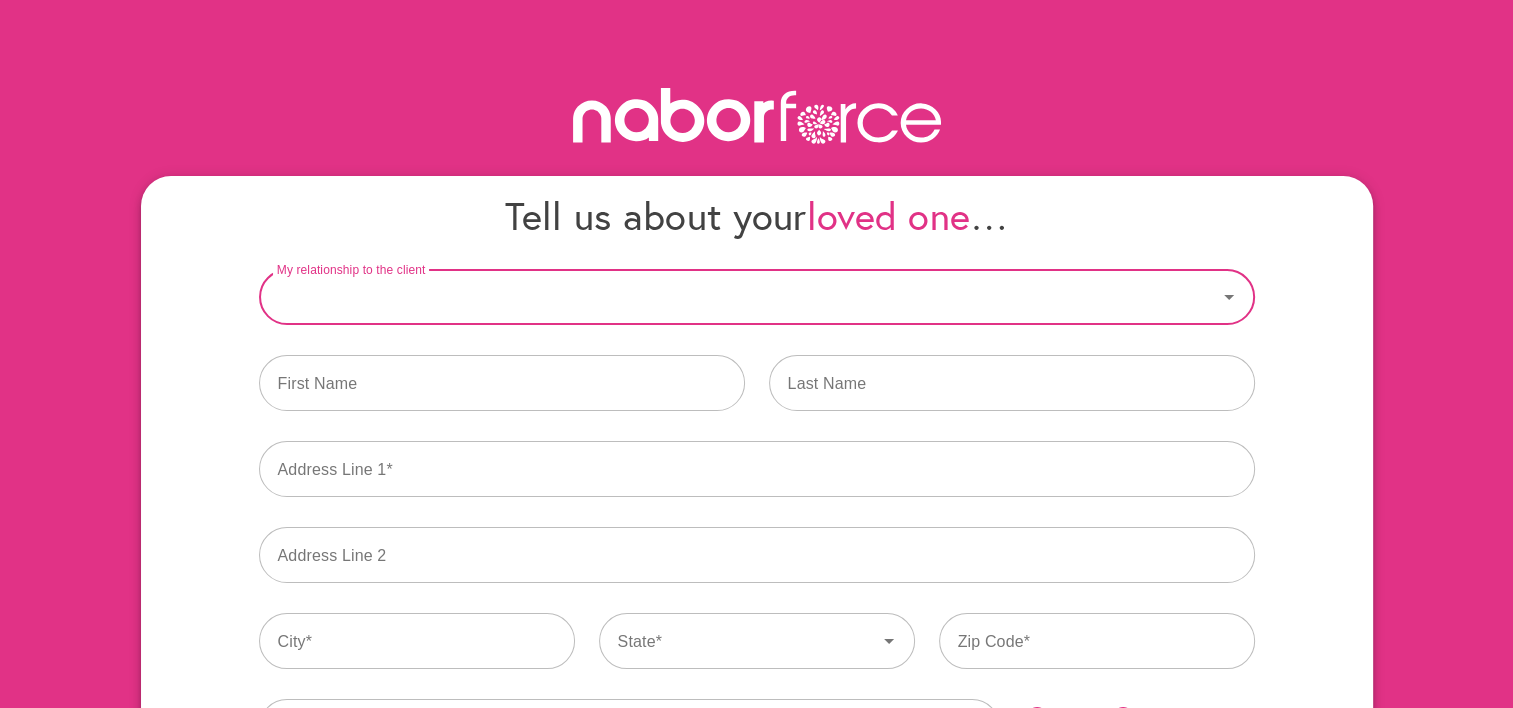 click on "My relationship to the client" at bounding box center [738, 297] 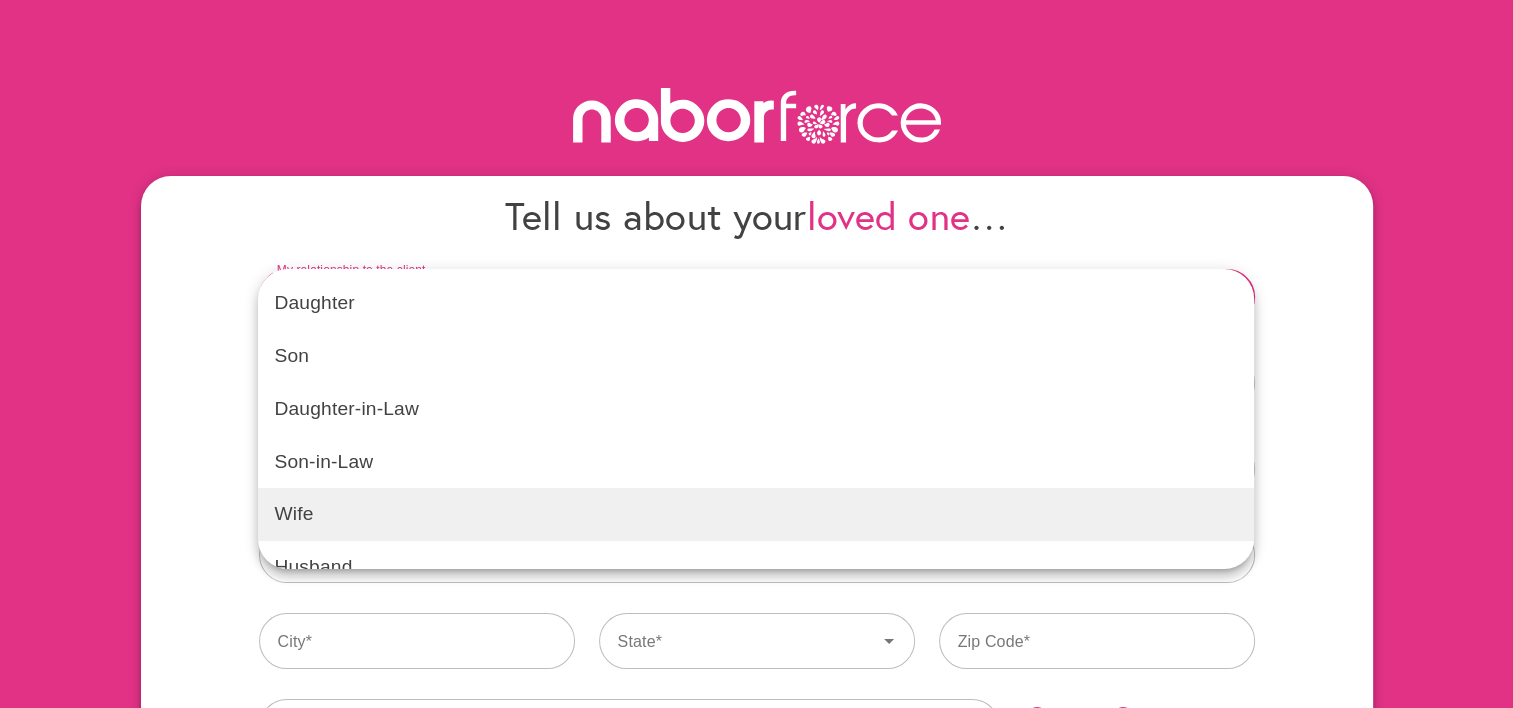 scroll, scrollTop: 100, scrollLeft: 0, axis: vertical 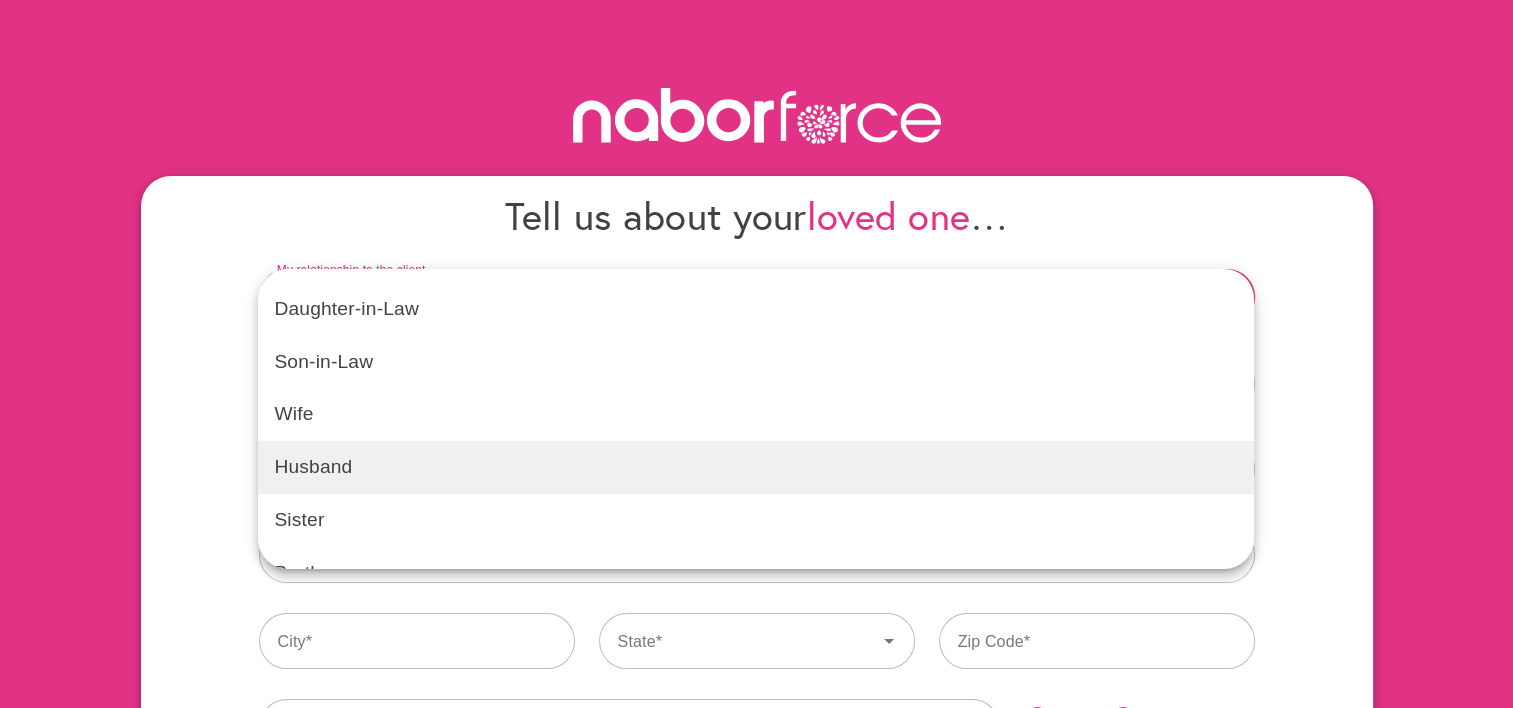 click on "Husband" at bounding box center [756, 467] 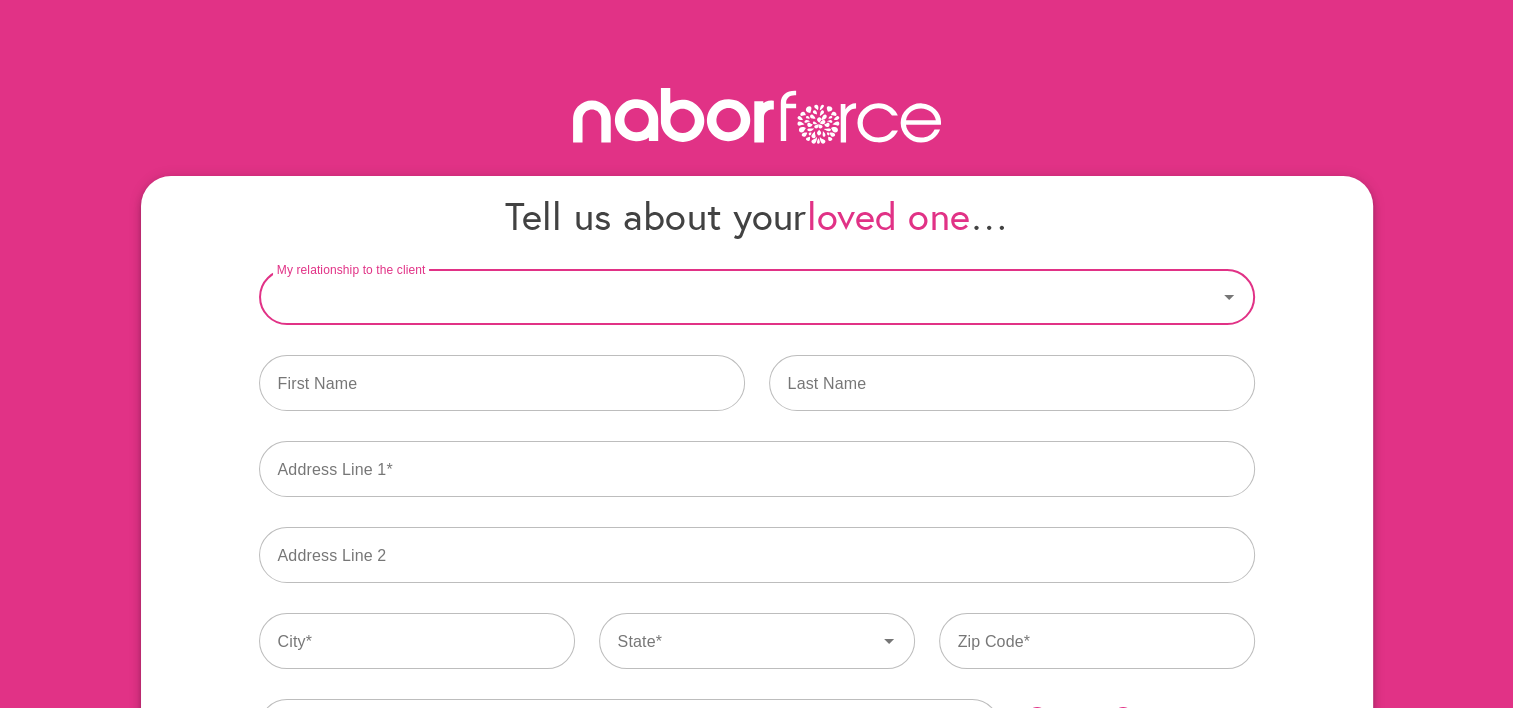 type on "*******" 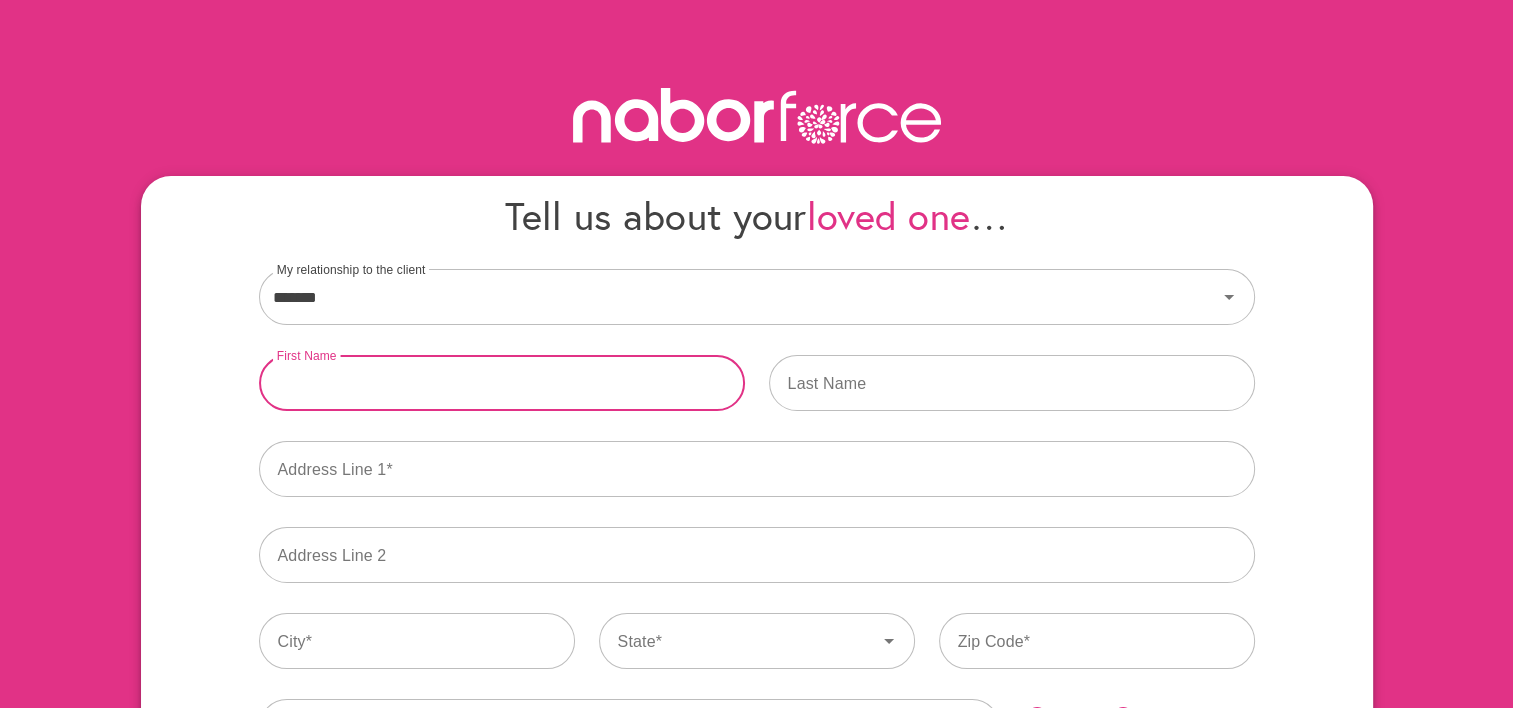 click at bounding box center [502, 383] 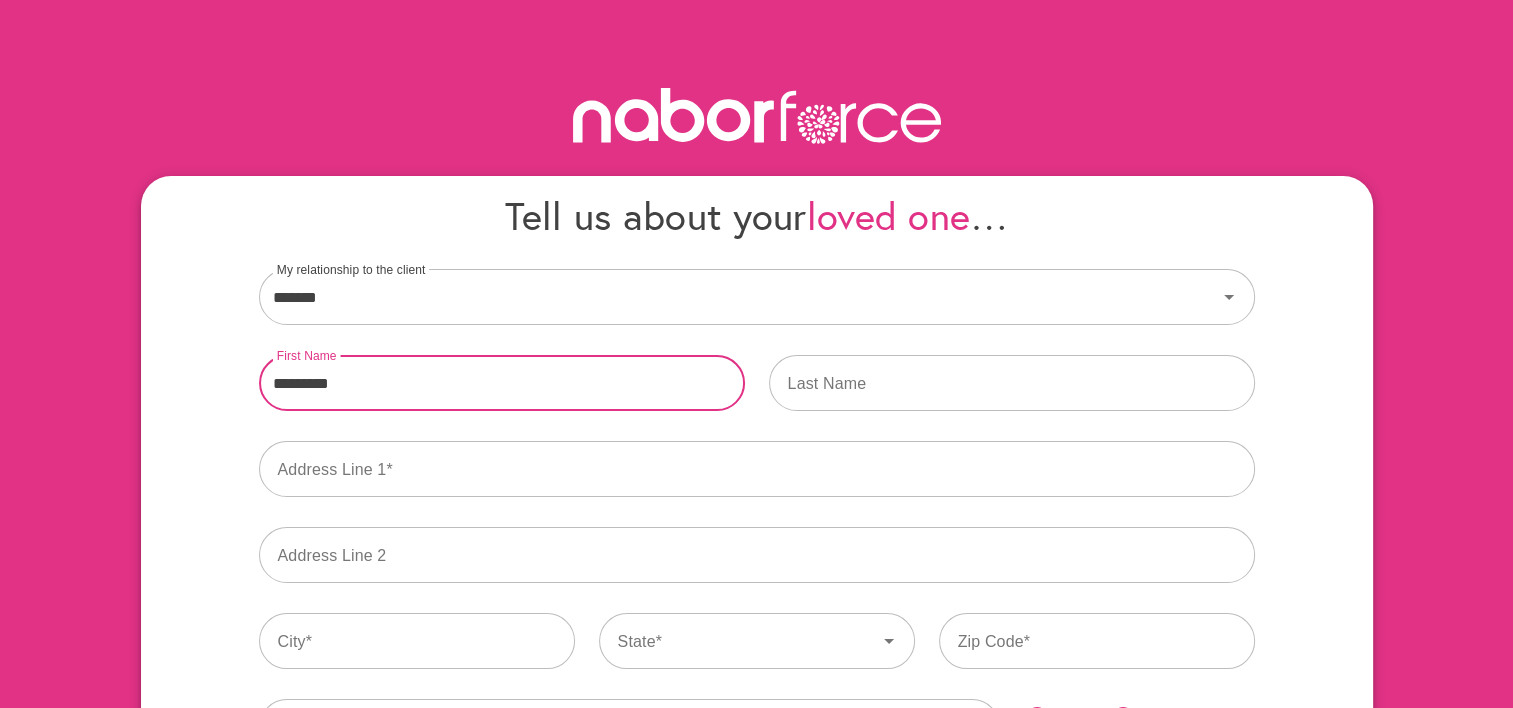 type on "*********" 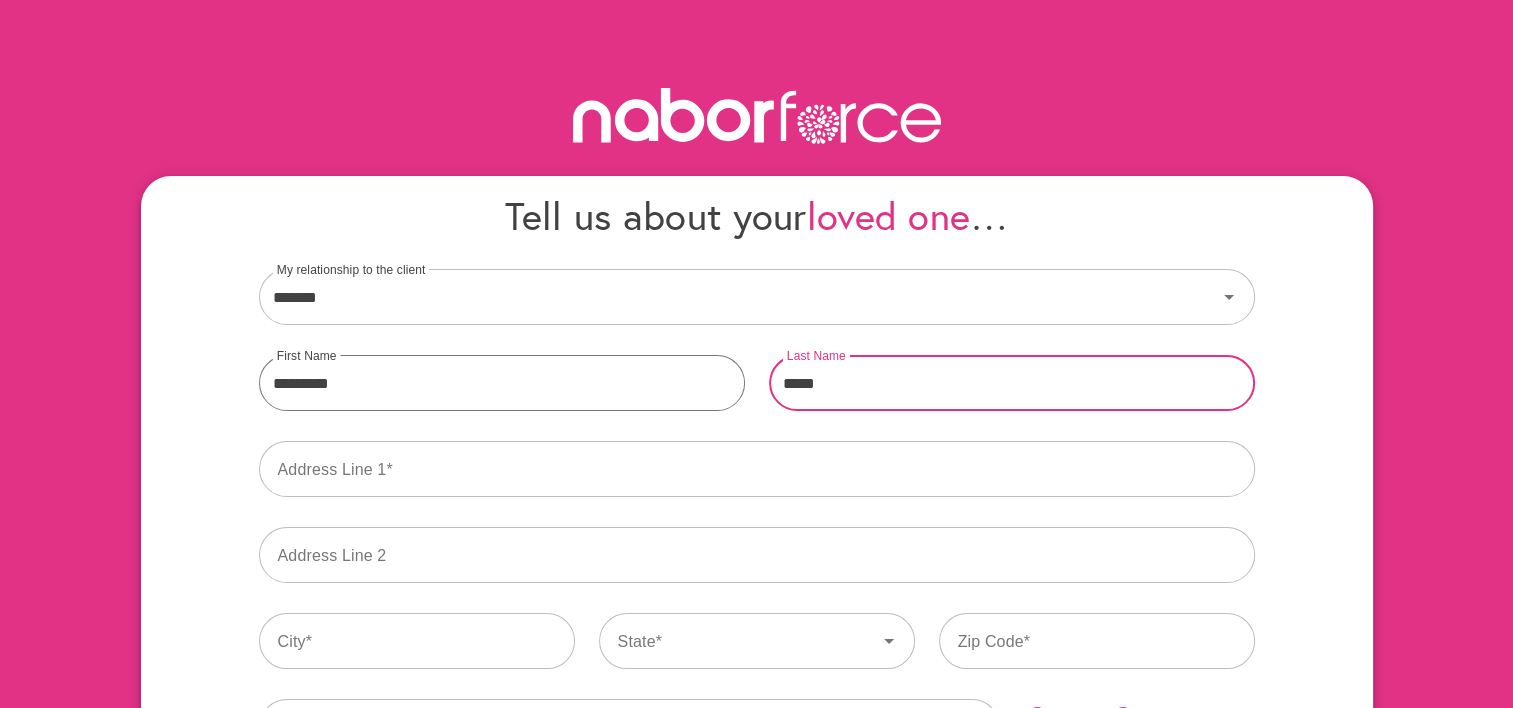type on "*****" 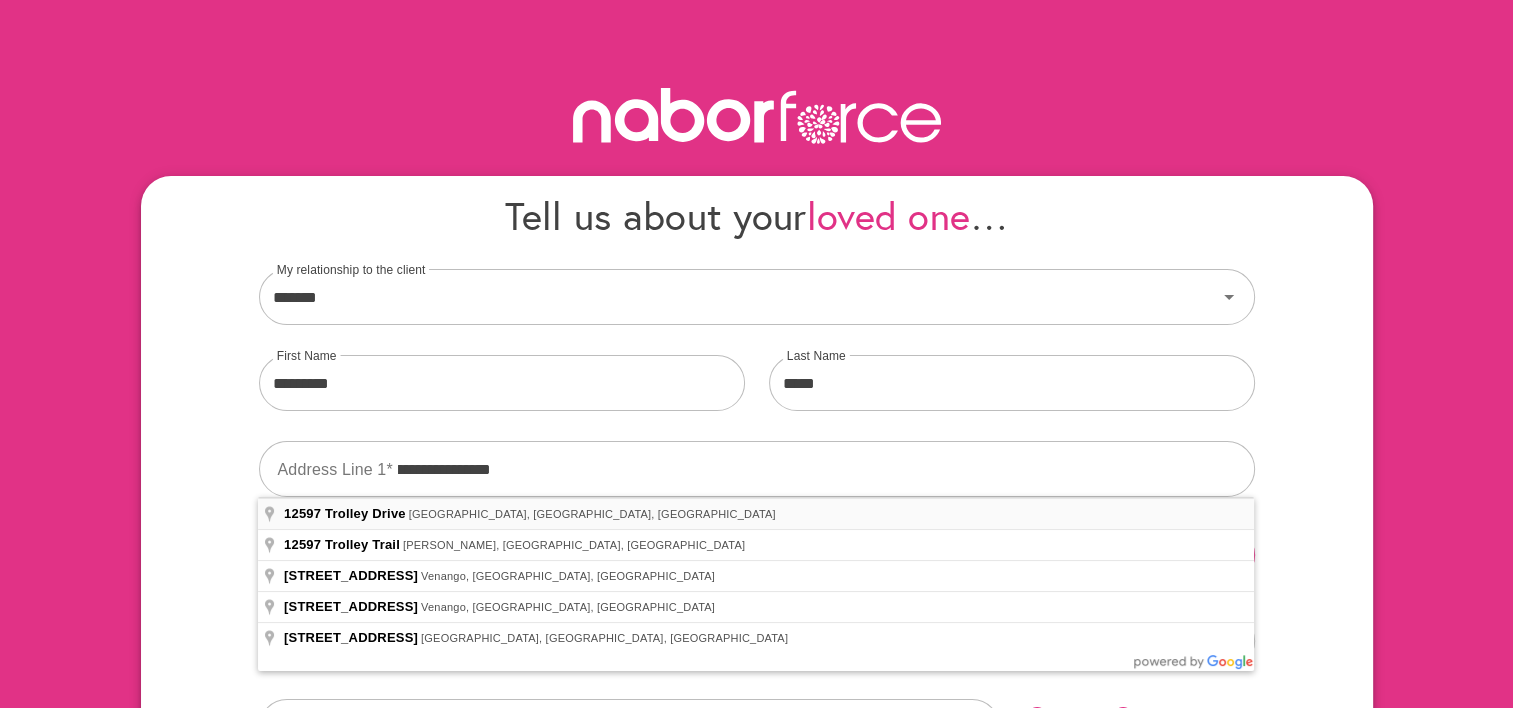 type on "**********" 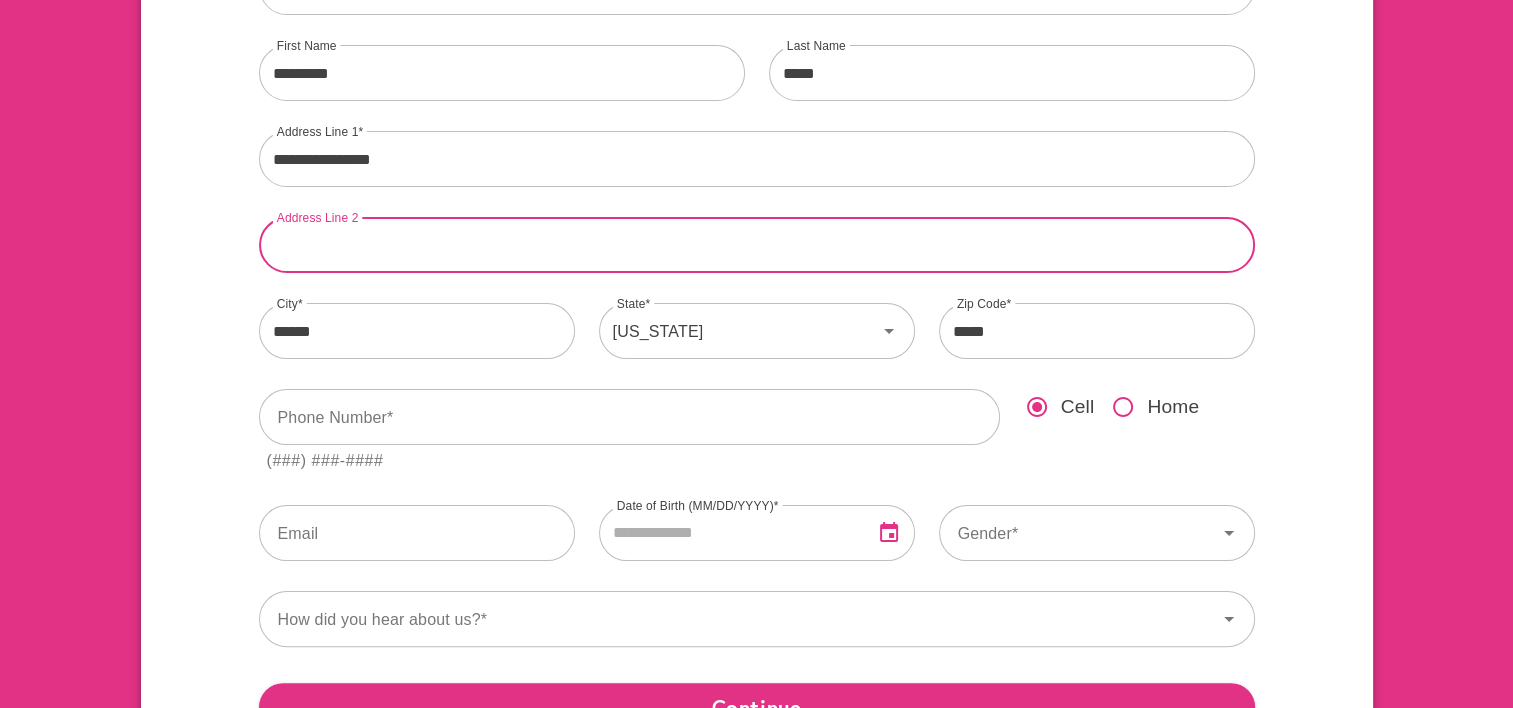 scroll, scrollTop: 400, scrollLeft: 0, axis: vertical 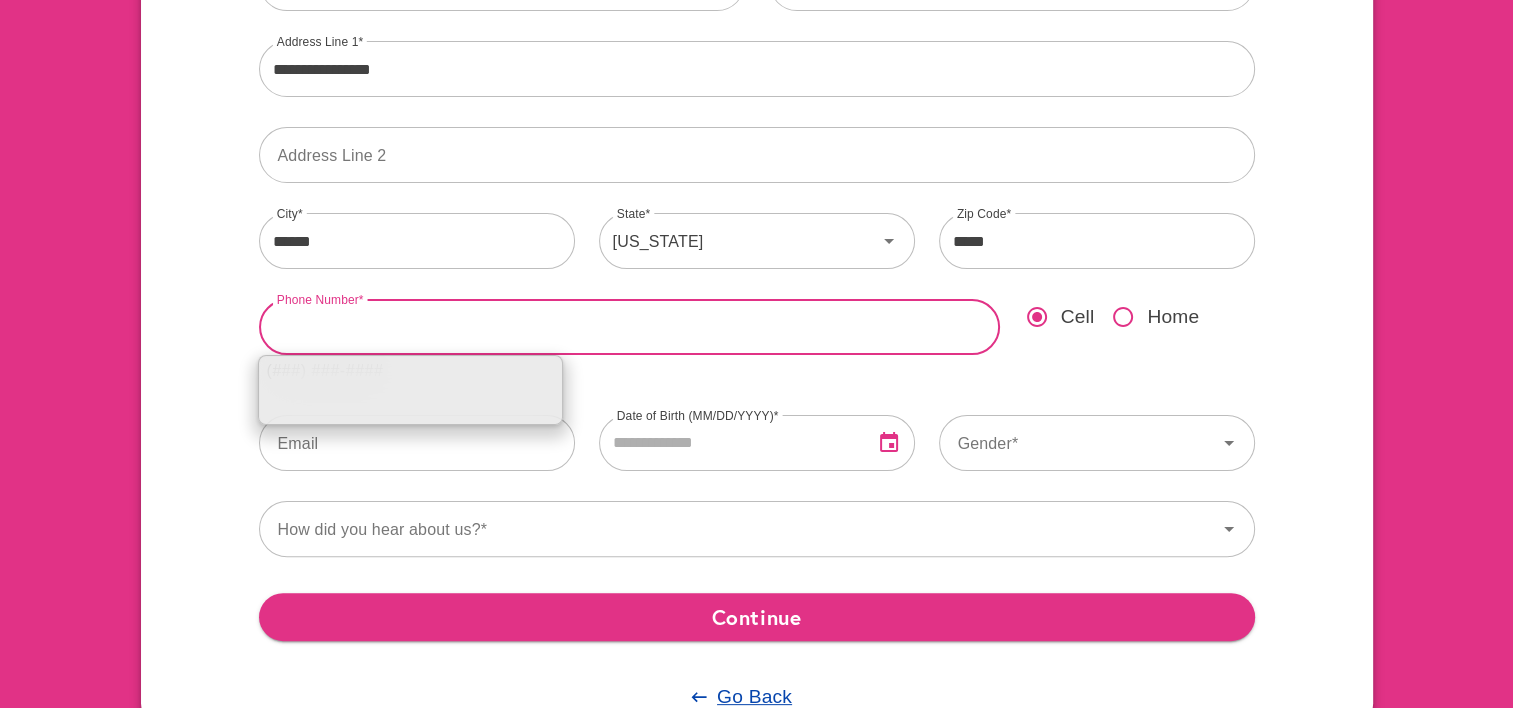 click at bounding box center [629, 327] 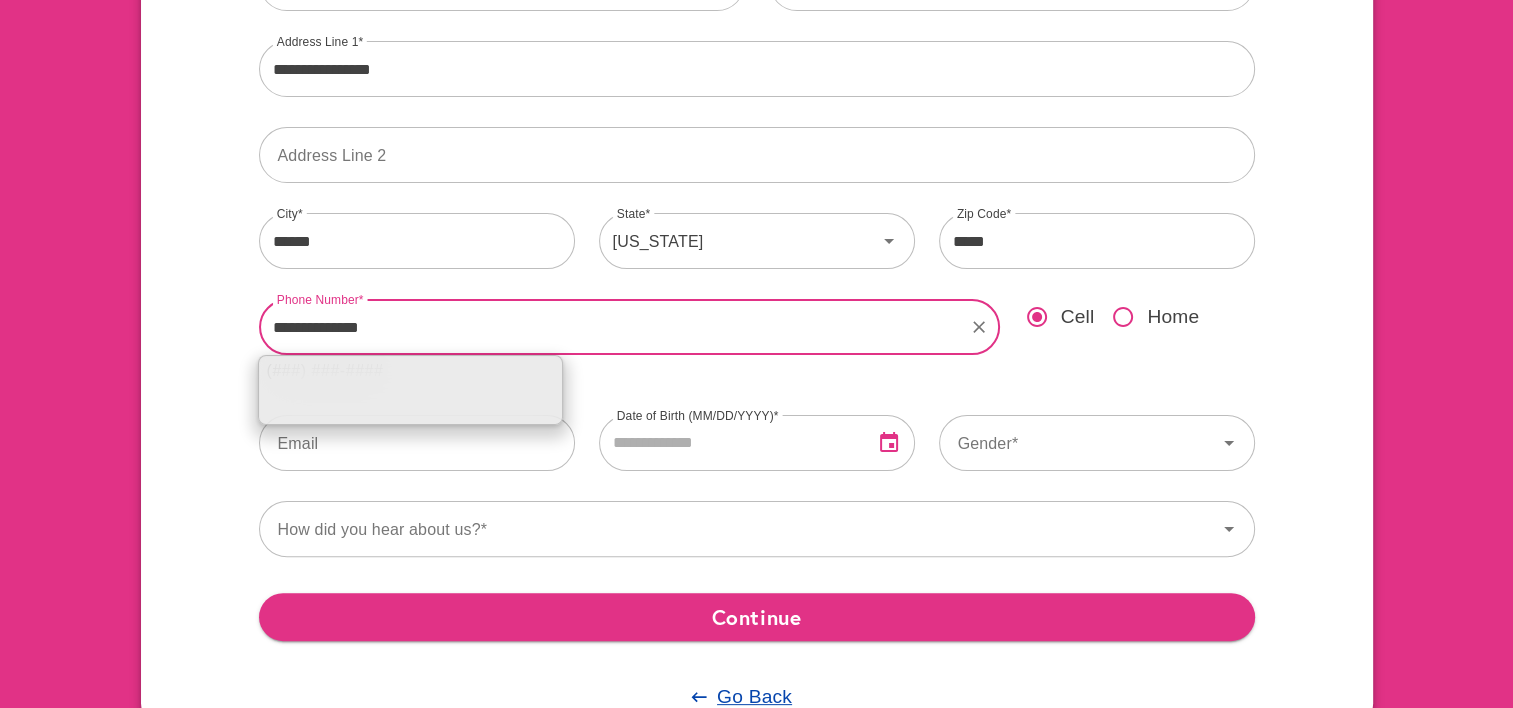 type on "**********" 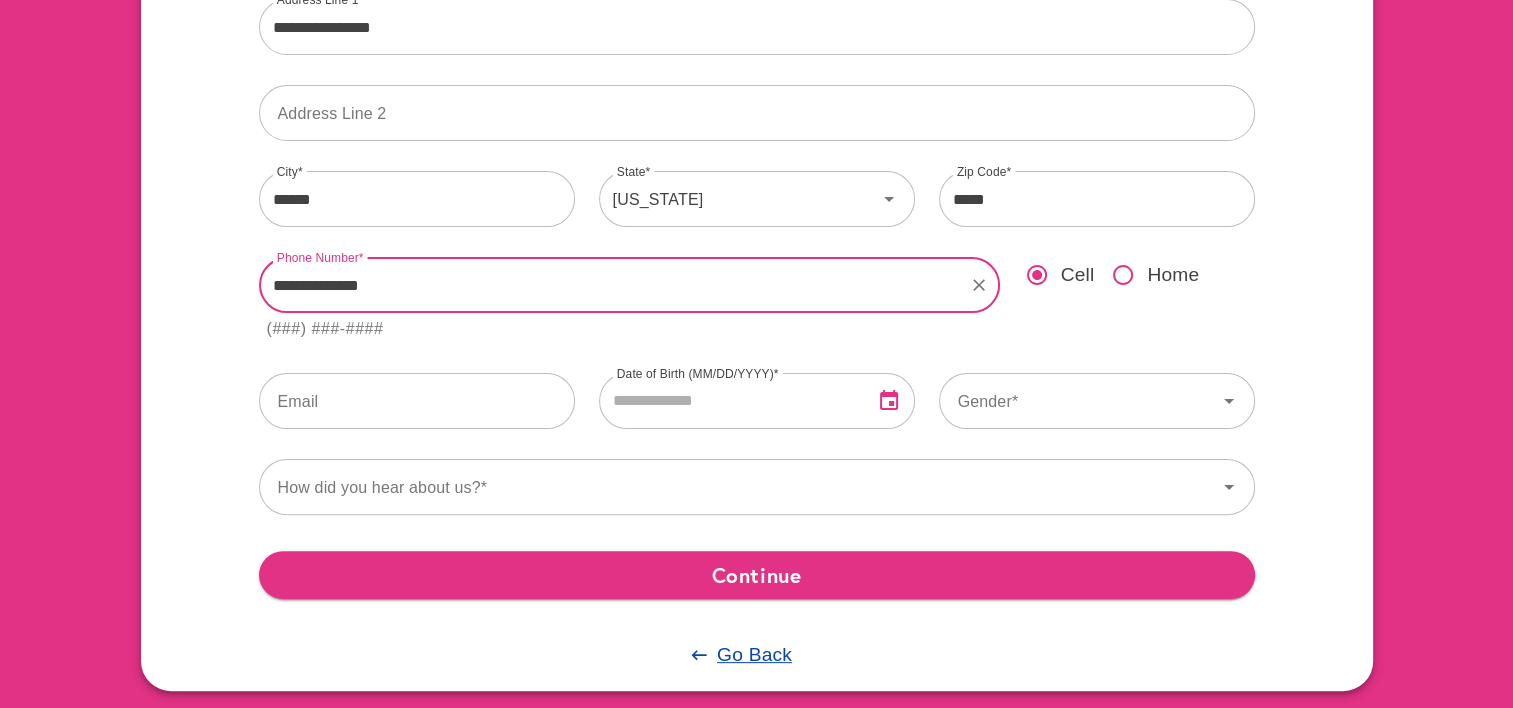 scroll, scrollTop: 464, scrollLeft: 0, axis: vertical 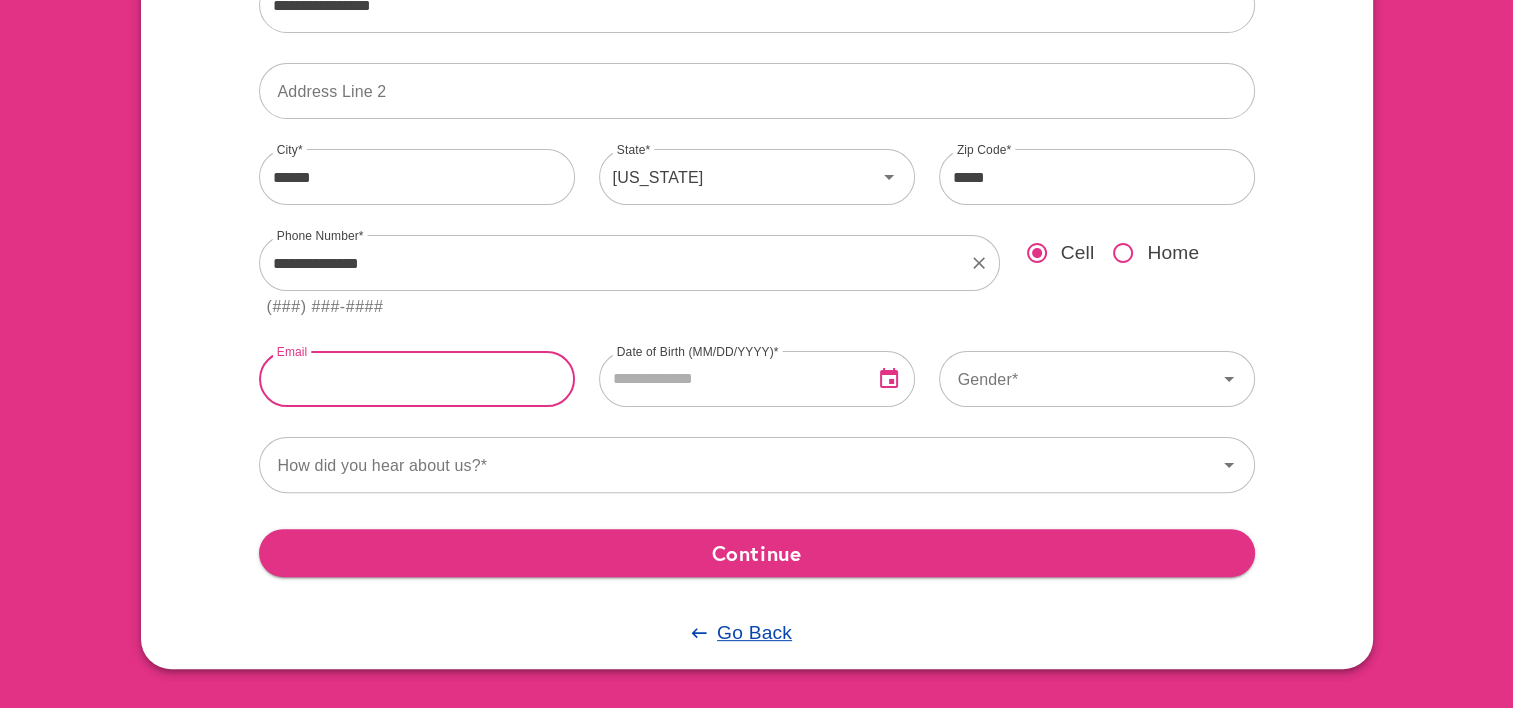 click at bounding box center (417, 379) 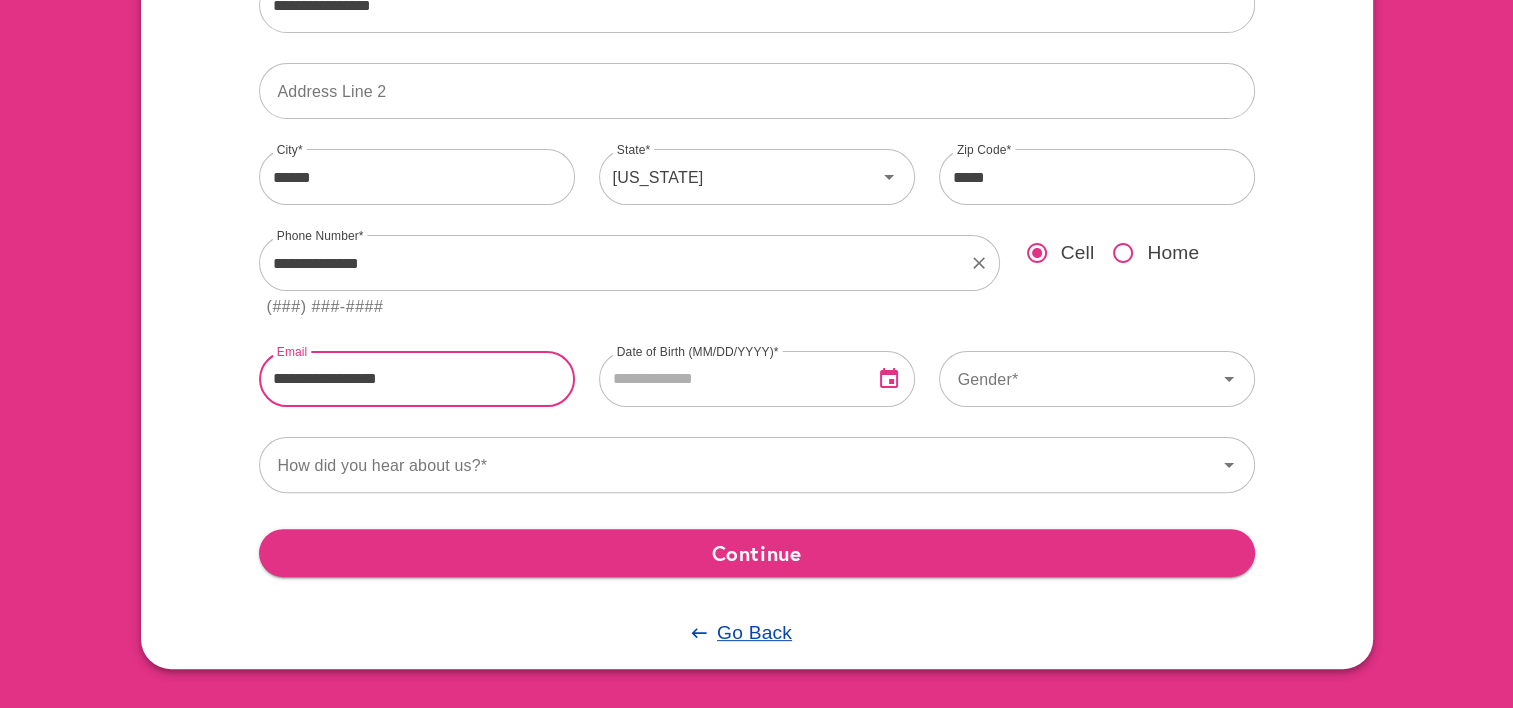 type on "**********" 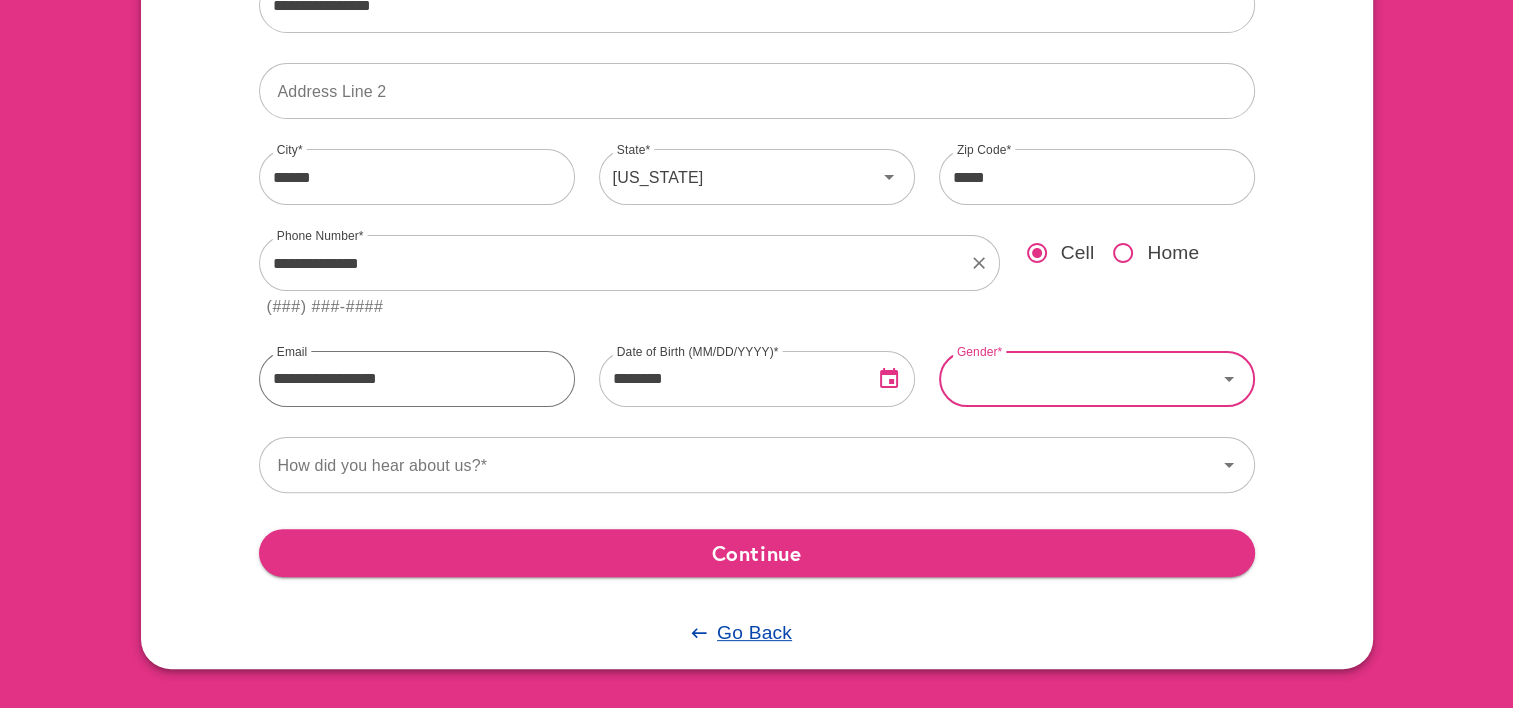 type on "**********" 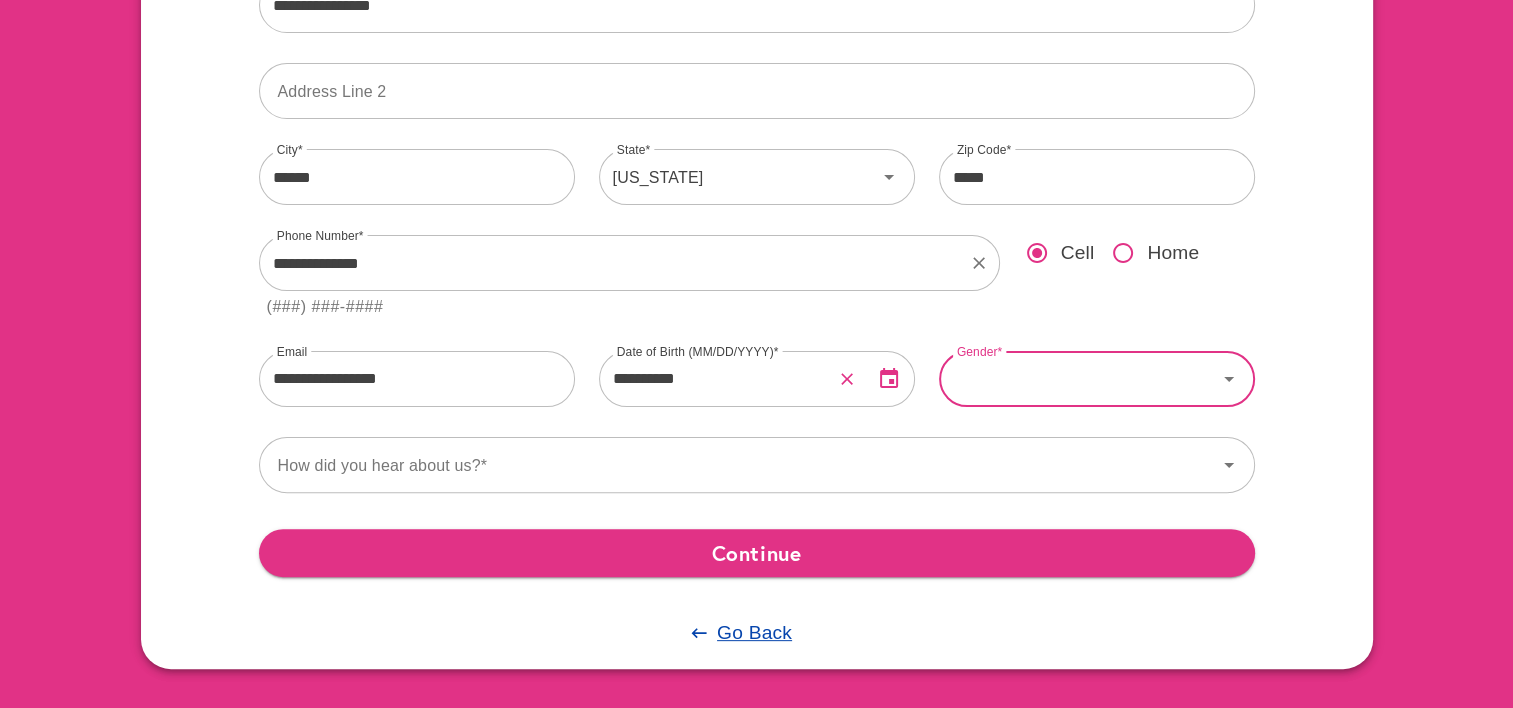 click on "Gender" at bounding box center [1078, 379] 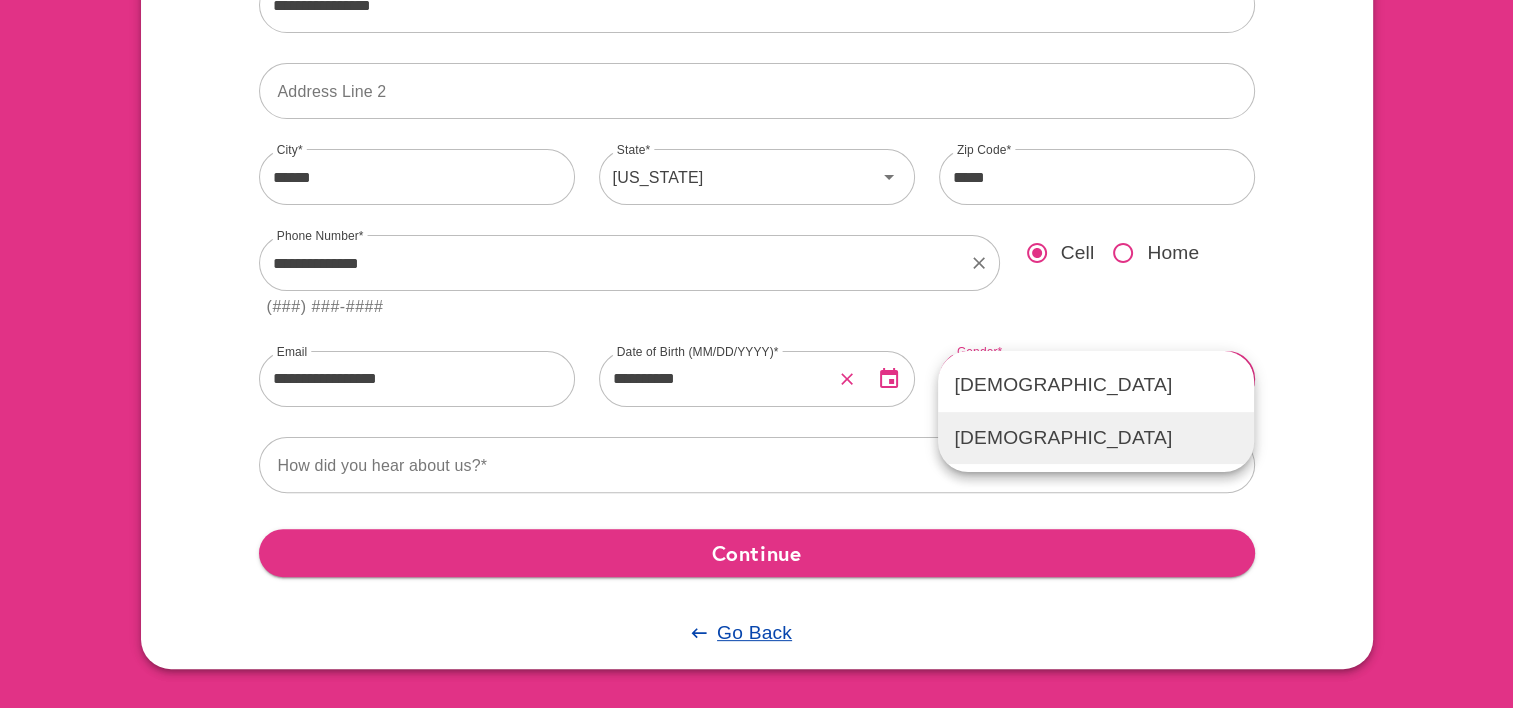 click on "Female" at bounding box center (1096, 438) 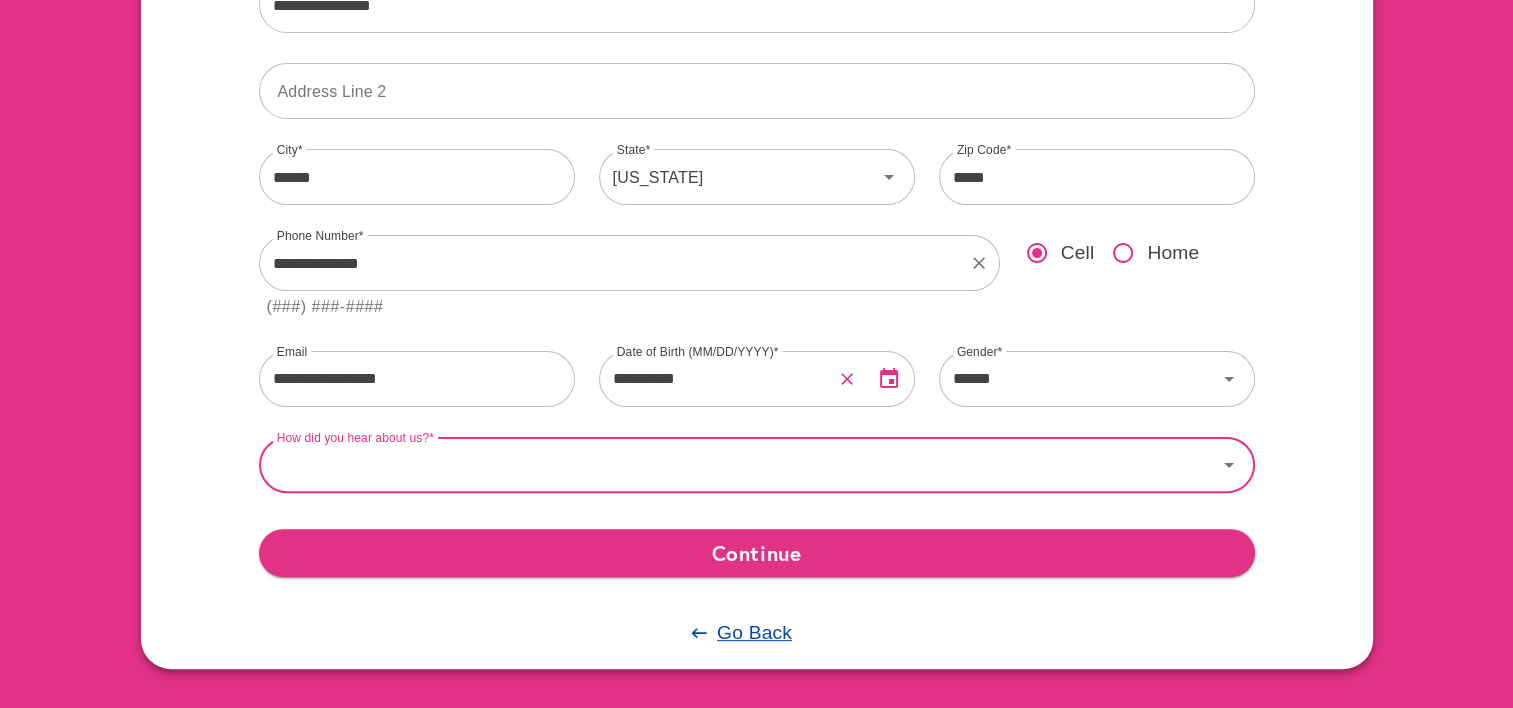 click on "How did you hear about us?" at bounding box center (738, 465) 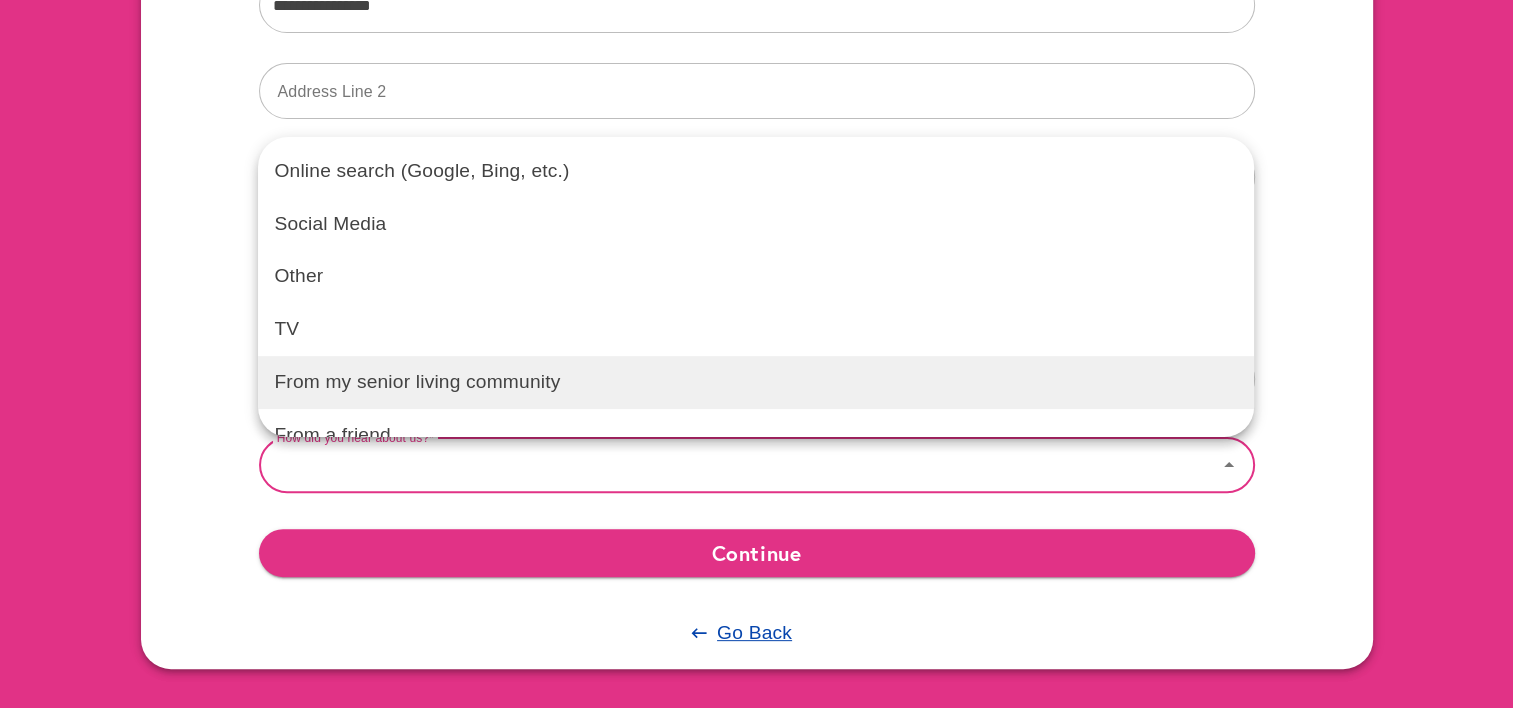 scroll, scrollTop: 100, scrollLeft: 0, axis: vertical 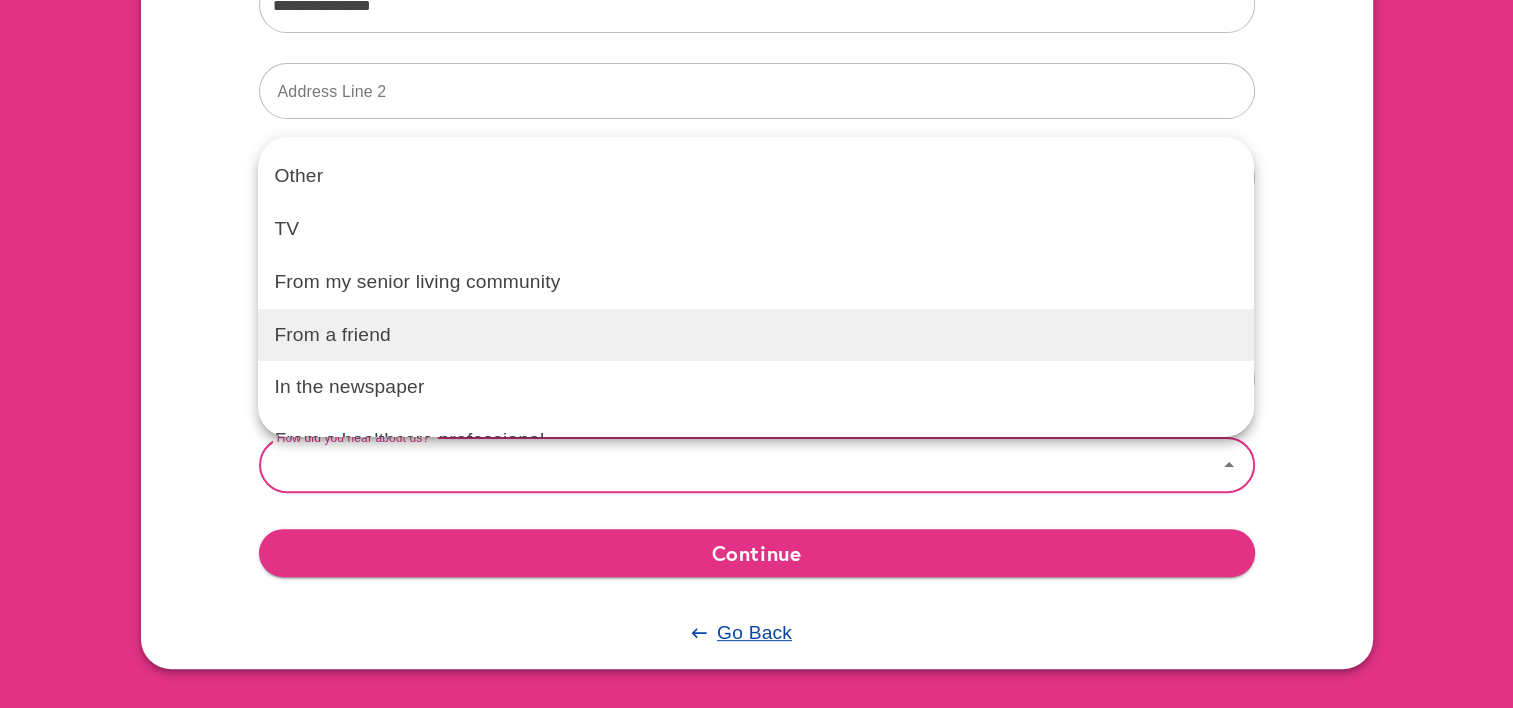 click on "From a friend" at bounding box center (756, 335) 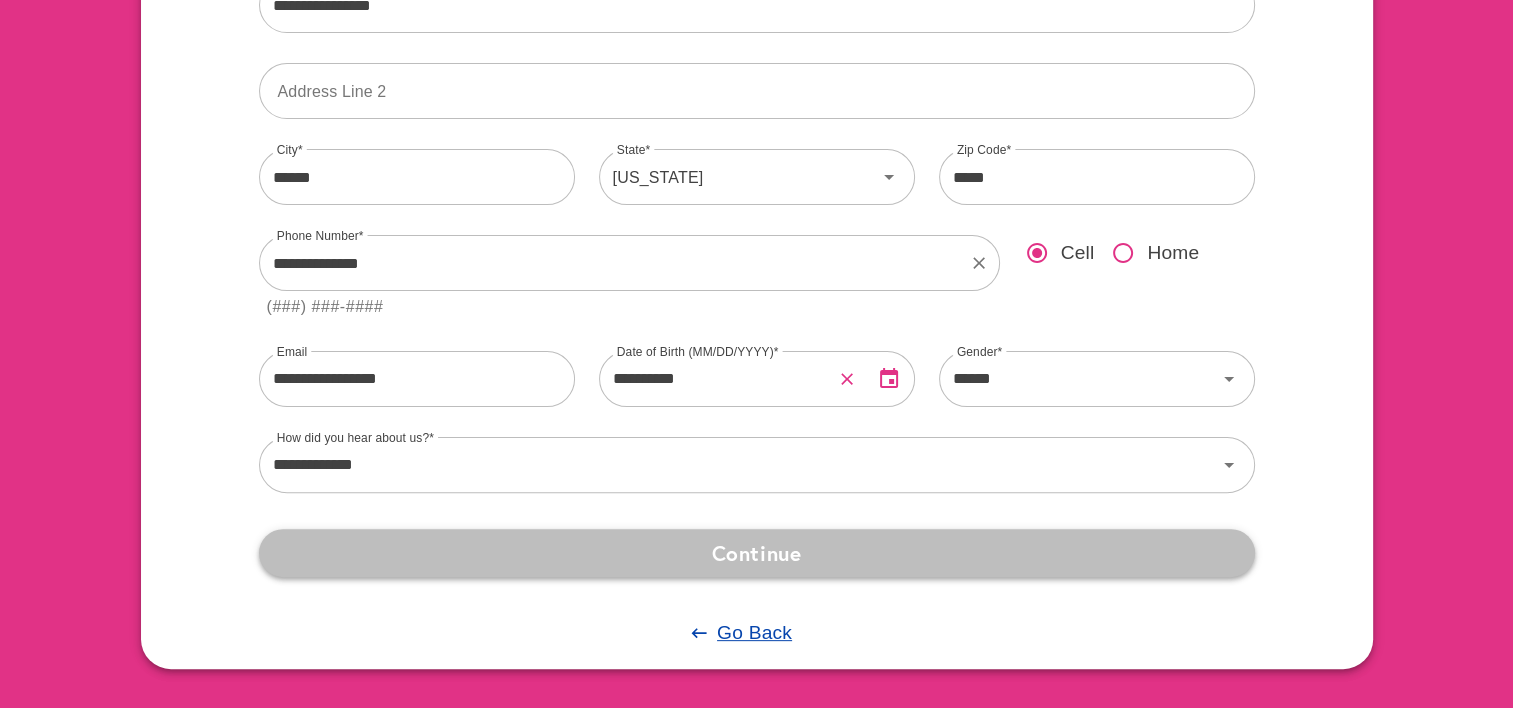 click on "Continue" at bounding box center (757, 553) 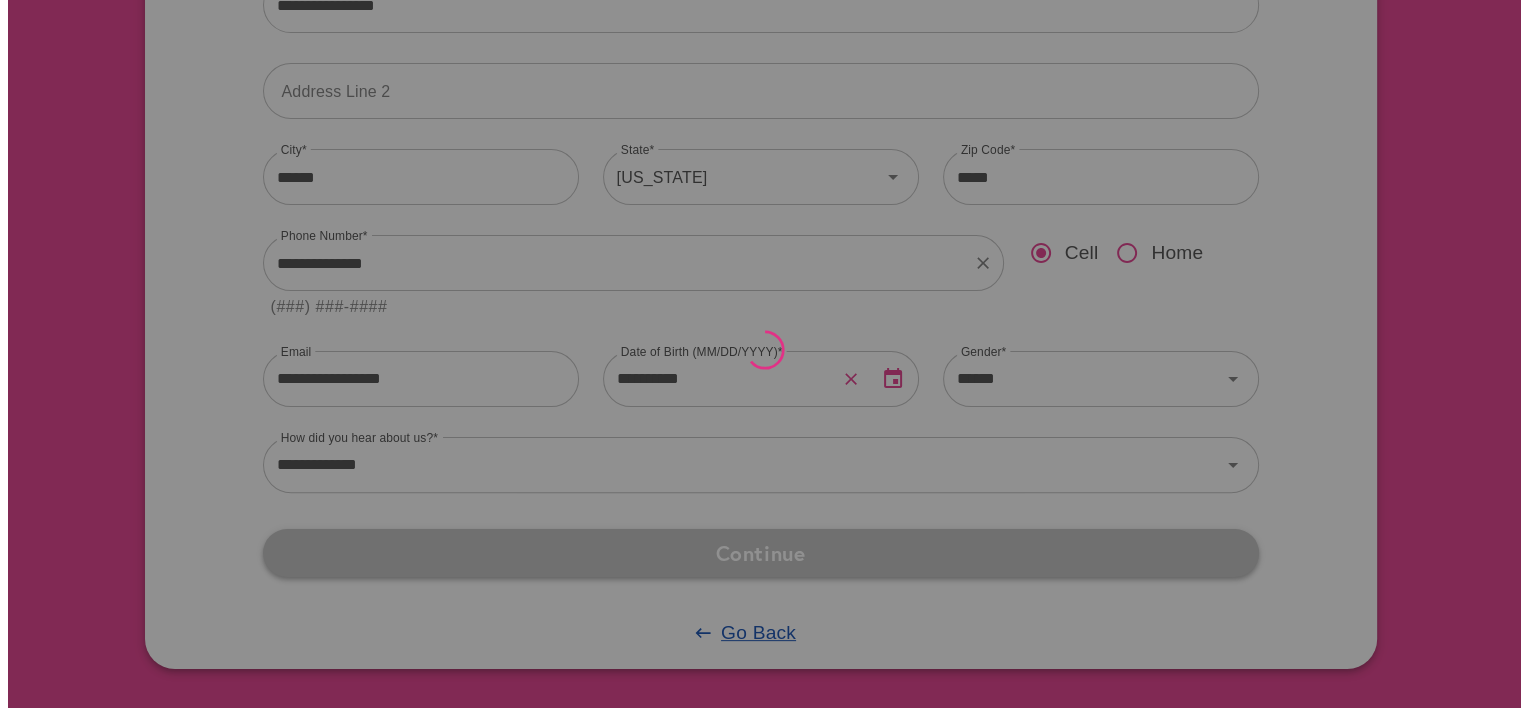 scroll, scrollTop: 0, scrollLeft: 0, axis: both 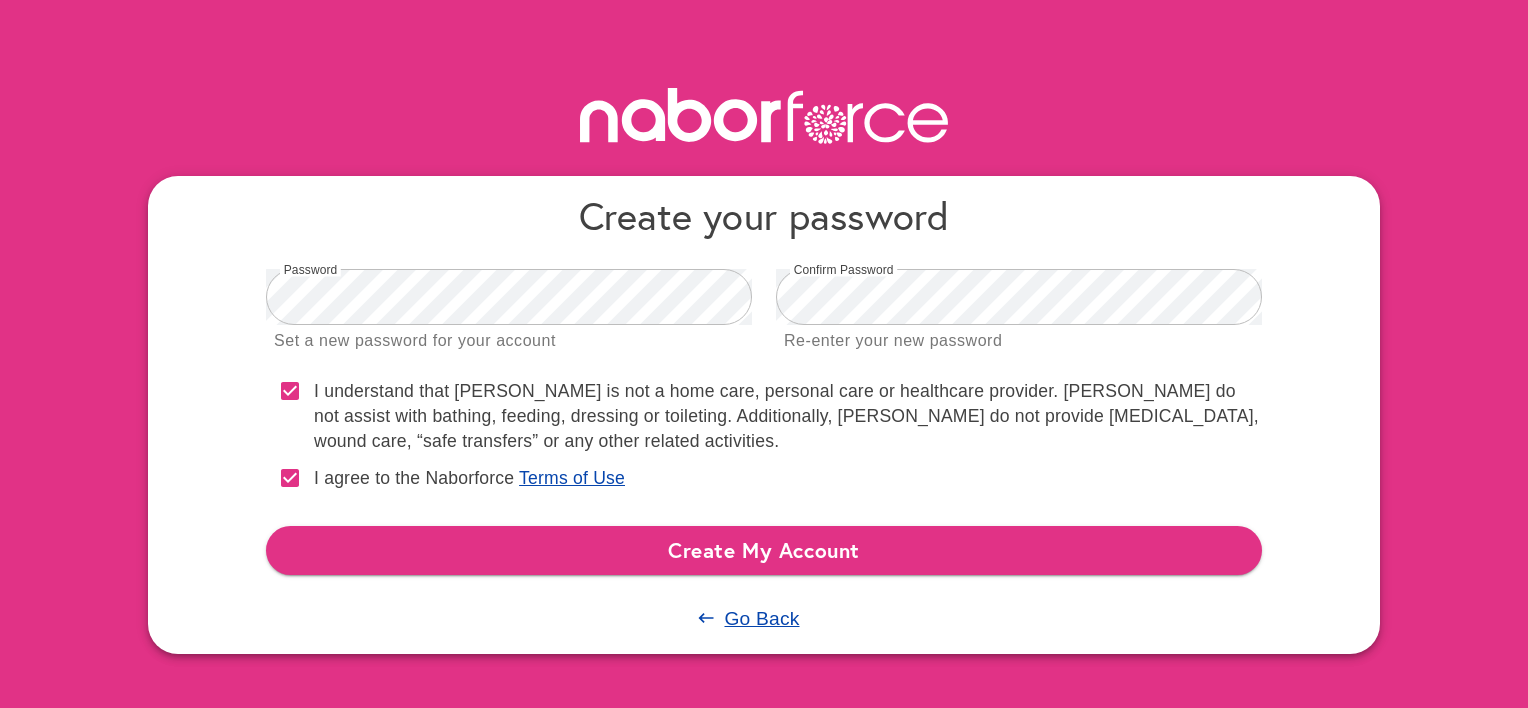 click on "Terms of Use" at bounding box center [572, 478] 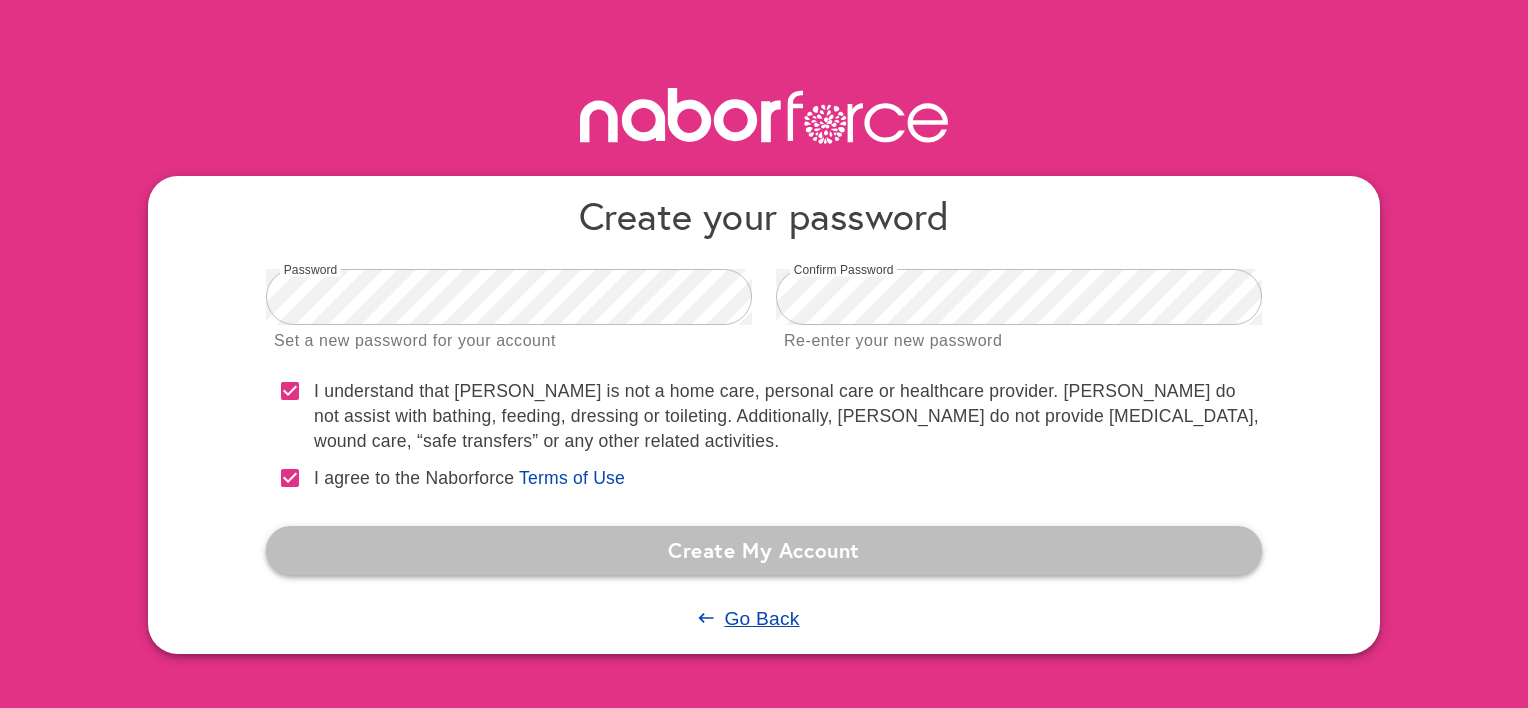 click on "Create My Account" at bounding box center [764, 550] 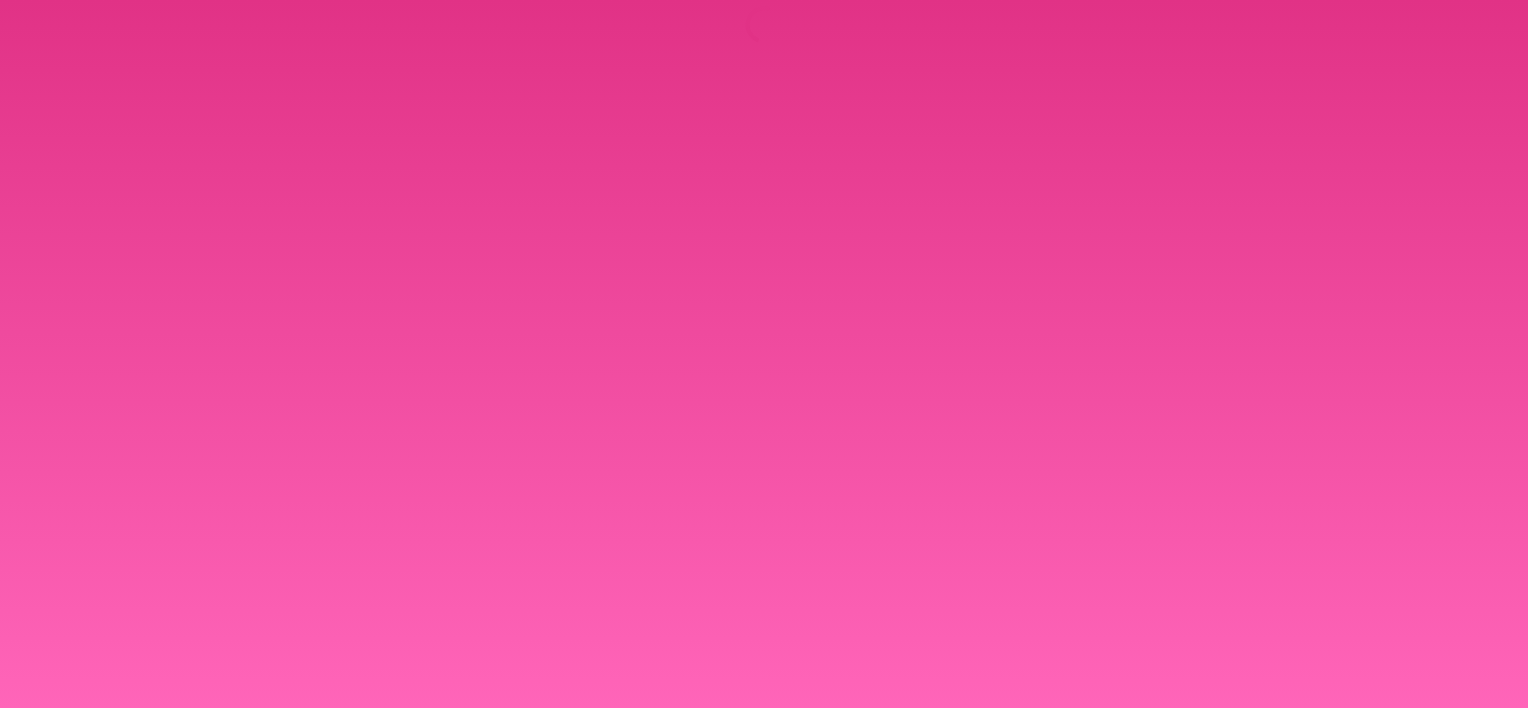 scroll, scrollTop: 0, scrollLeft: 0, axis: both 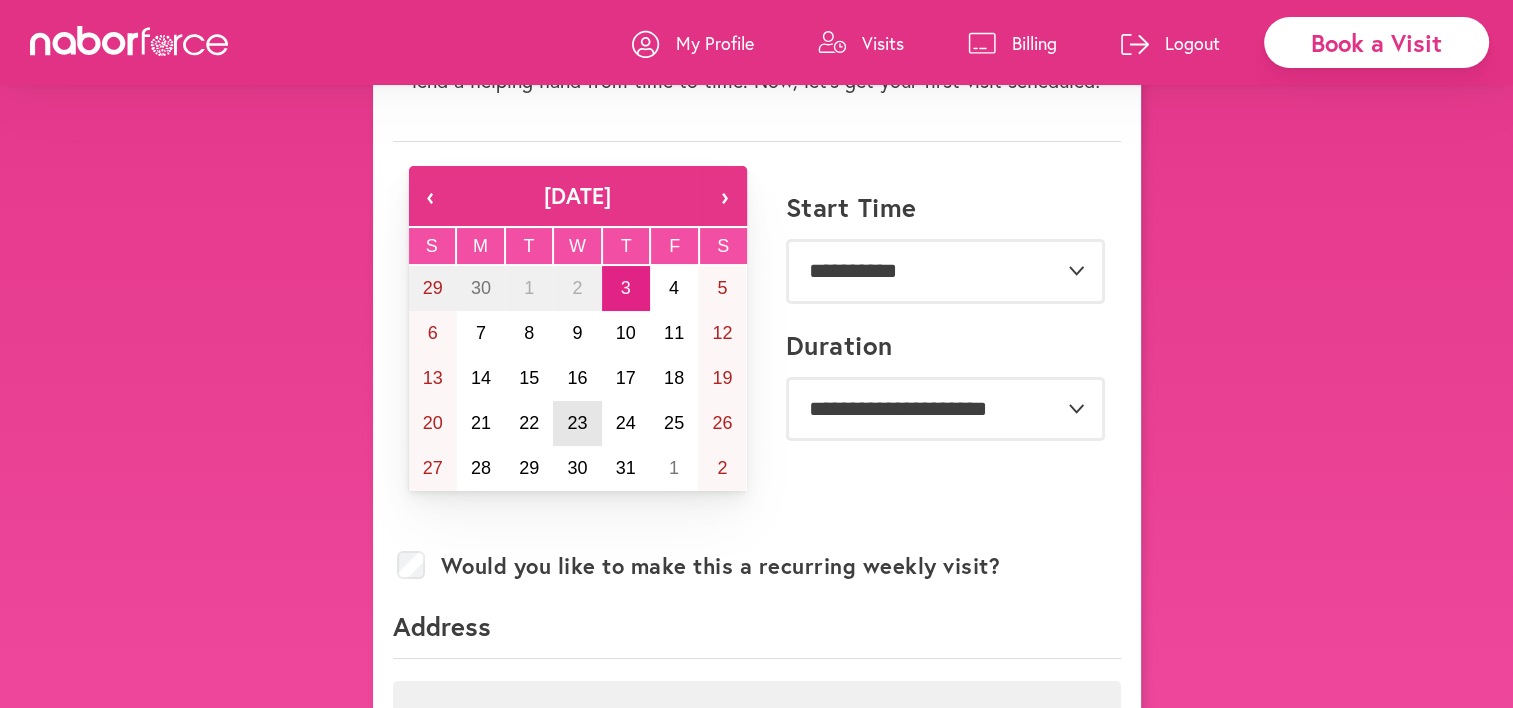 click on "23" at bounding box center (577, 423) 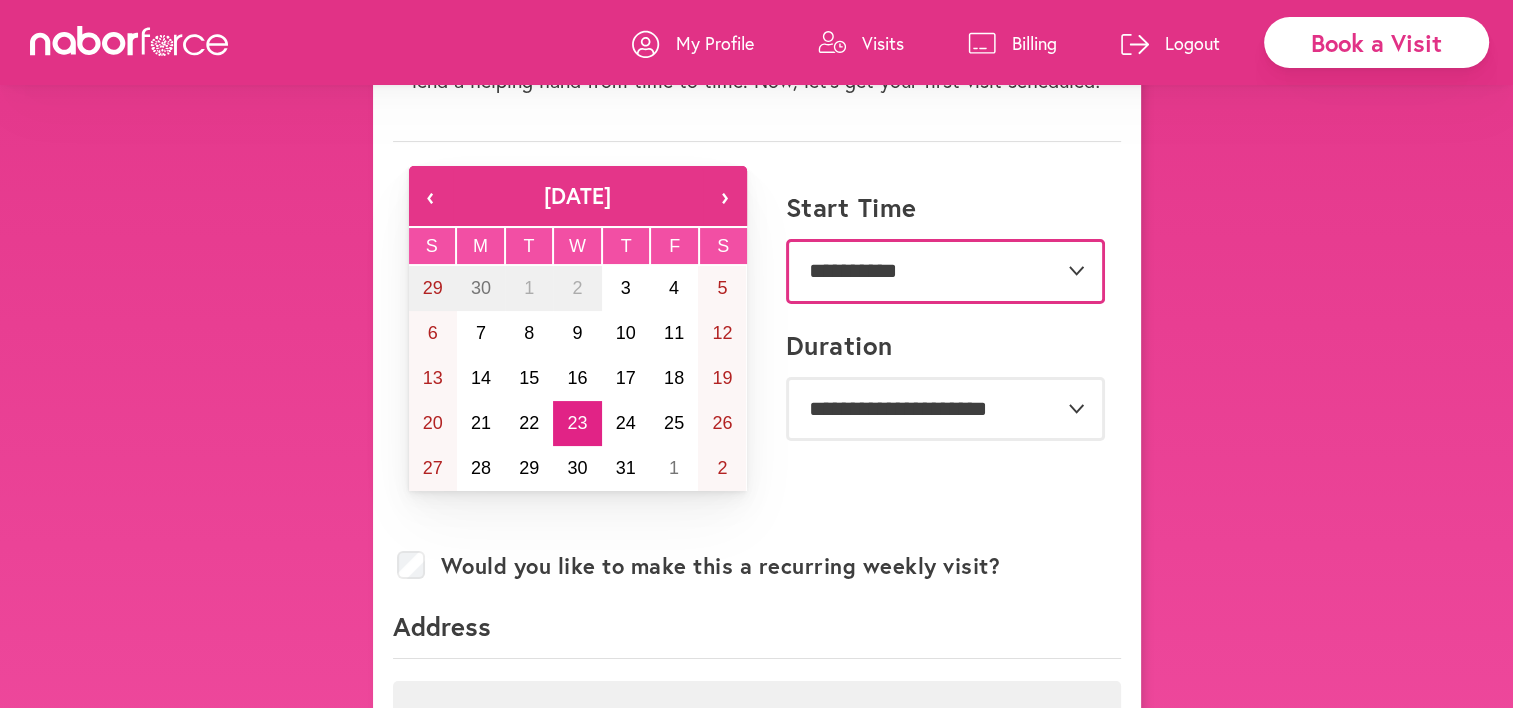 click on "**********" at bounding box center (945, 271) 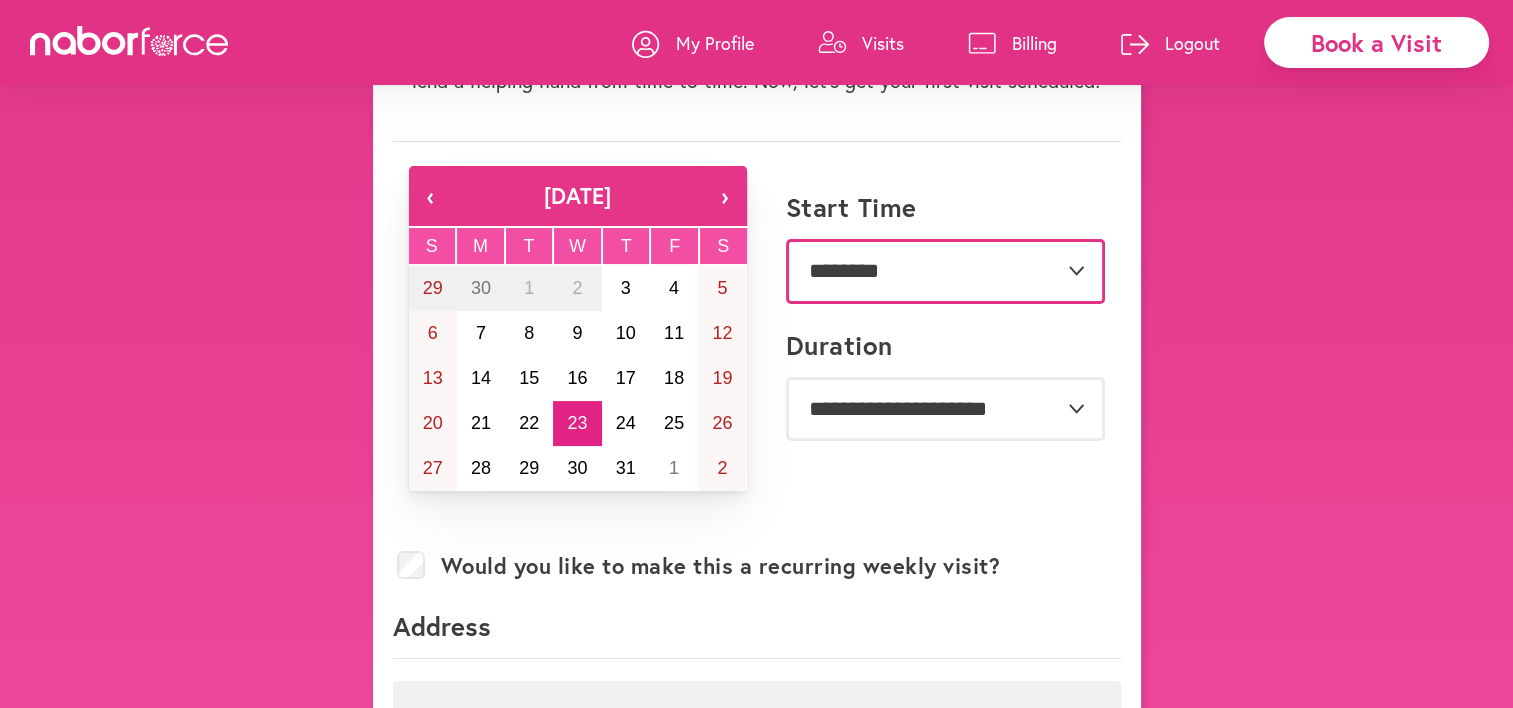 click on "**********" at bounding box center (945, 271) 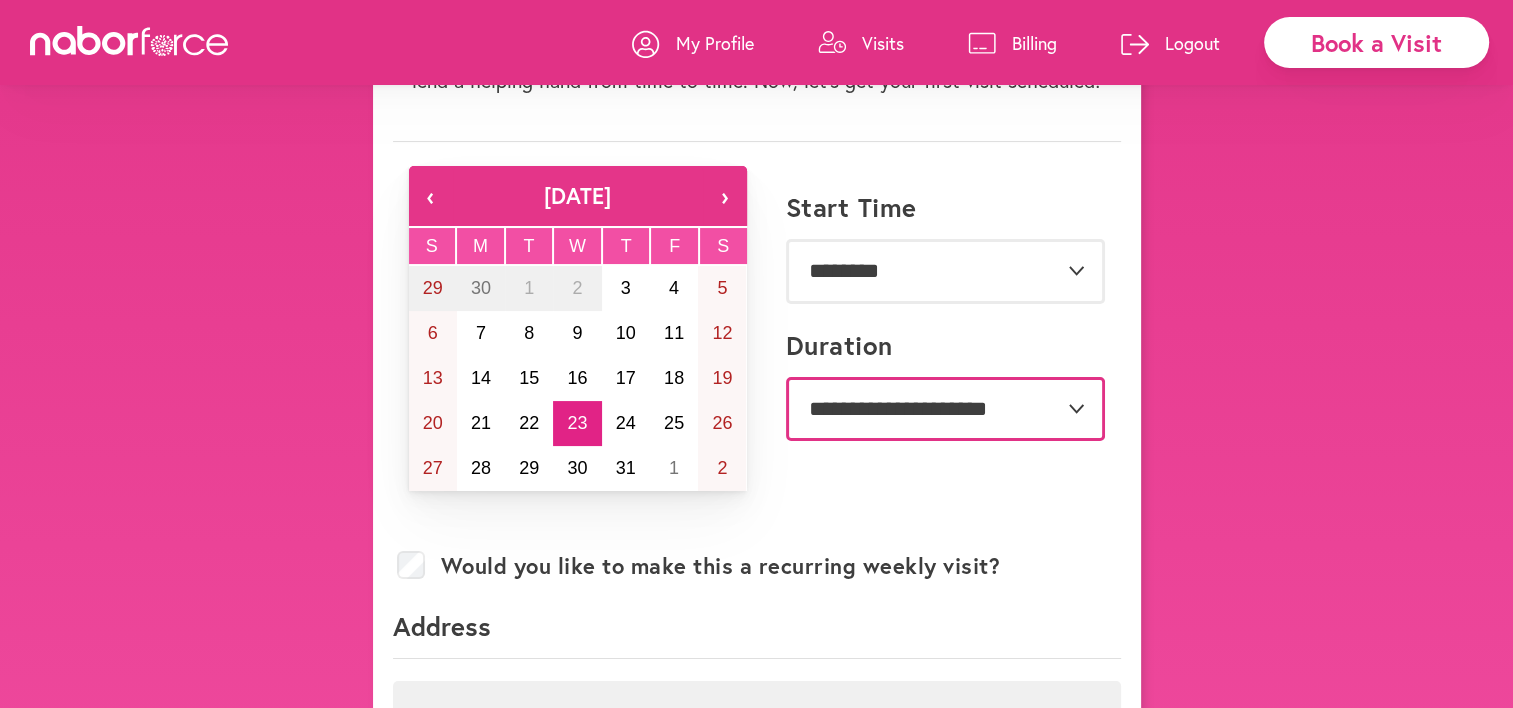 click on "**********" at bounding box center [945, 409] 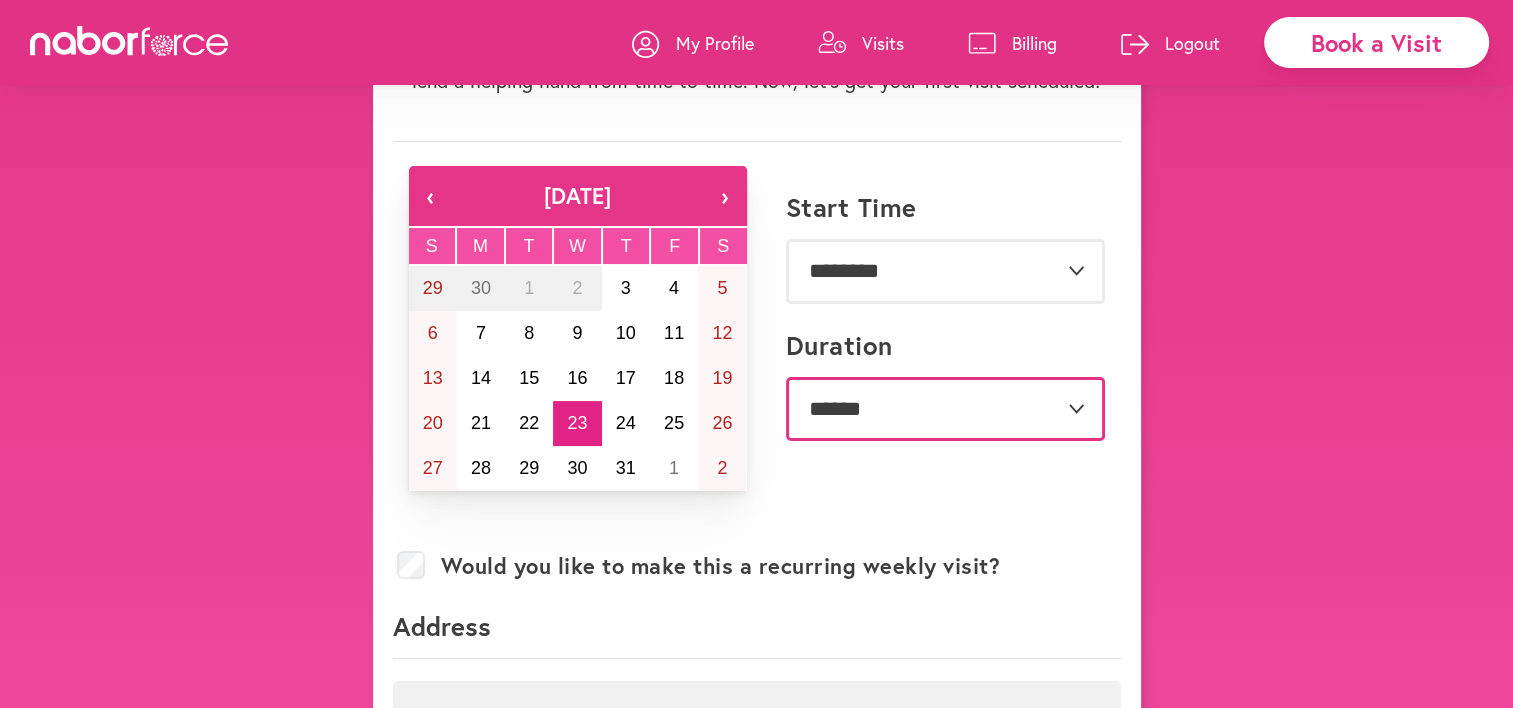 click on "**********" at bounding box center [945, 409] 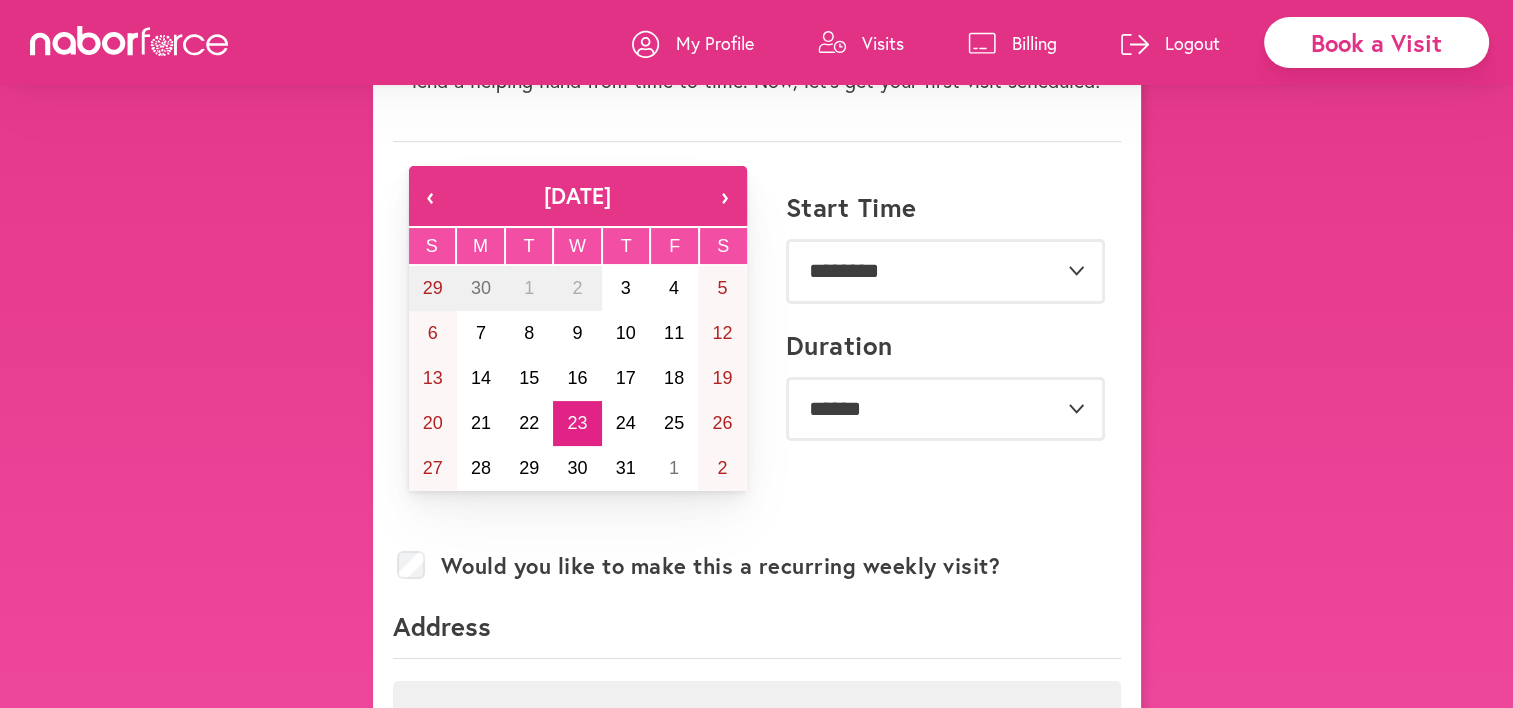 click on "**********" at bounding box center (756, 970) 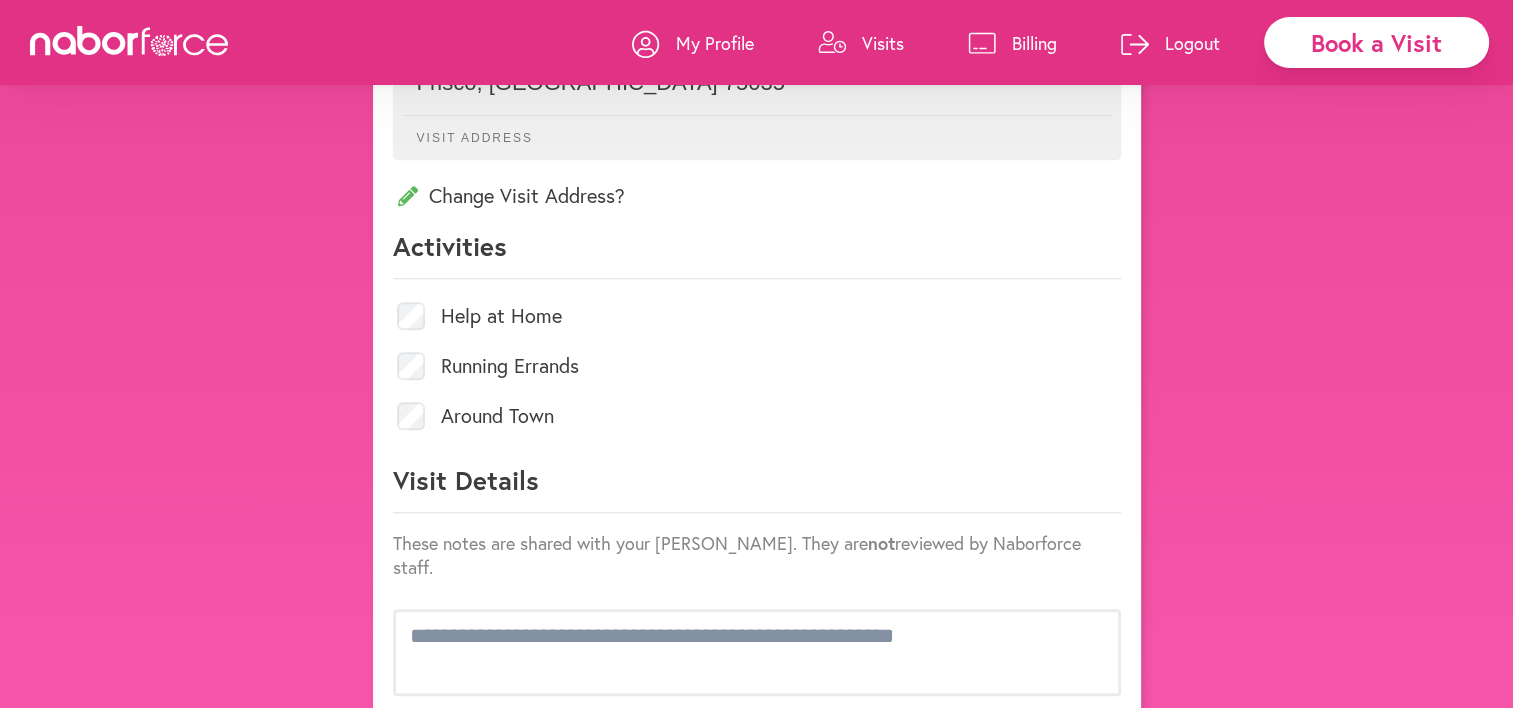 scroll, scrollTop: 900, scrollLeft: 0, axis: vertical 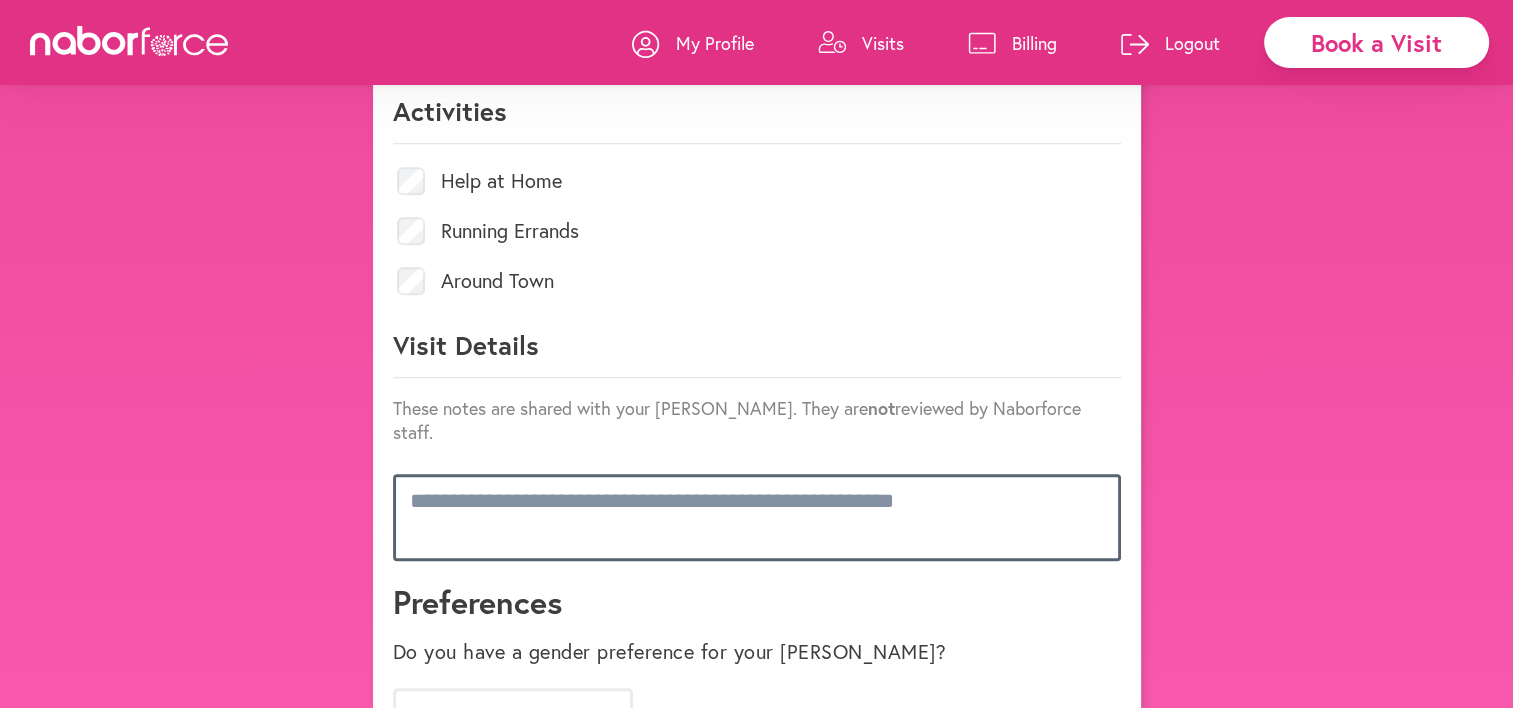 click at bounding box center (757, 517) 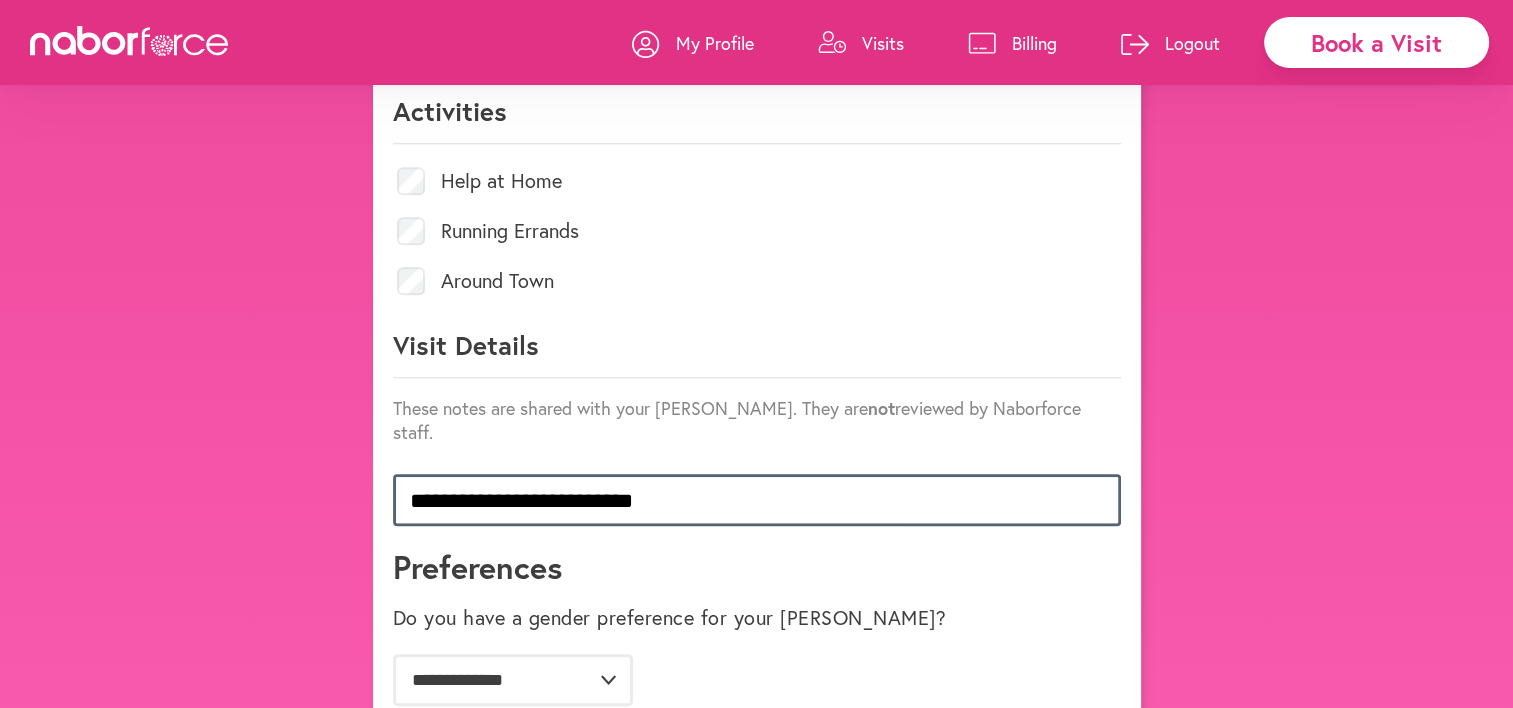 scroll, scrollTop: 1100, scrollLeft: 0, axis: vertical 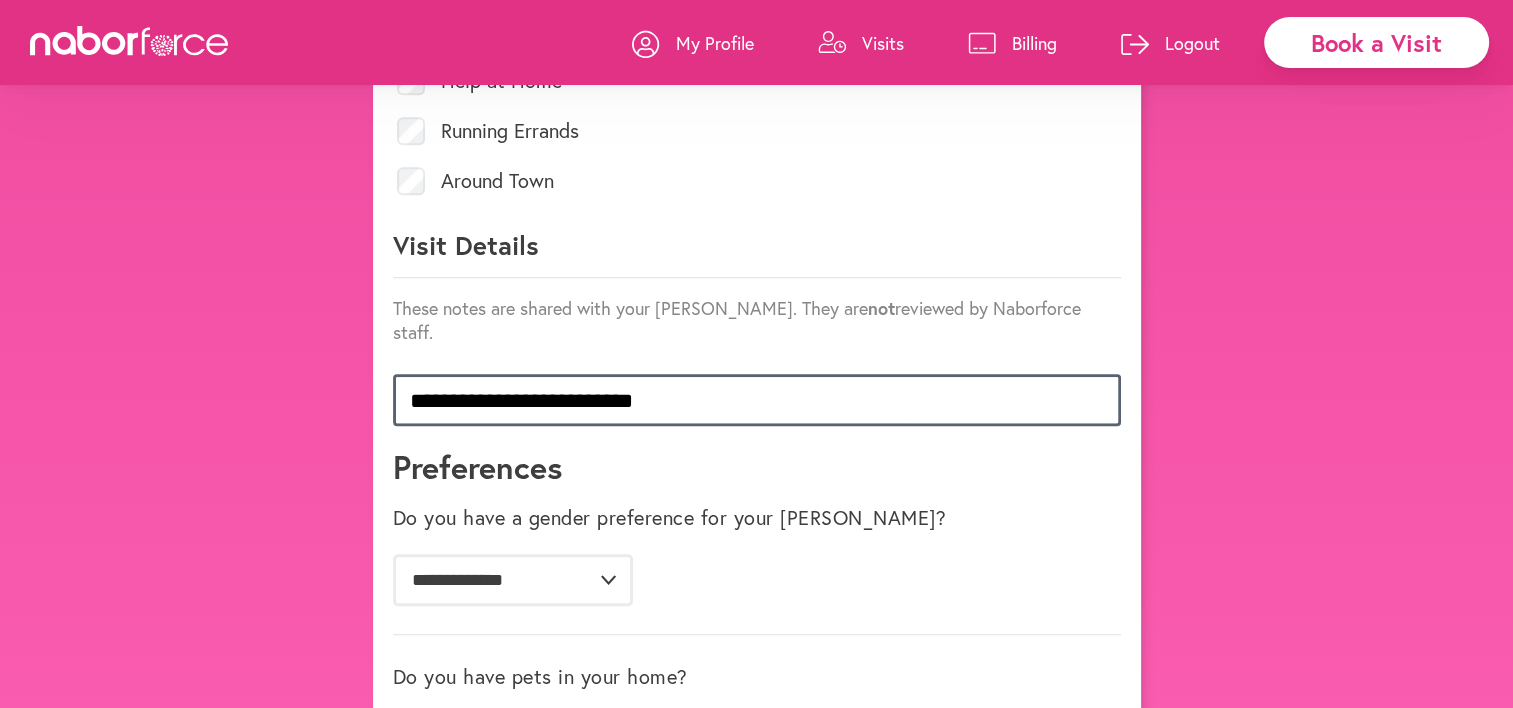 type on "**********" 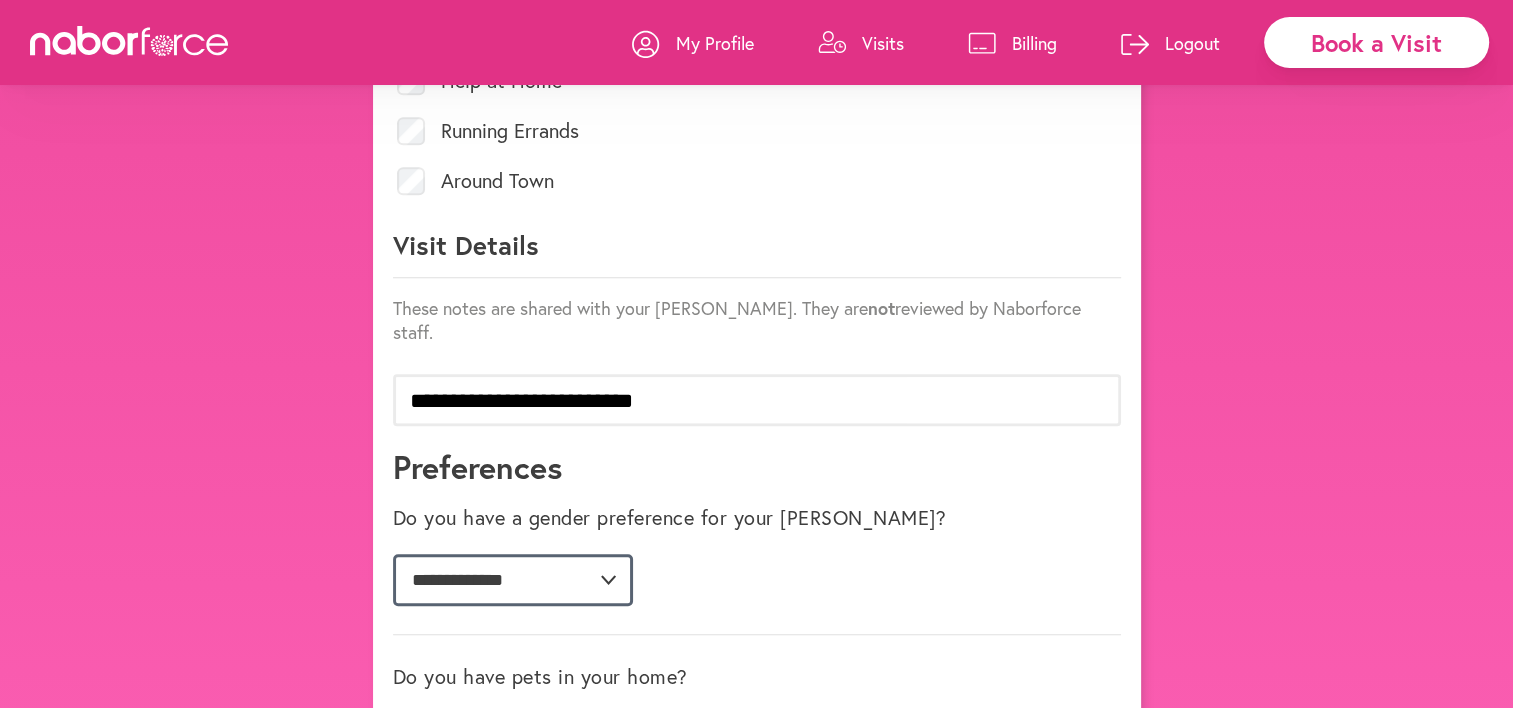 click on "**********" at bounding box center (513, 580) 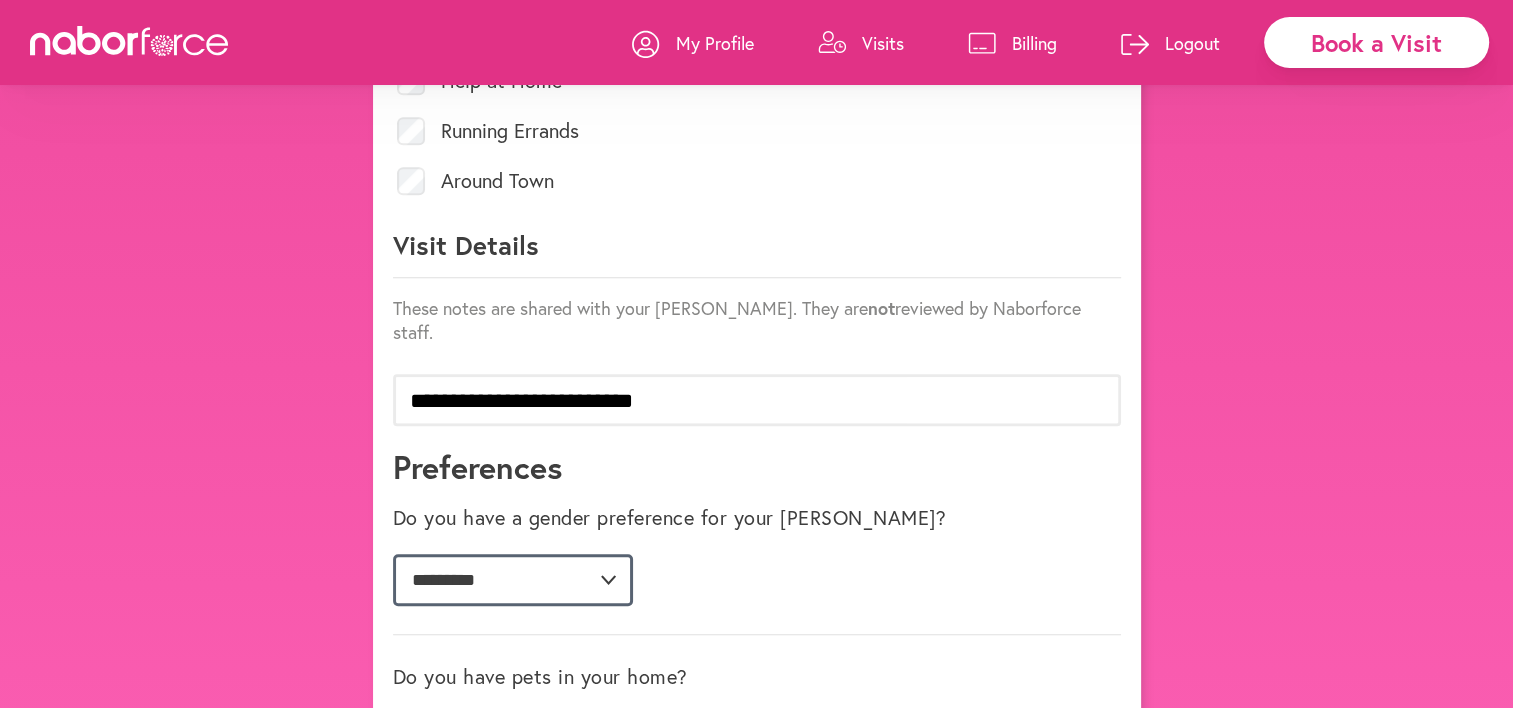 click on "**********" at bounding box center (513, 580) 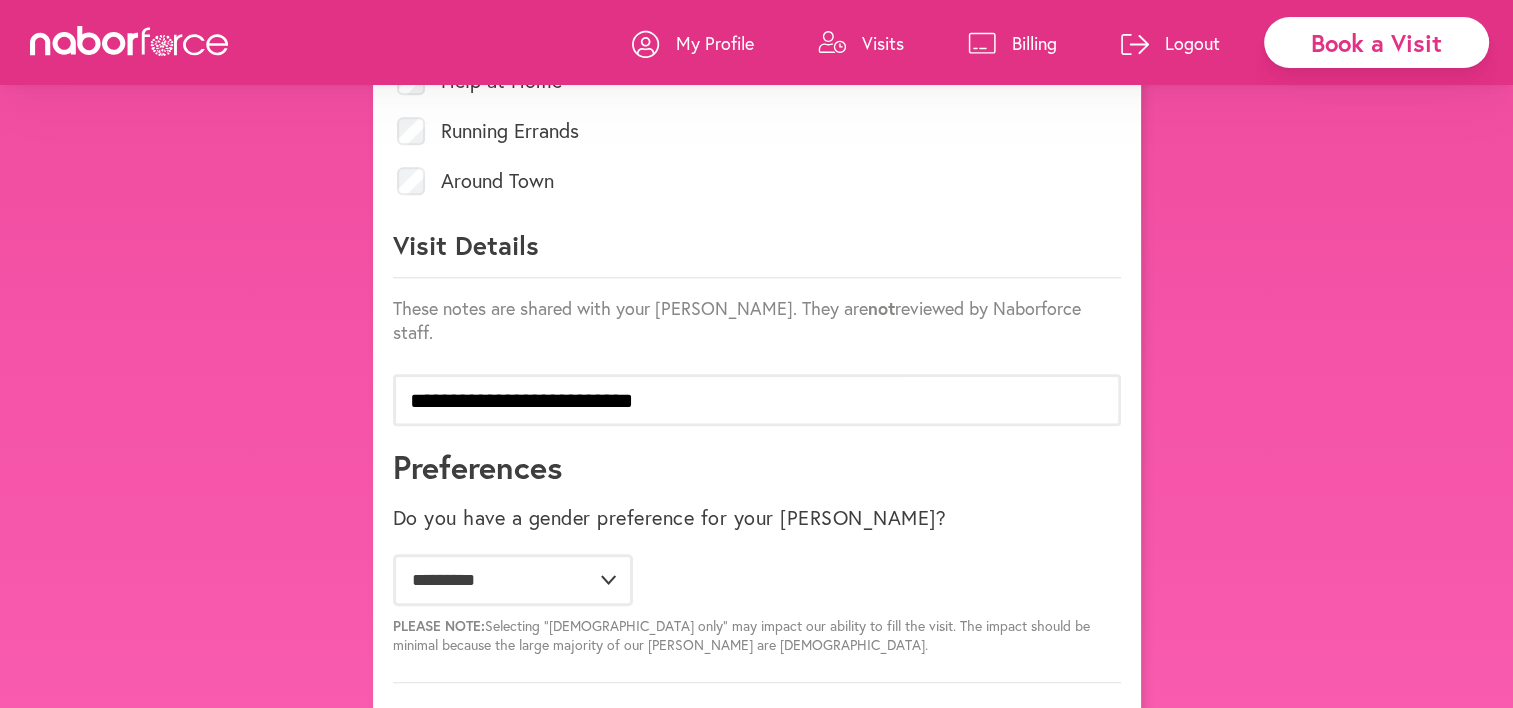 click on "**********" 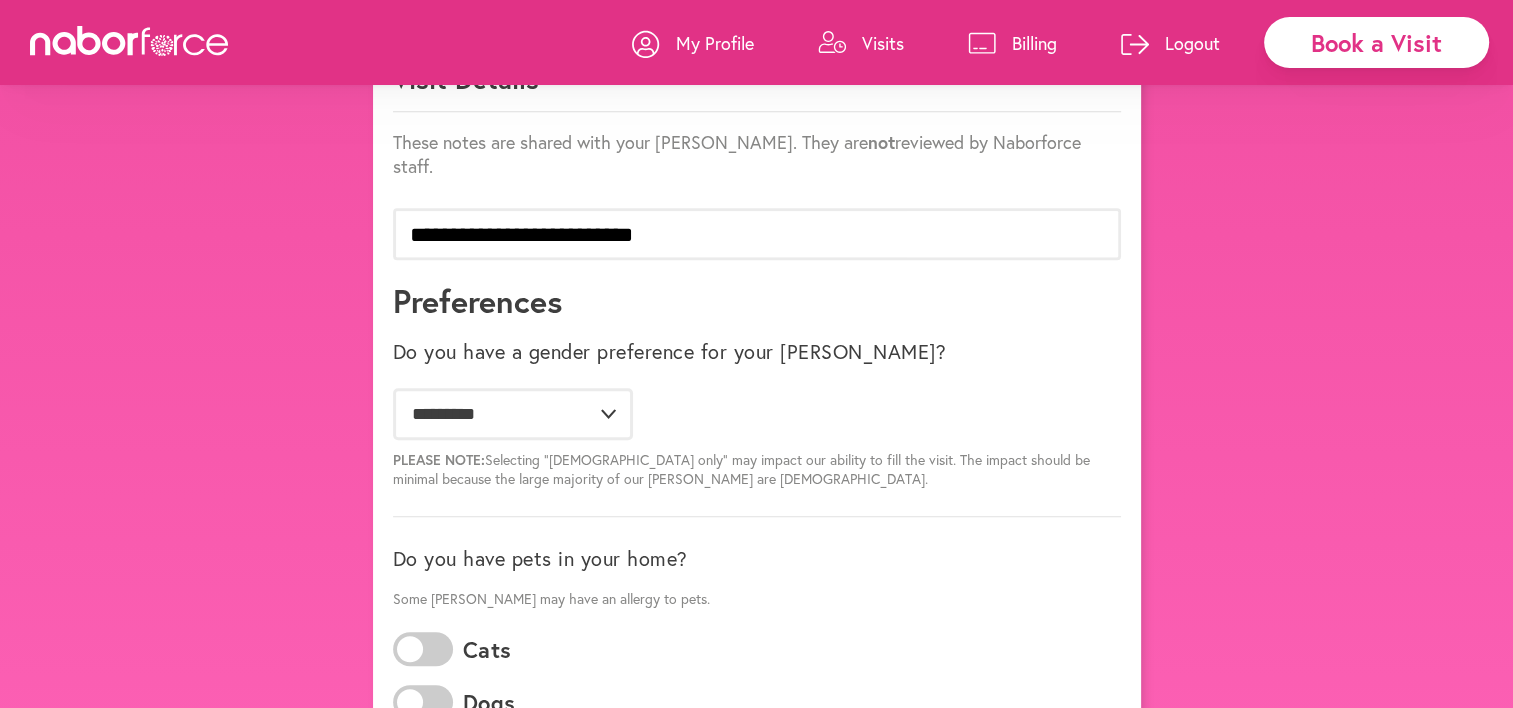 scroll, scrollTop: 1300, scrollLeft: 0, axis: vertical 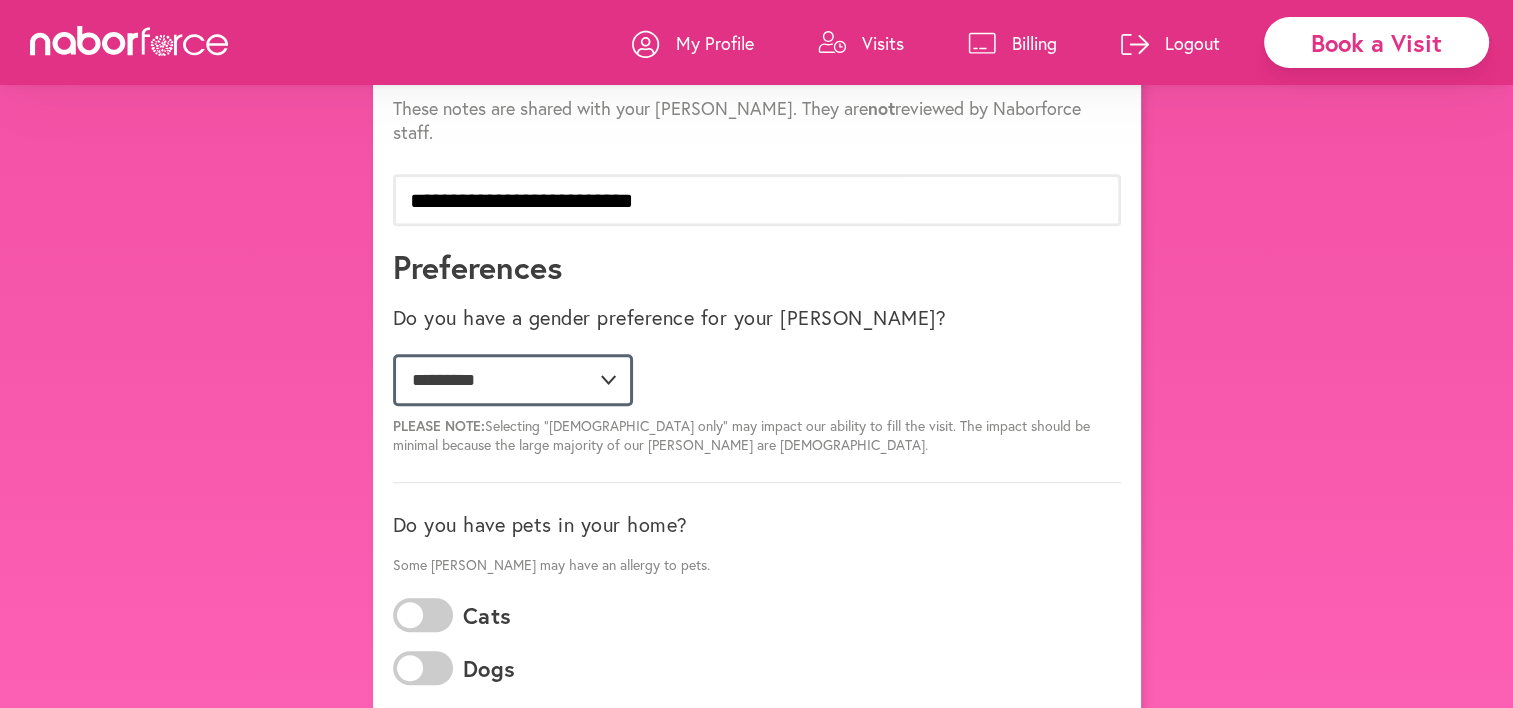 click on "**********" at bounding box center (513, 380) 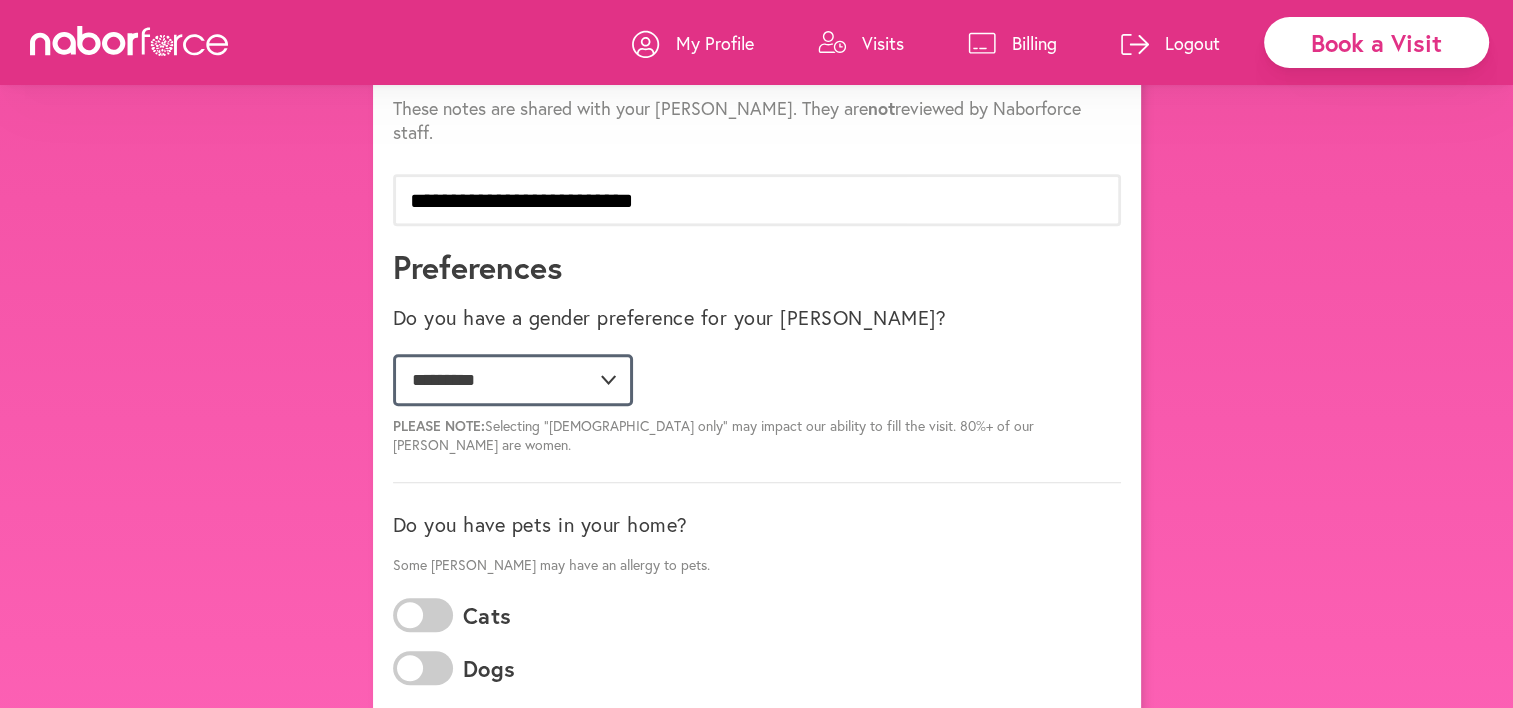 click on "**********" at bounding box center [513, 380] 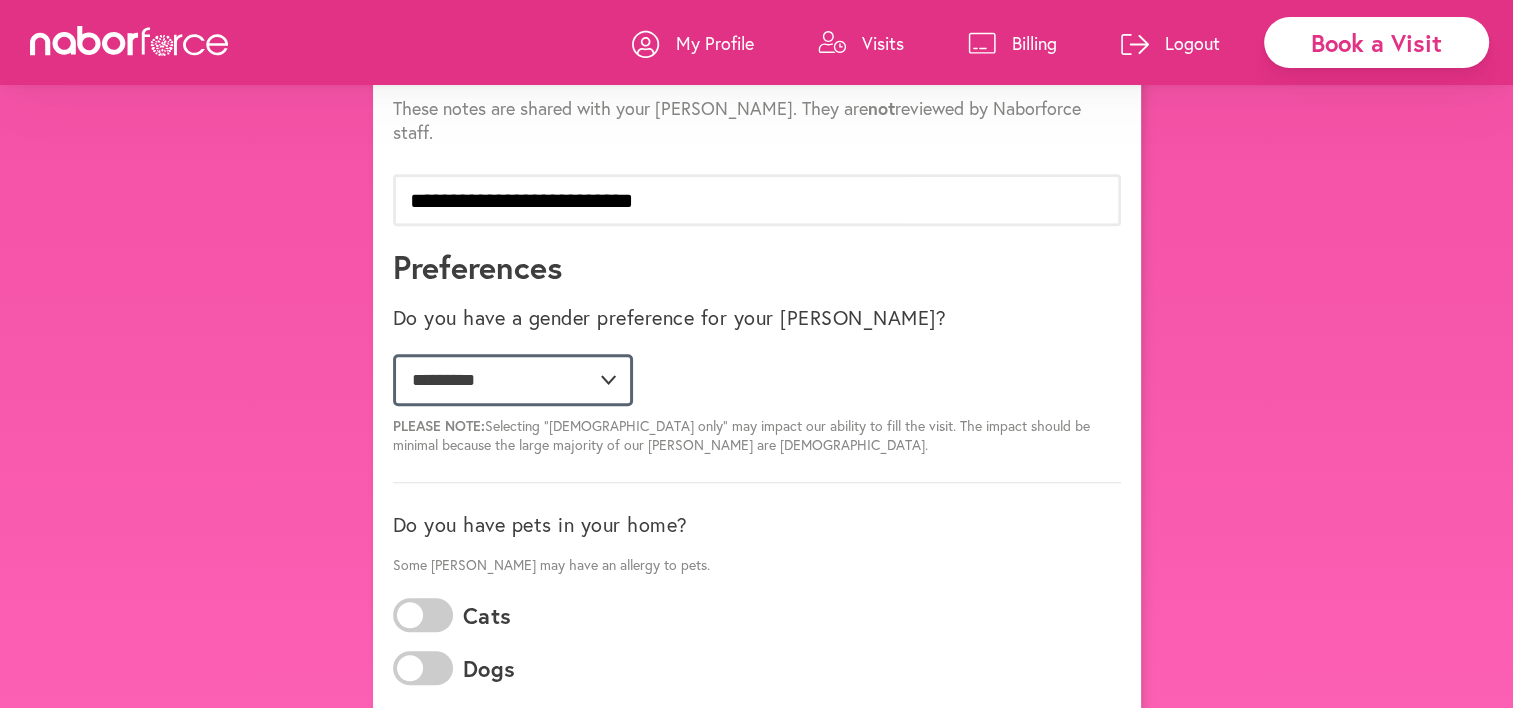 scroll, scrollTop: 1508, scrollLeft: 0, axis: vertical 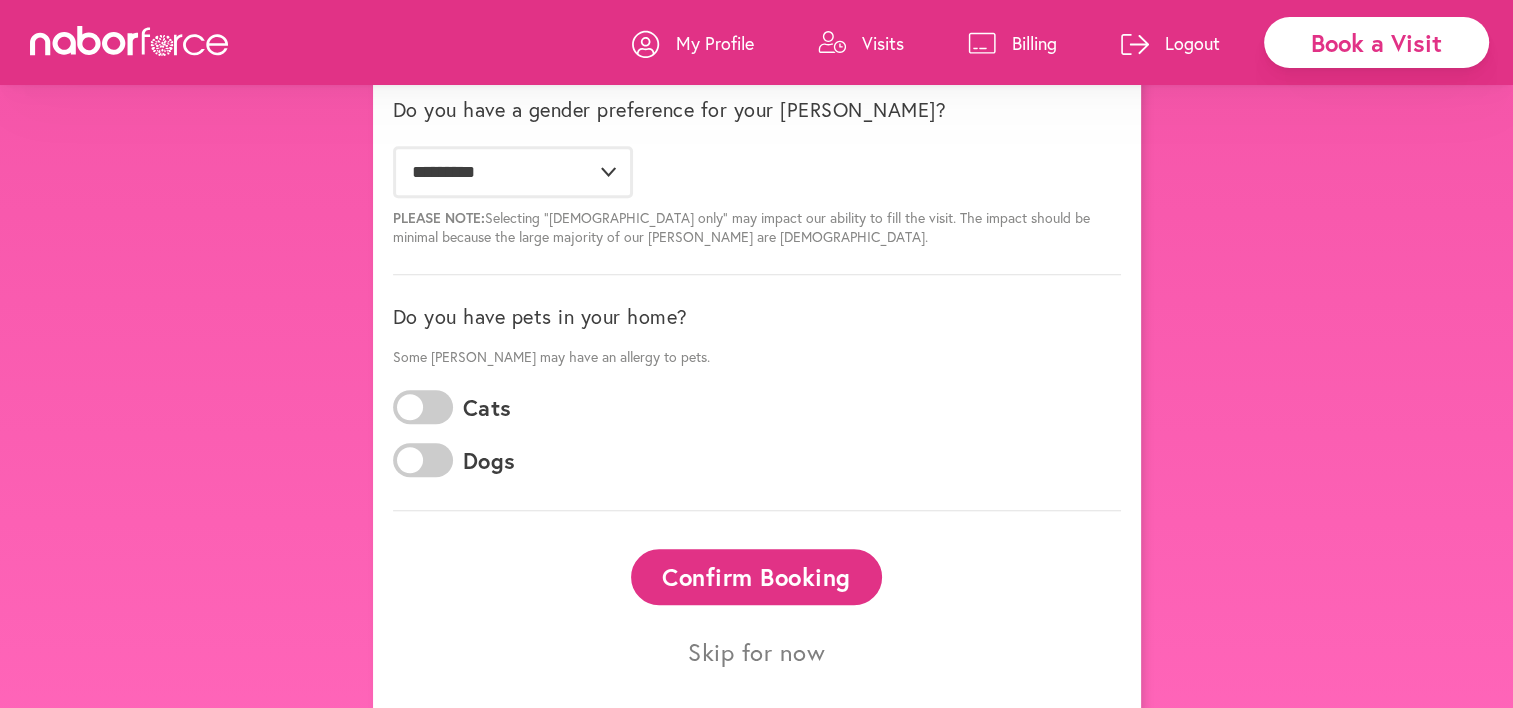 click on "Confirm Booking" at bounding box center (757, 576) 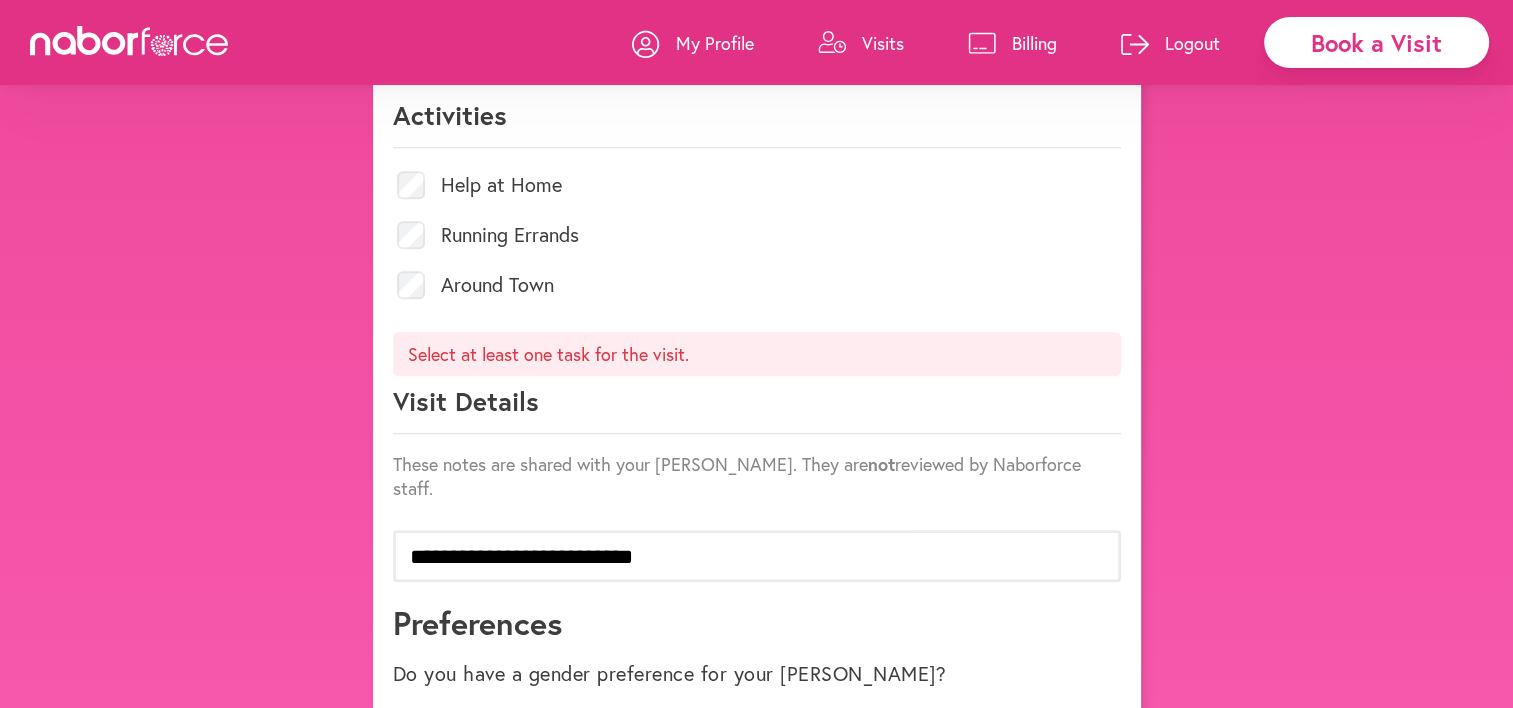 scroll, scrollTop: 1000, scrollLeft: 0, axis: vertical 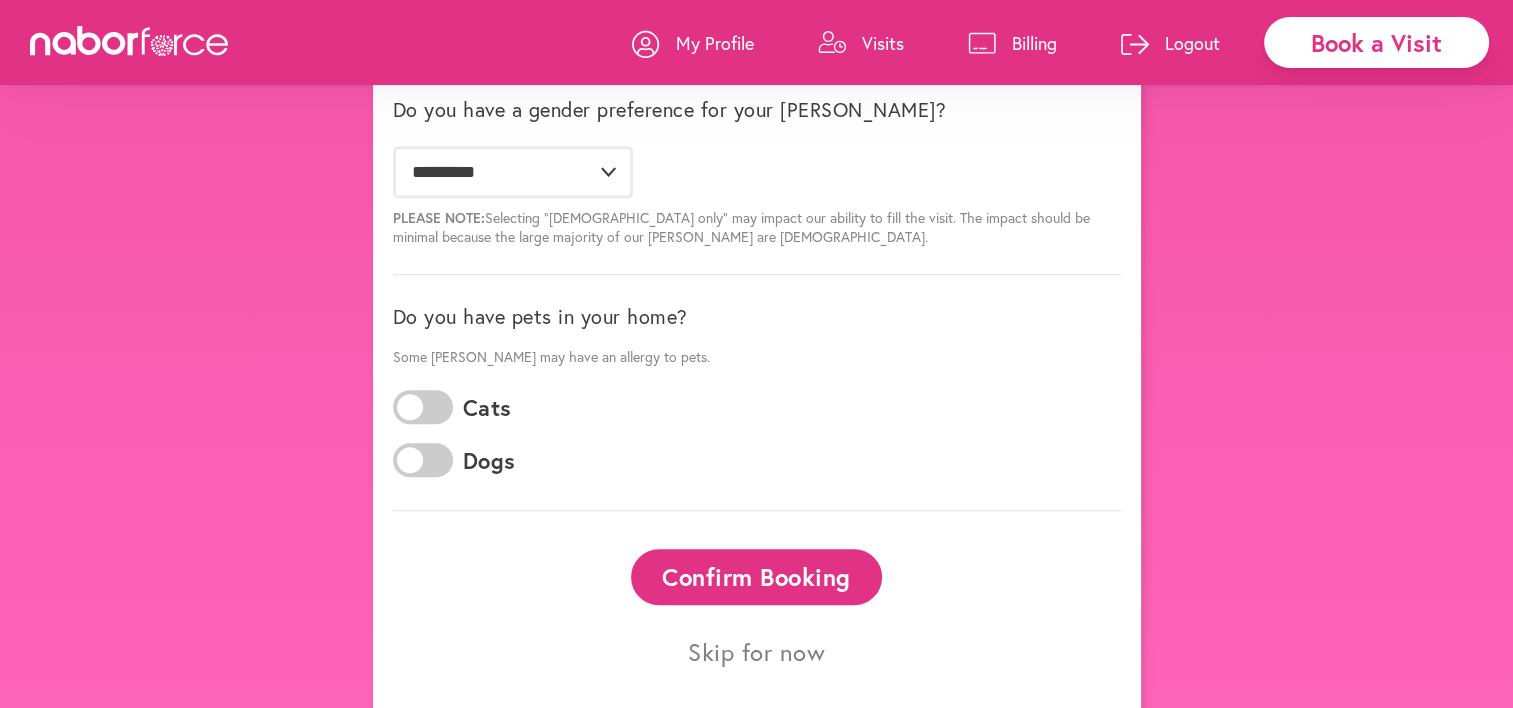 click on "Confirm Booking" at bounding box center (757, 576) 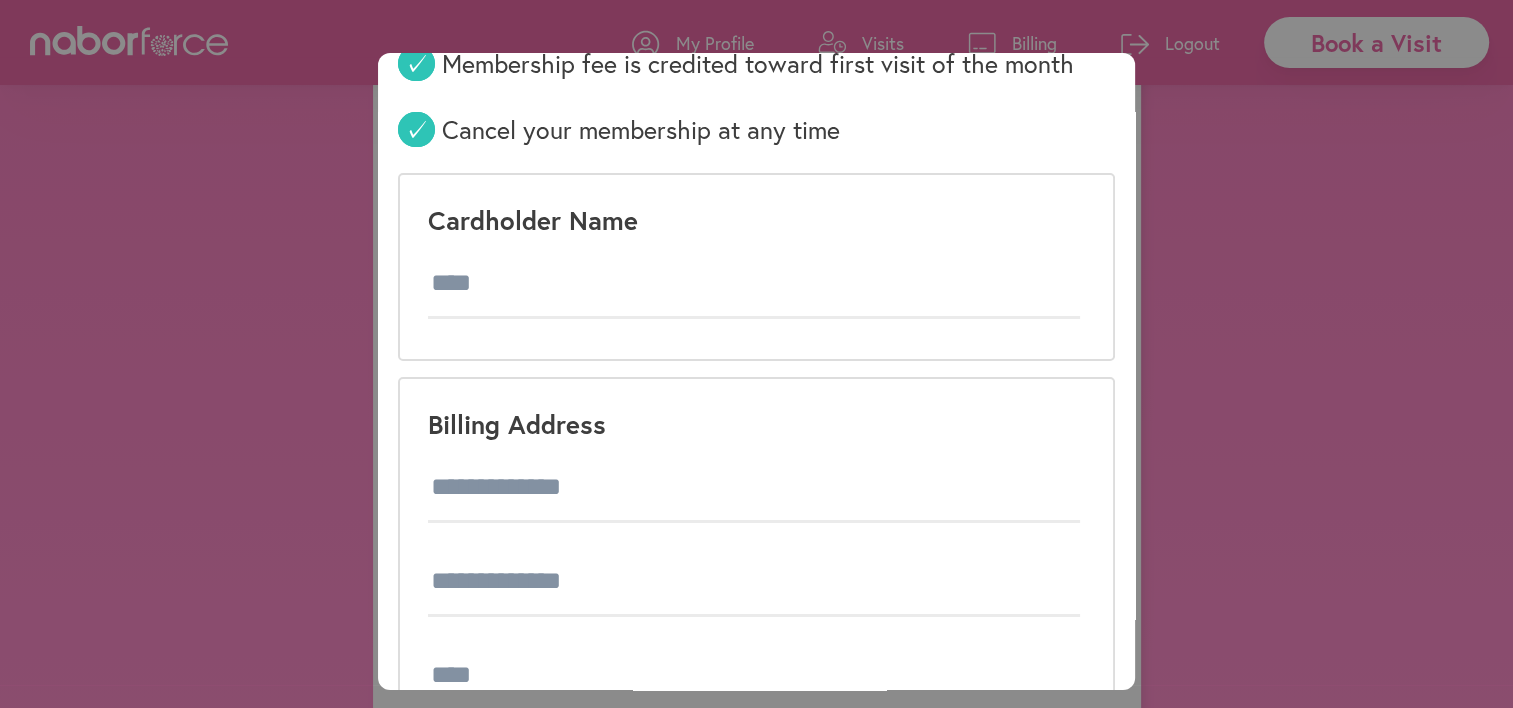 scroll, scrollTop: 200, scrollLeft: 0, axis: vertical 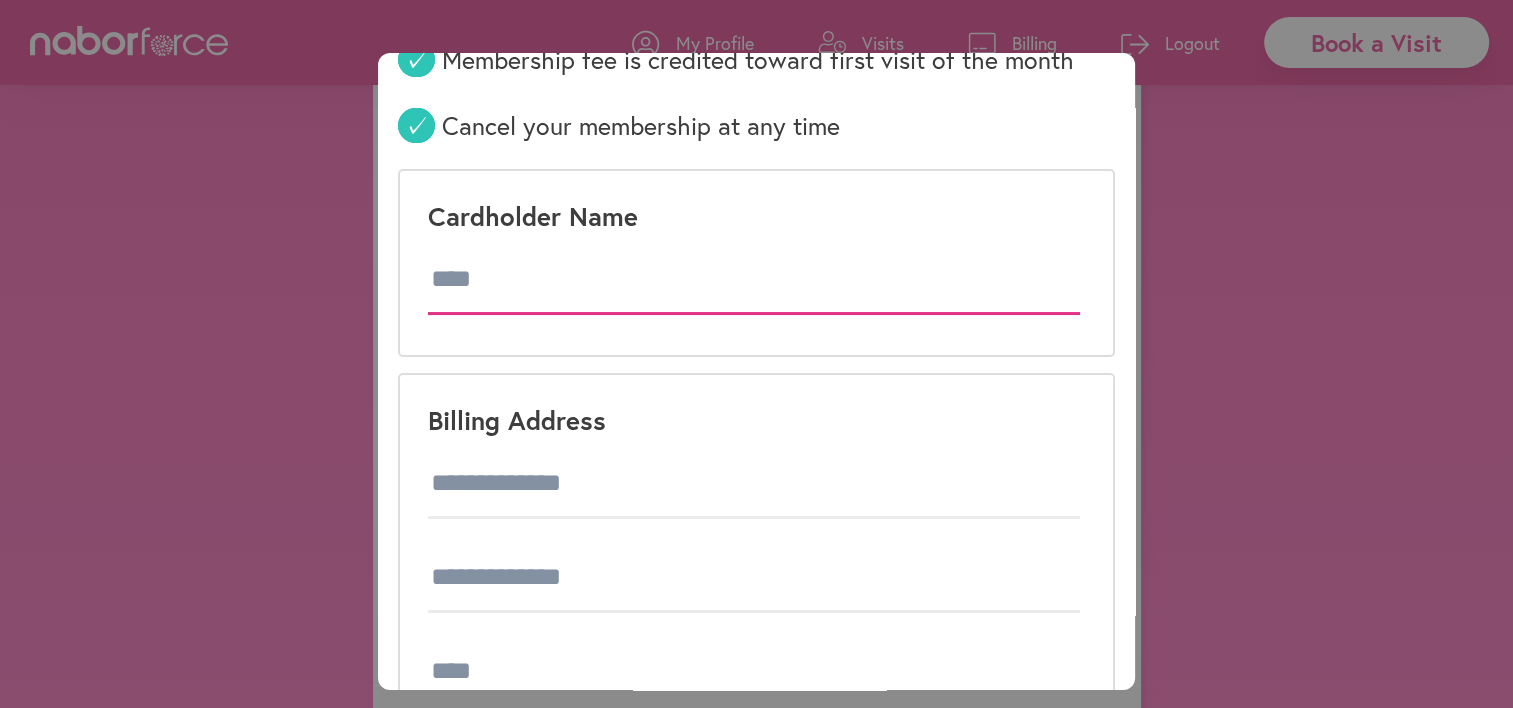 click at bounding box center (754, 280) 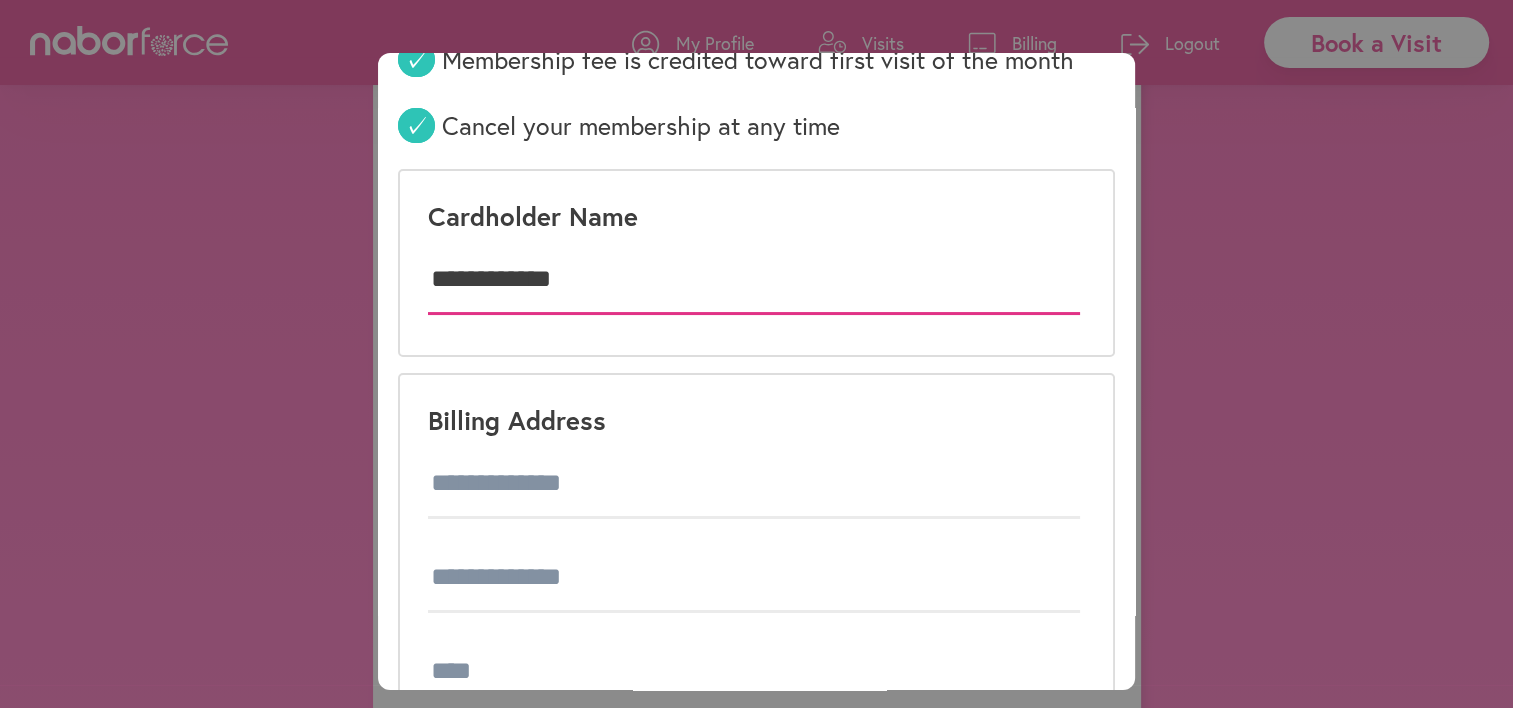 type on "**********" 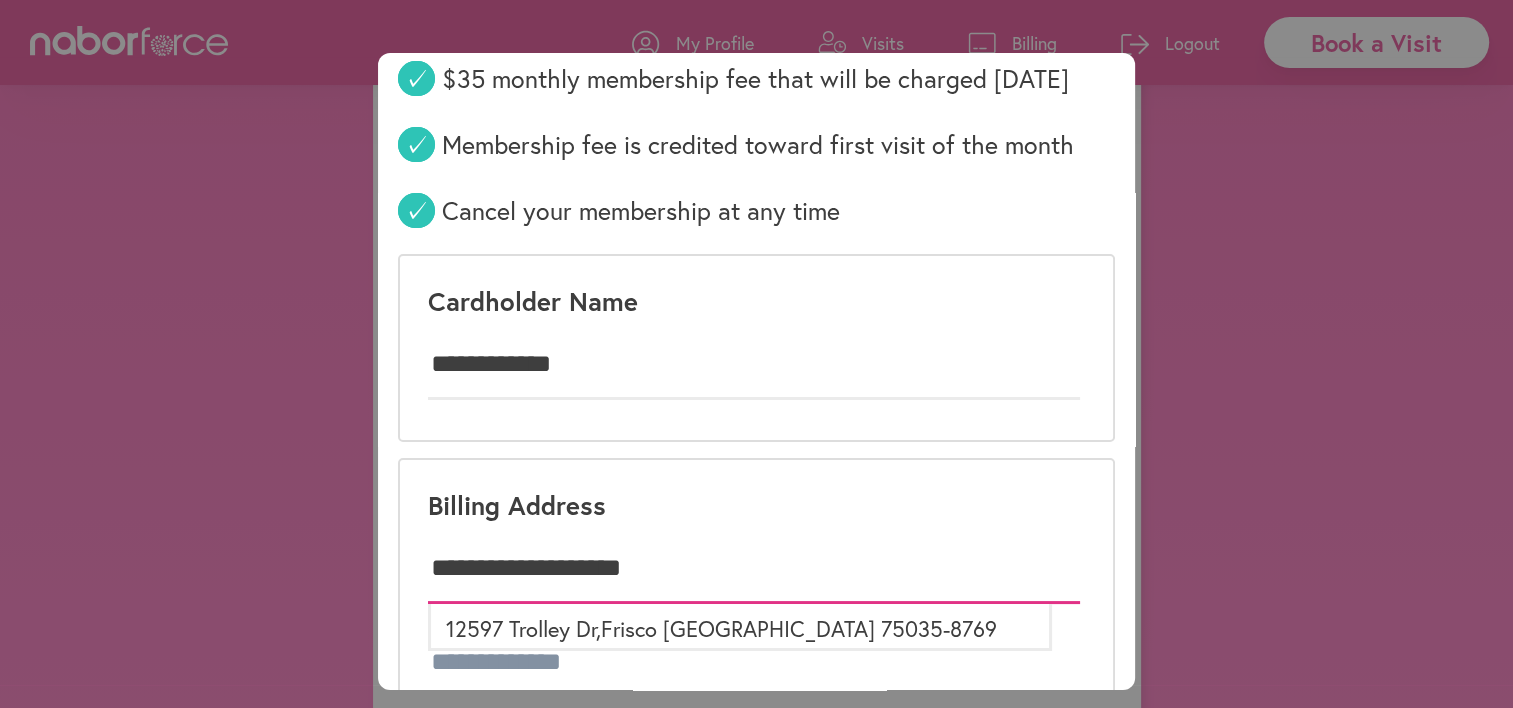 scroll, scrollTop: 200, scrollLeft: 0, axis: vertical 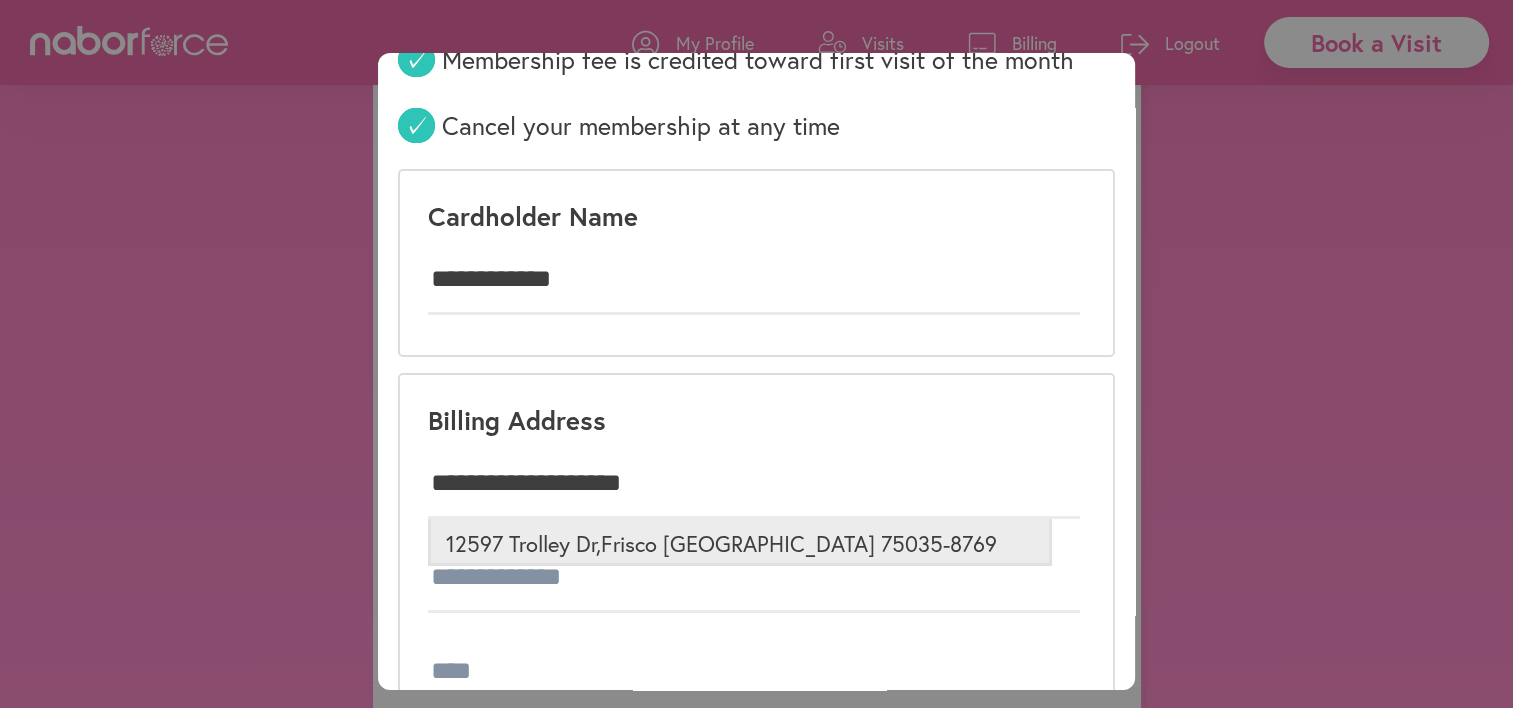 type on "**********" 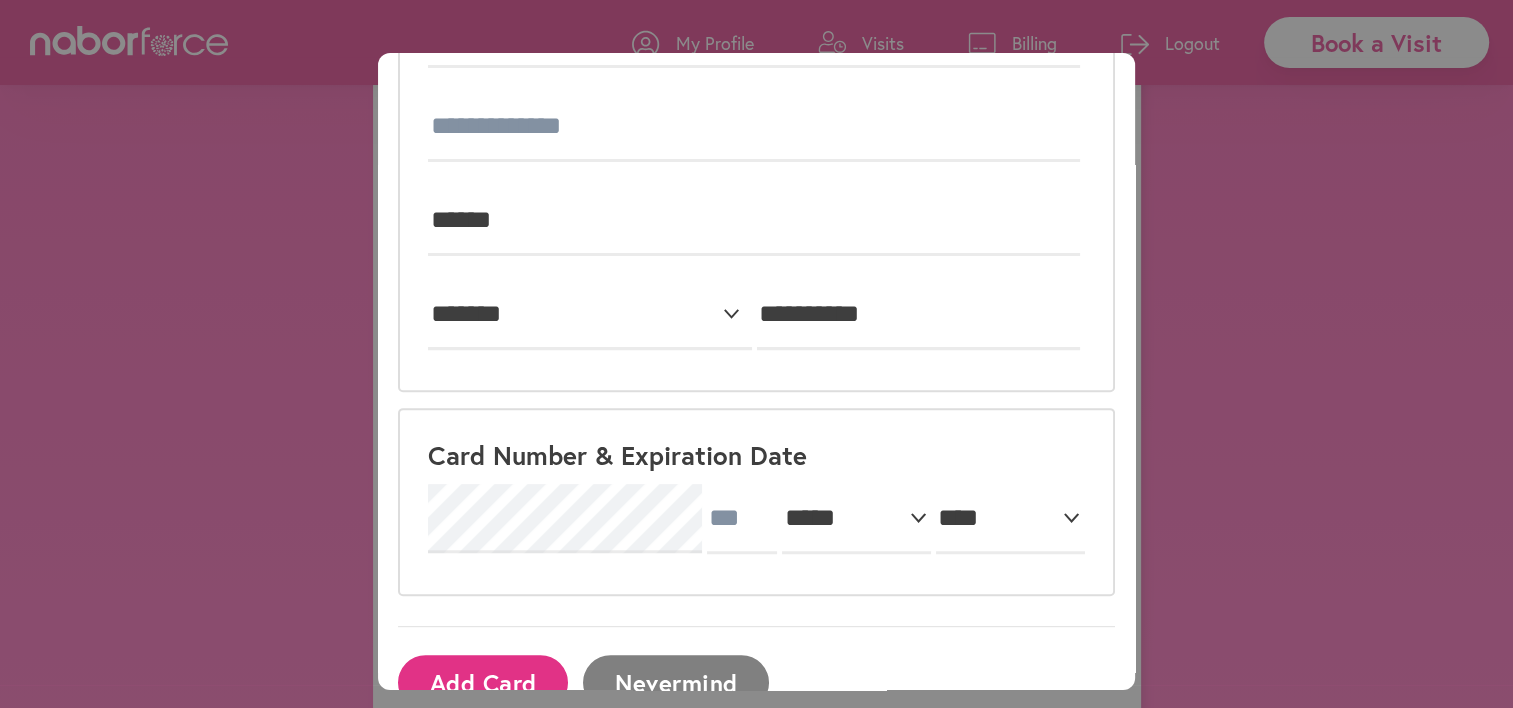 scroll, scrollTop: 700, scrollLeft: 0, axis: vertical 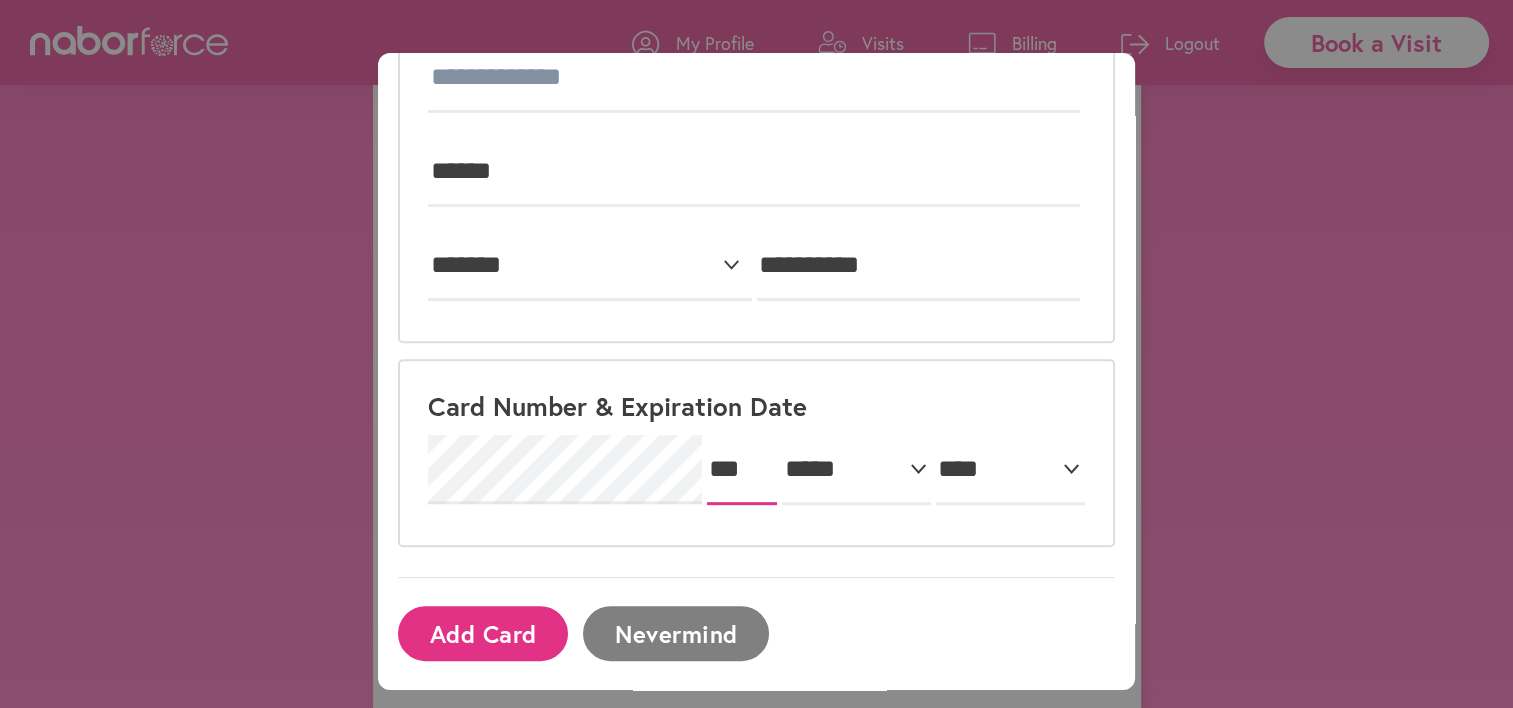 type on "***" 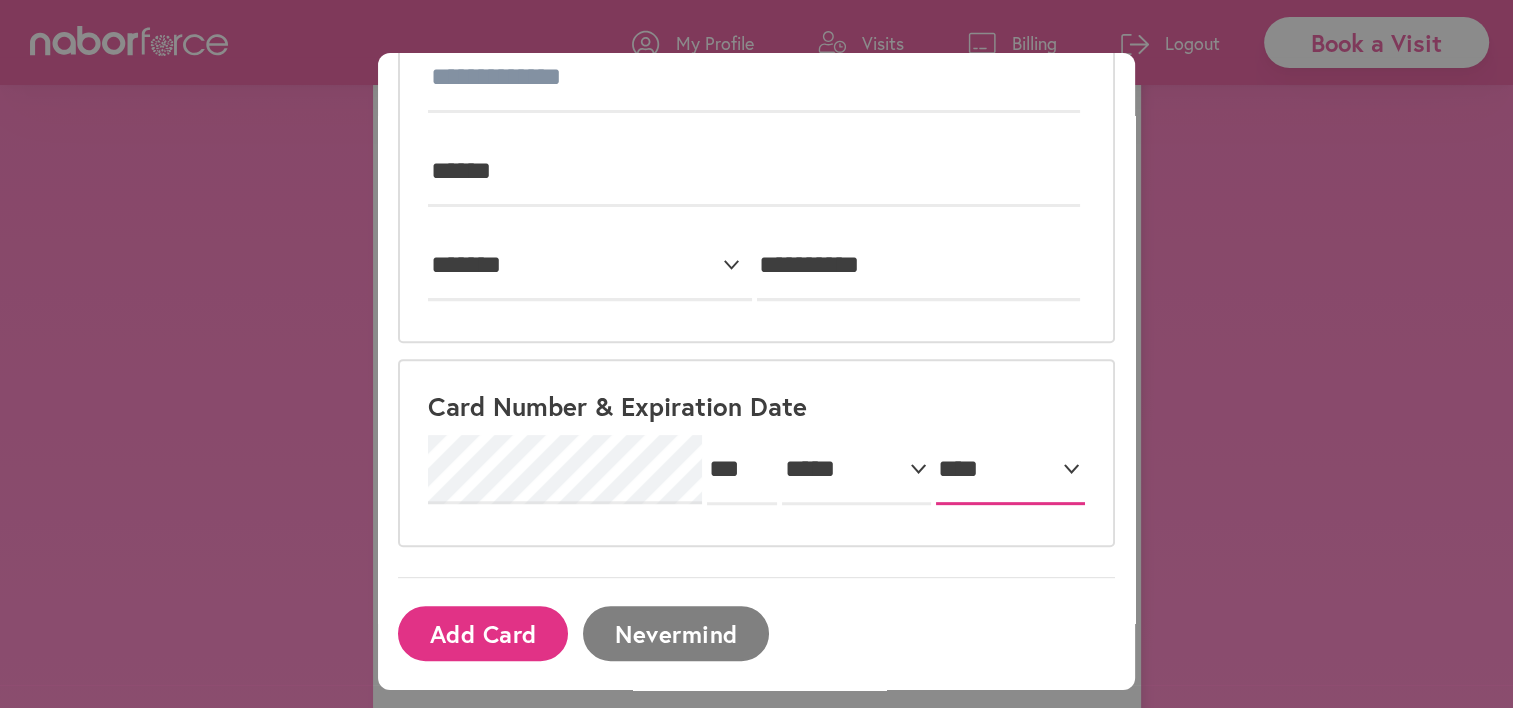 select on "****" 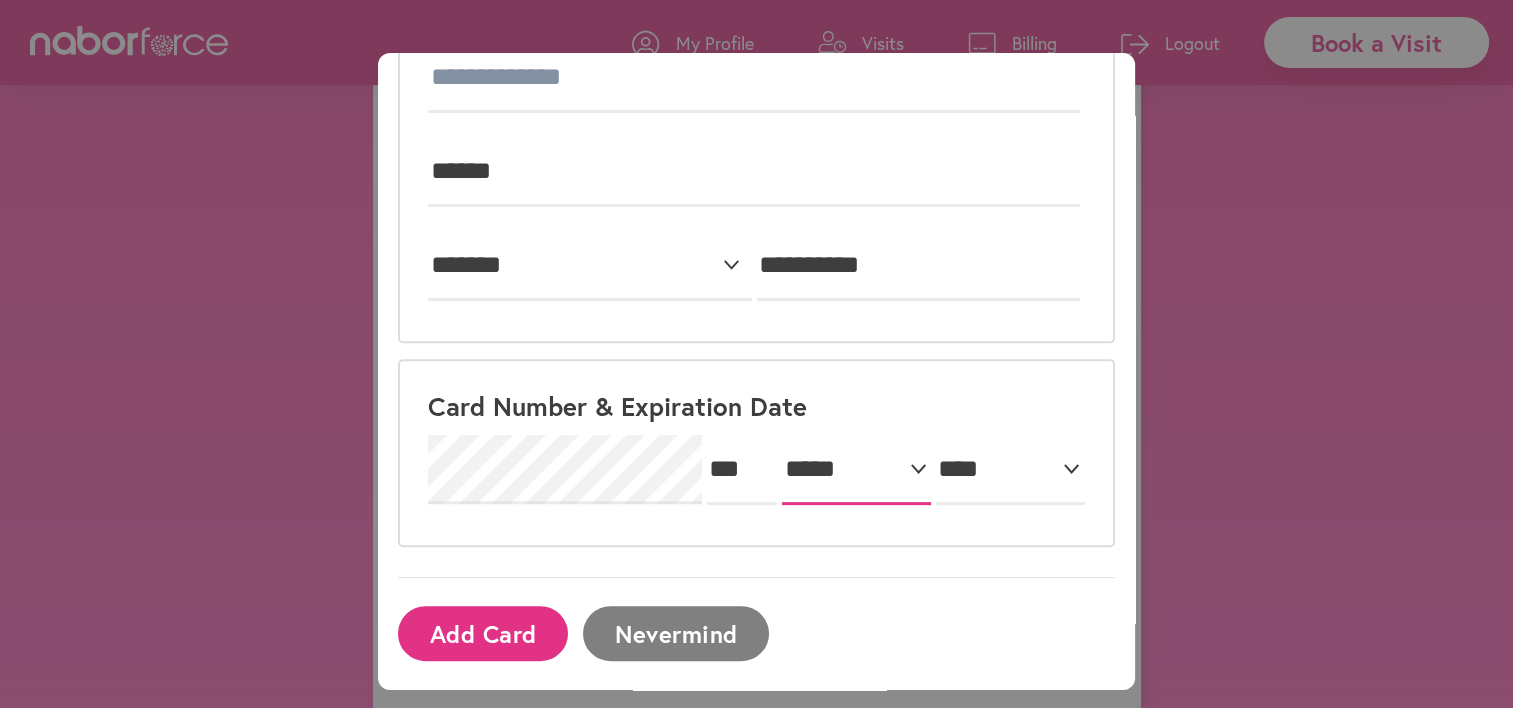 click on "***** * * * * * * * * * ** ** **" at bounding box center (856, 470) 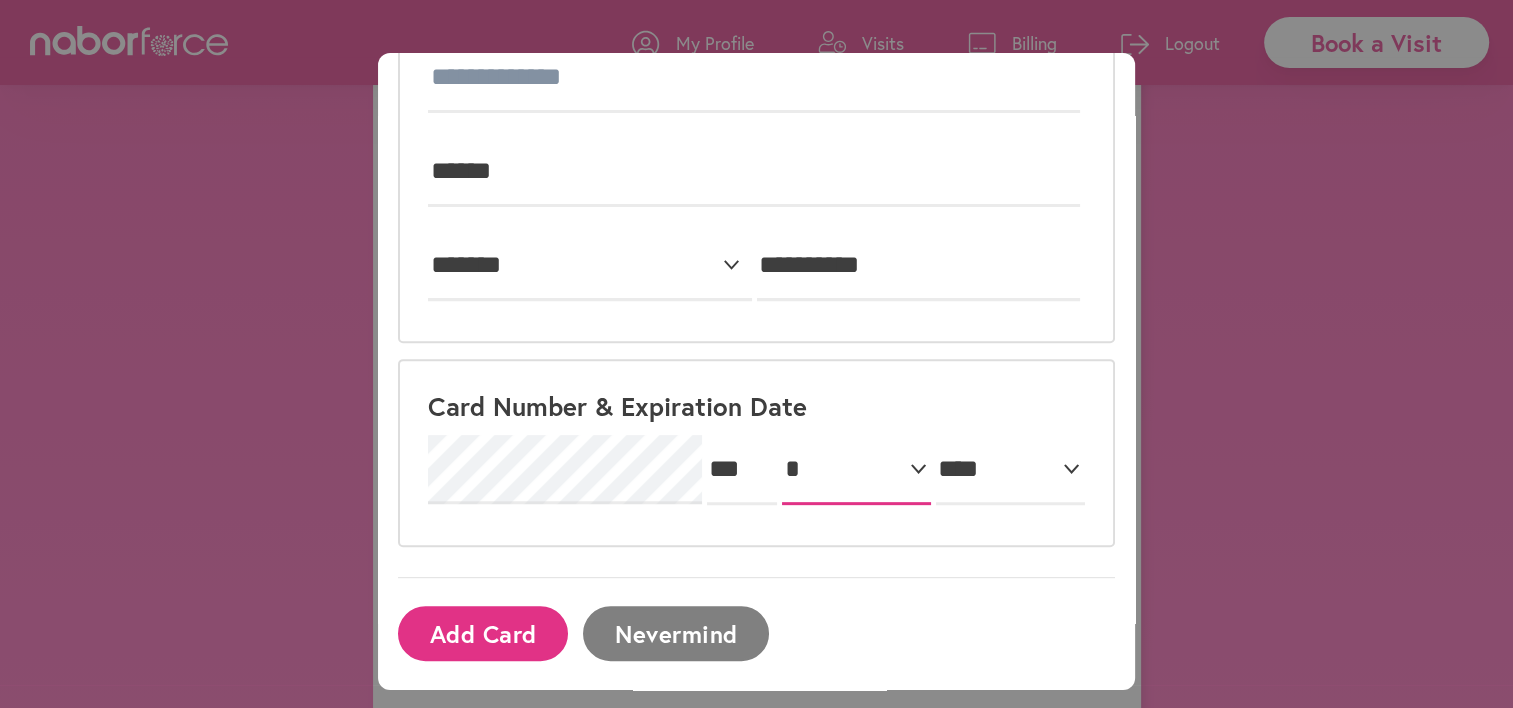 click on "***** * * * * * * * * * ** ** **" at bounding box center [856, 470] 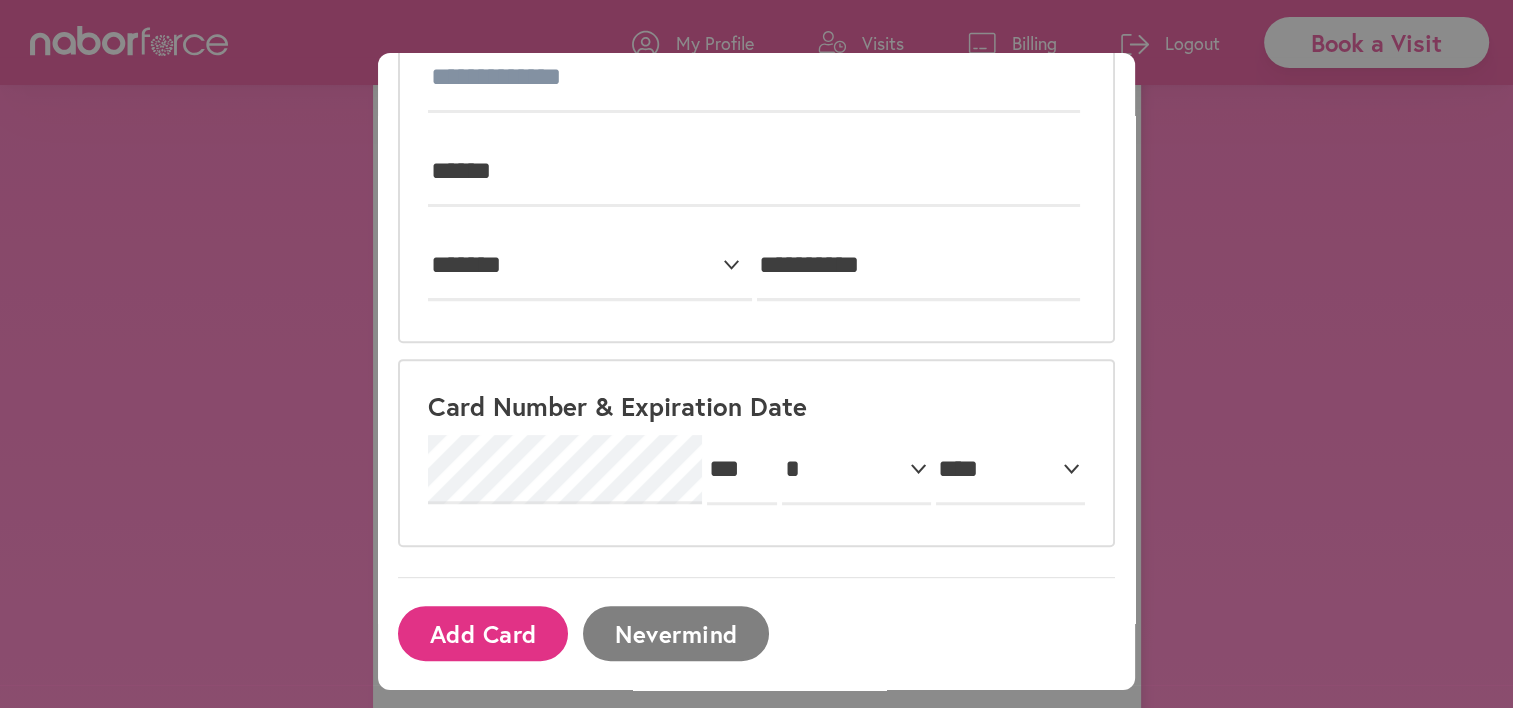 click on "Add Card" at bounding box center (483, 633) 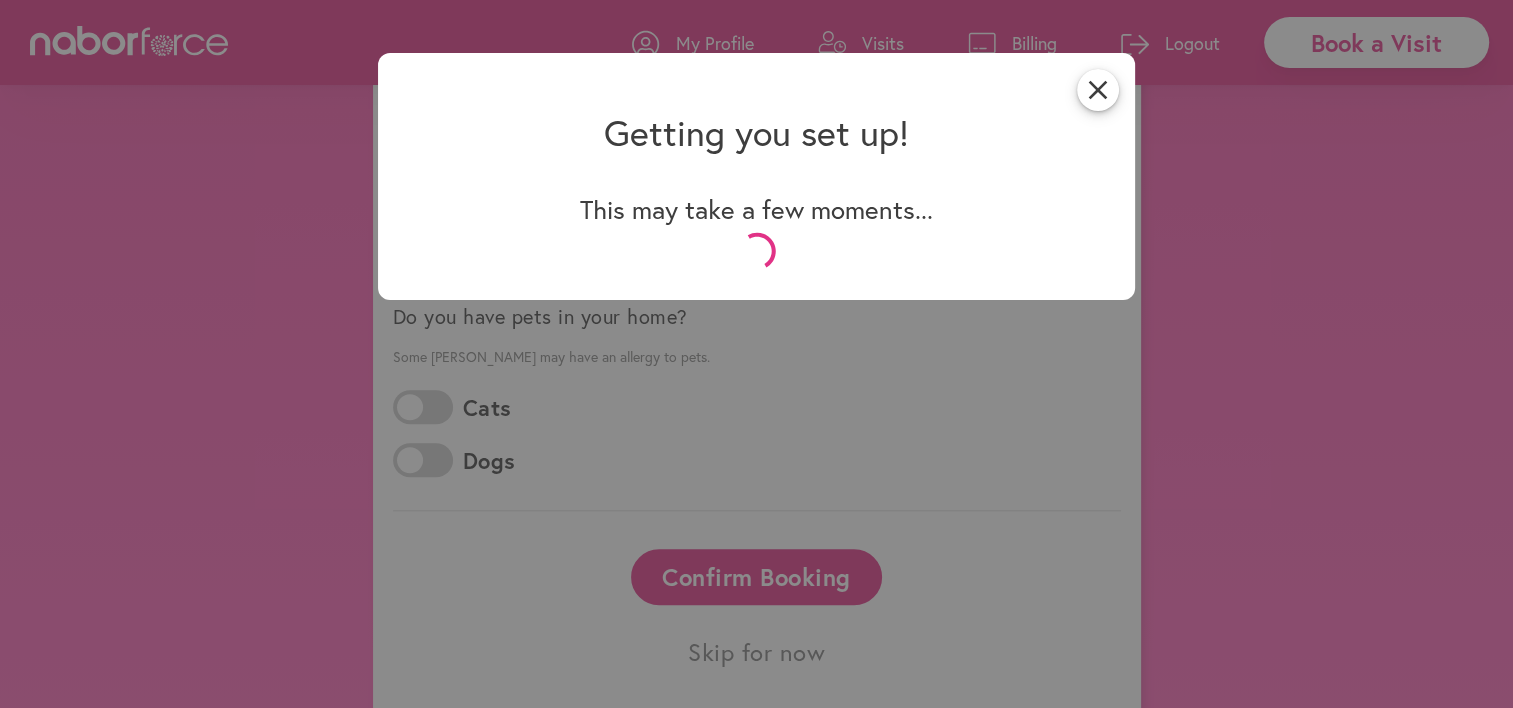 scroll, scrollTop: 0, scrollLeft: 0, axis: both 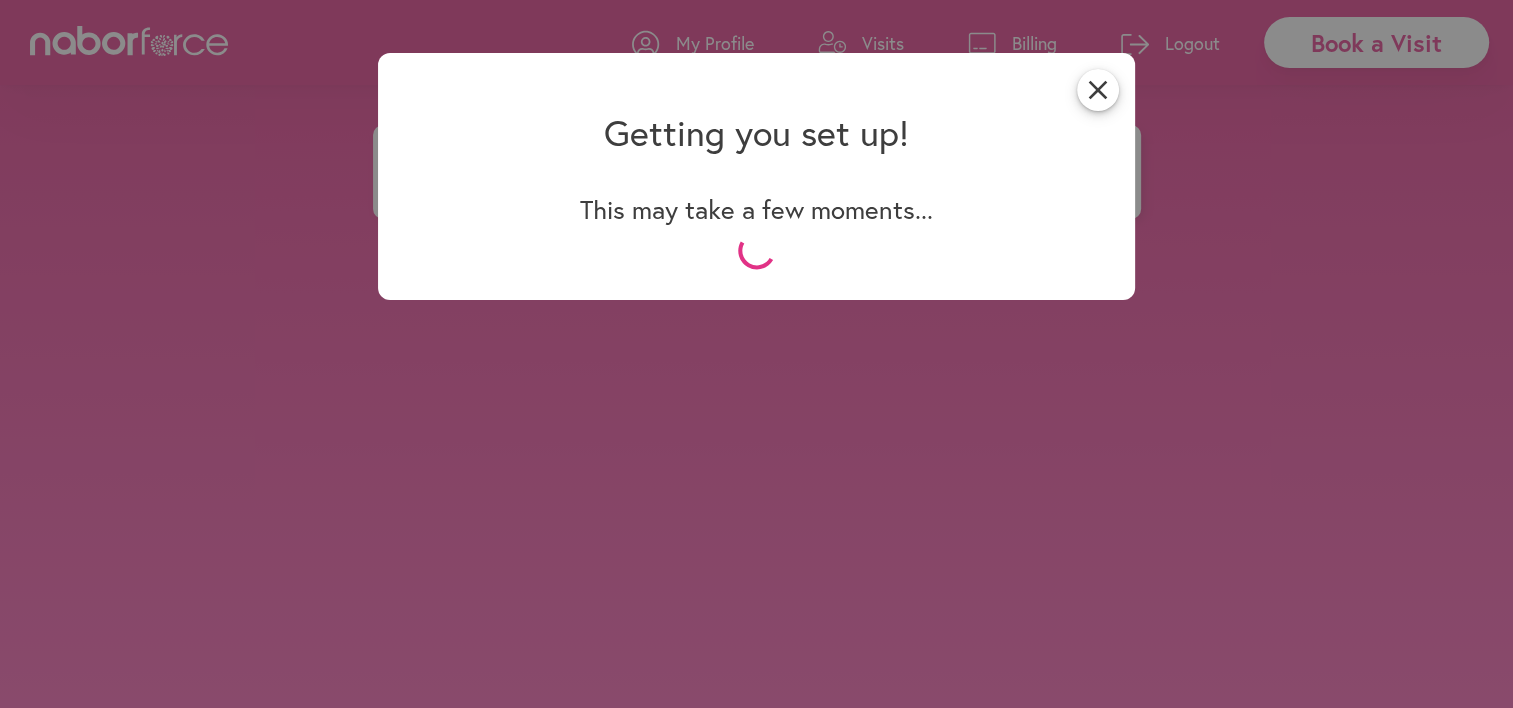select on "*" 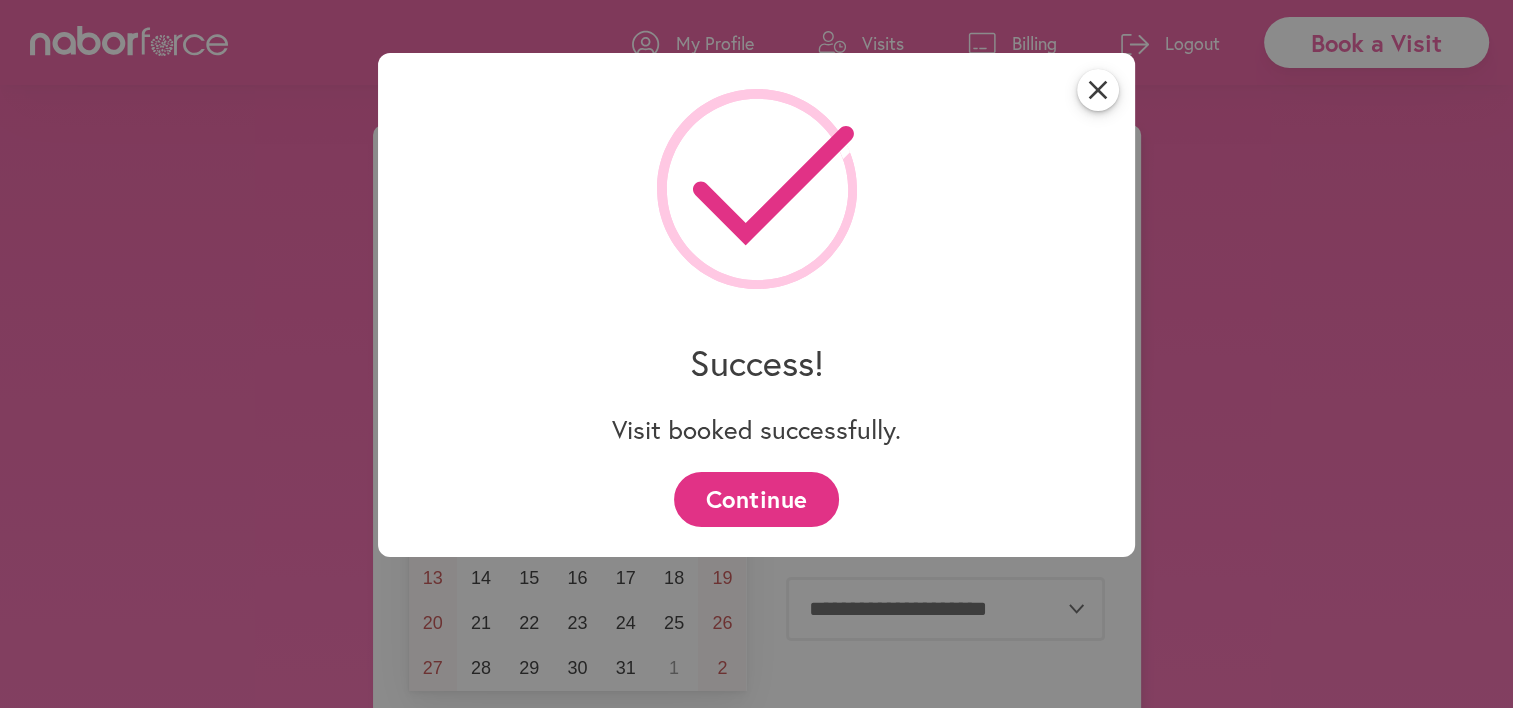 click on "Continue" at bounding box center [756, 499] 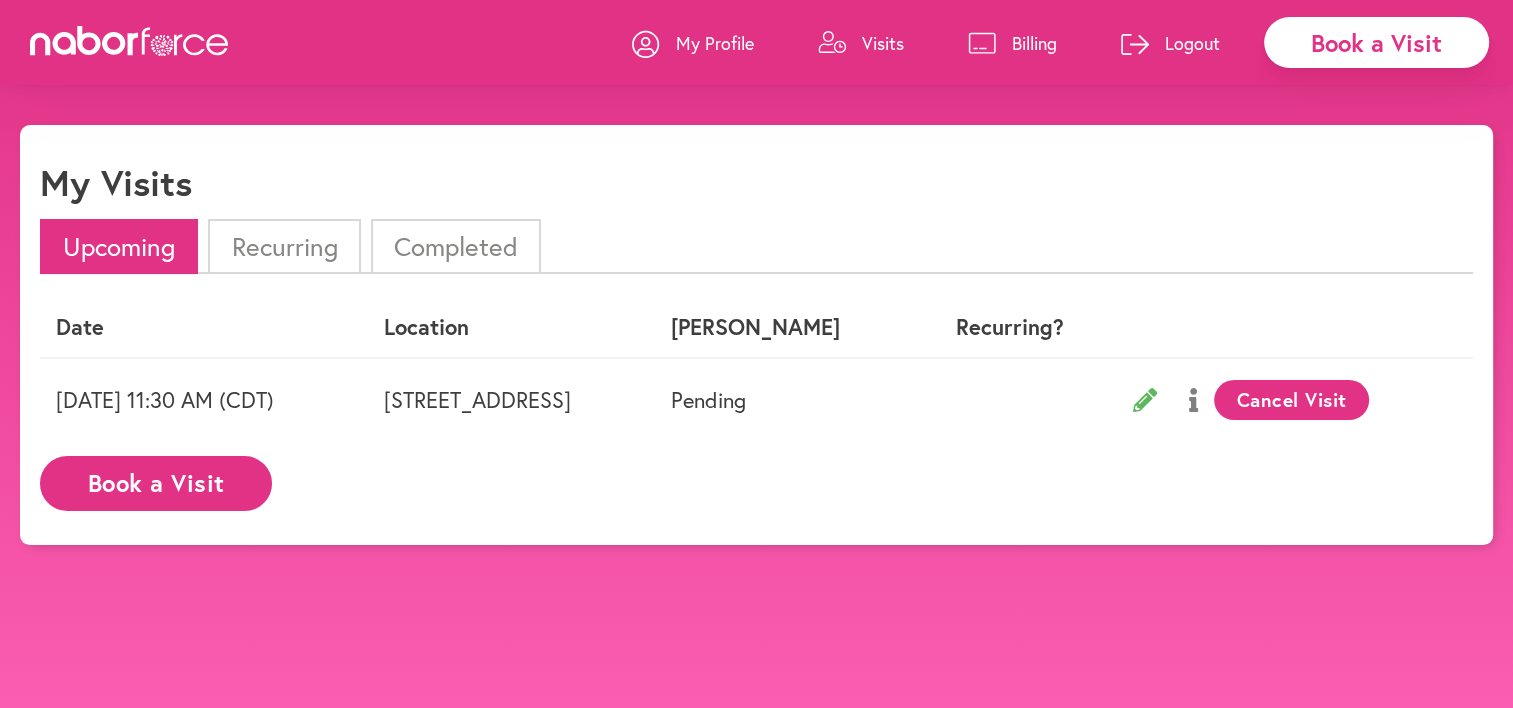 click 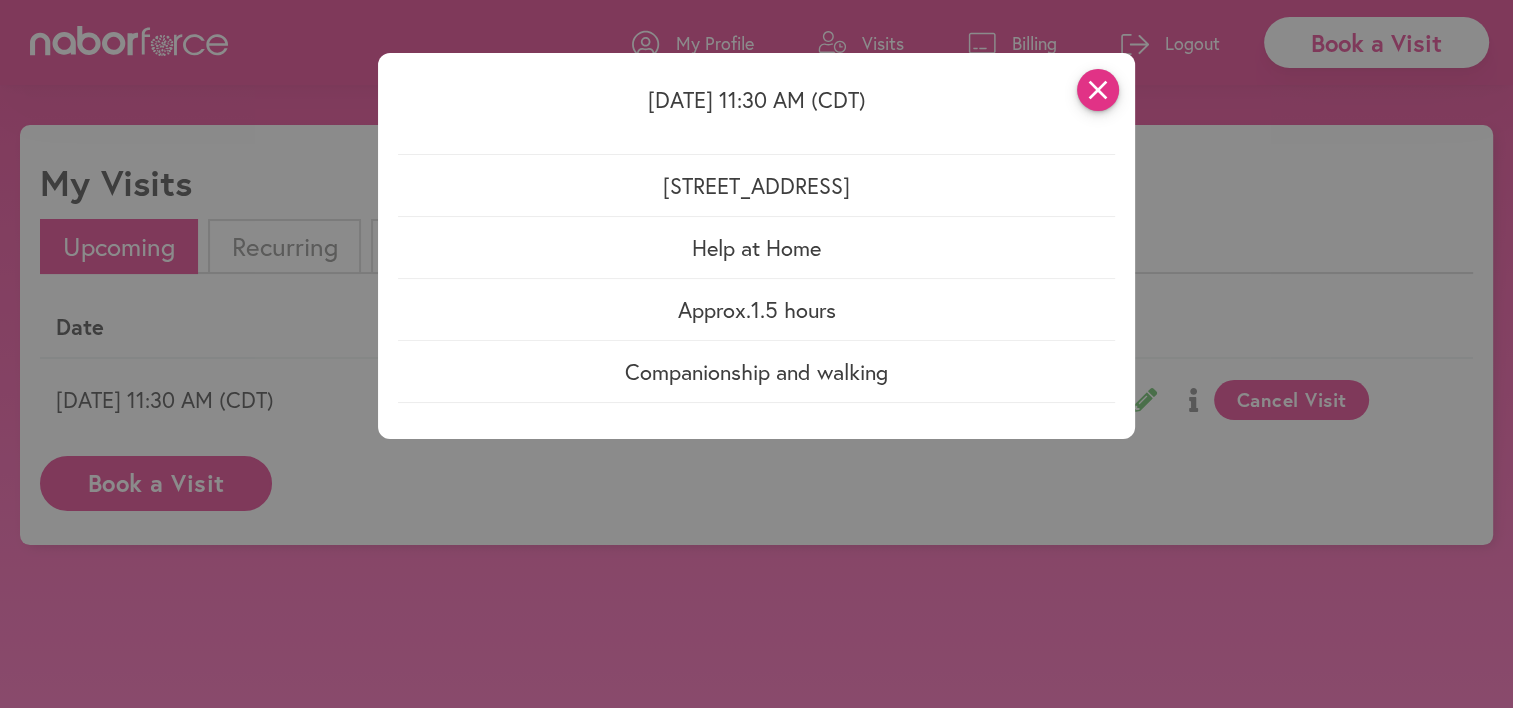 click on "close" at bounding box center [1098, 90] 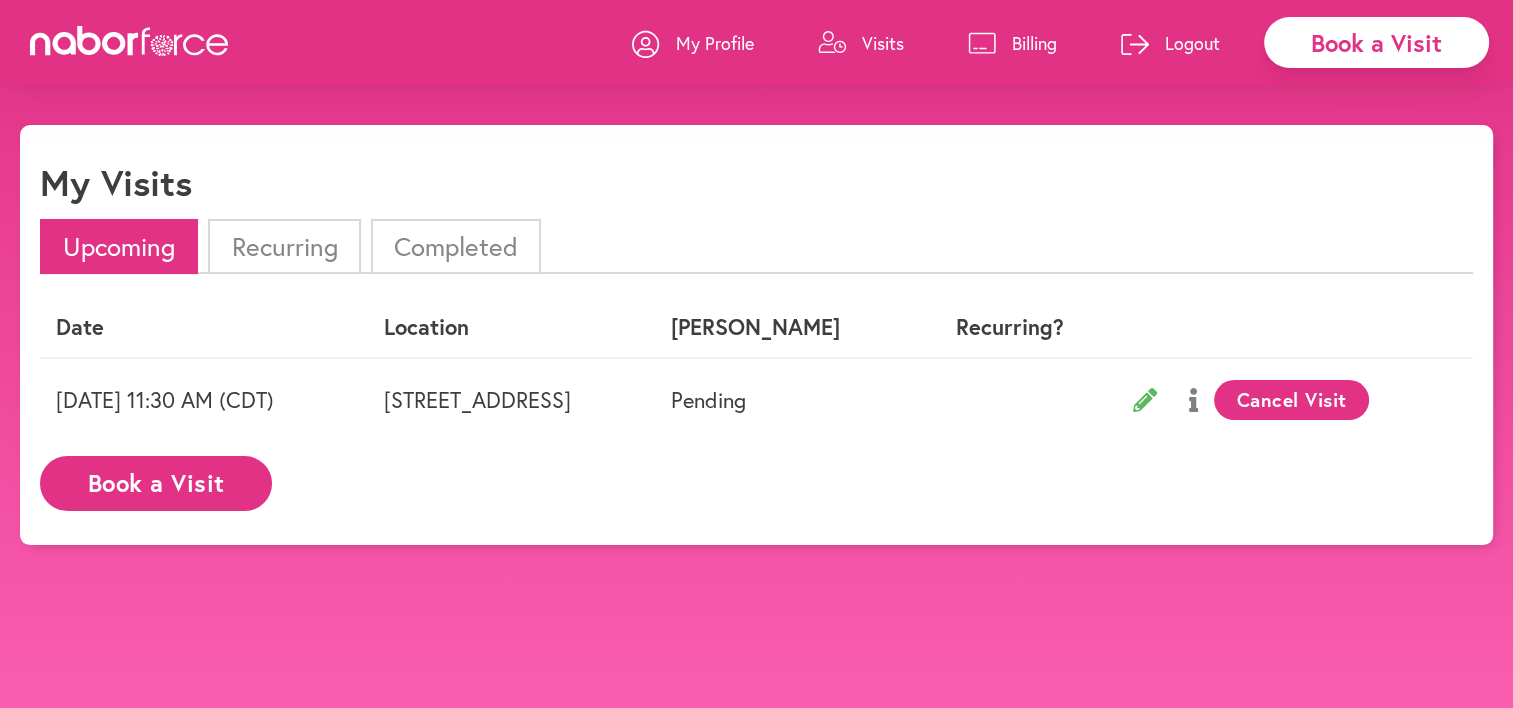 click 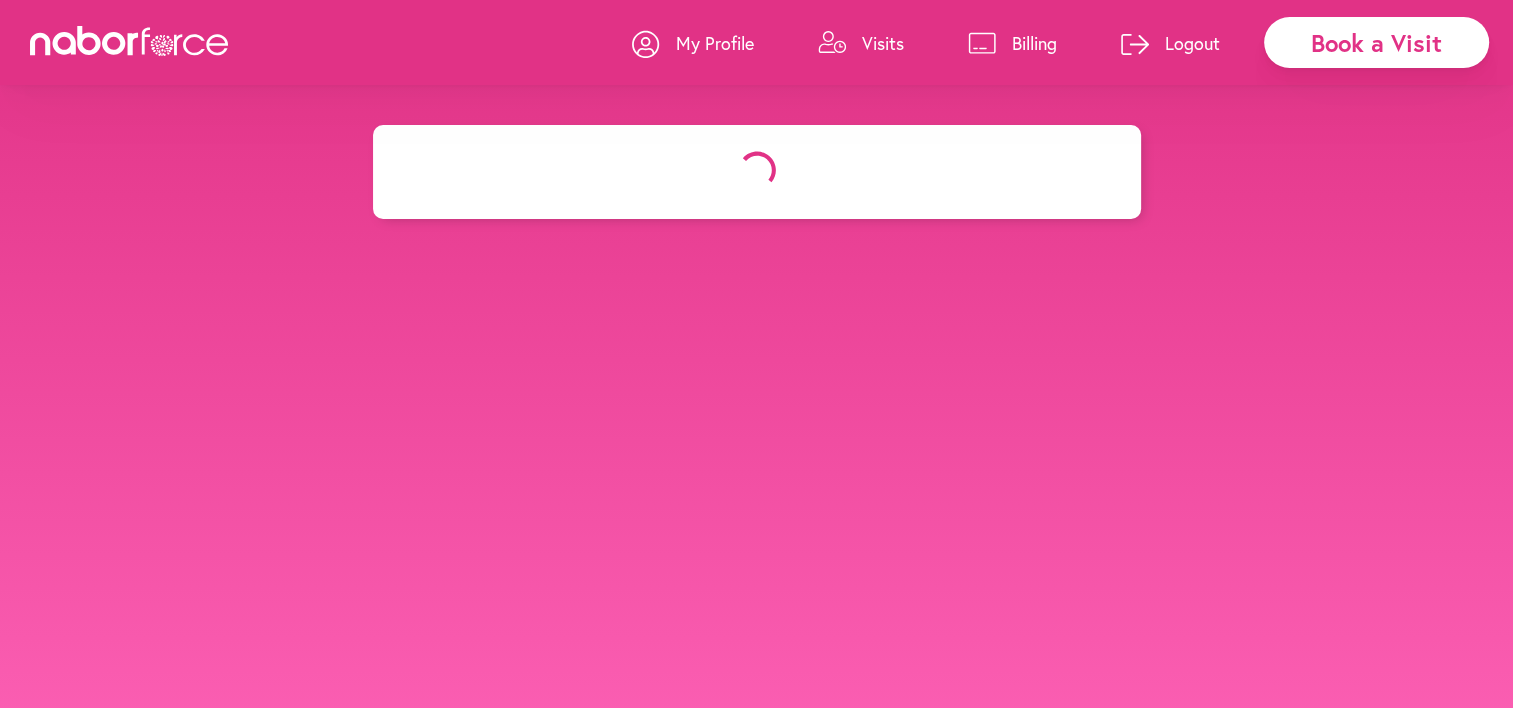 select on "********" 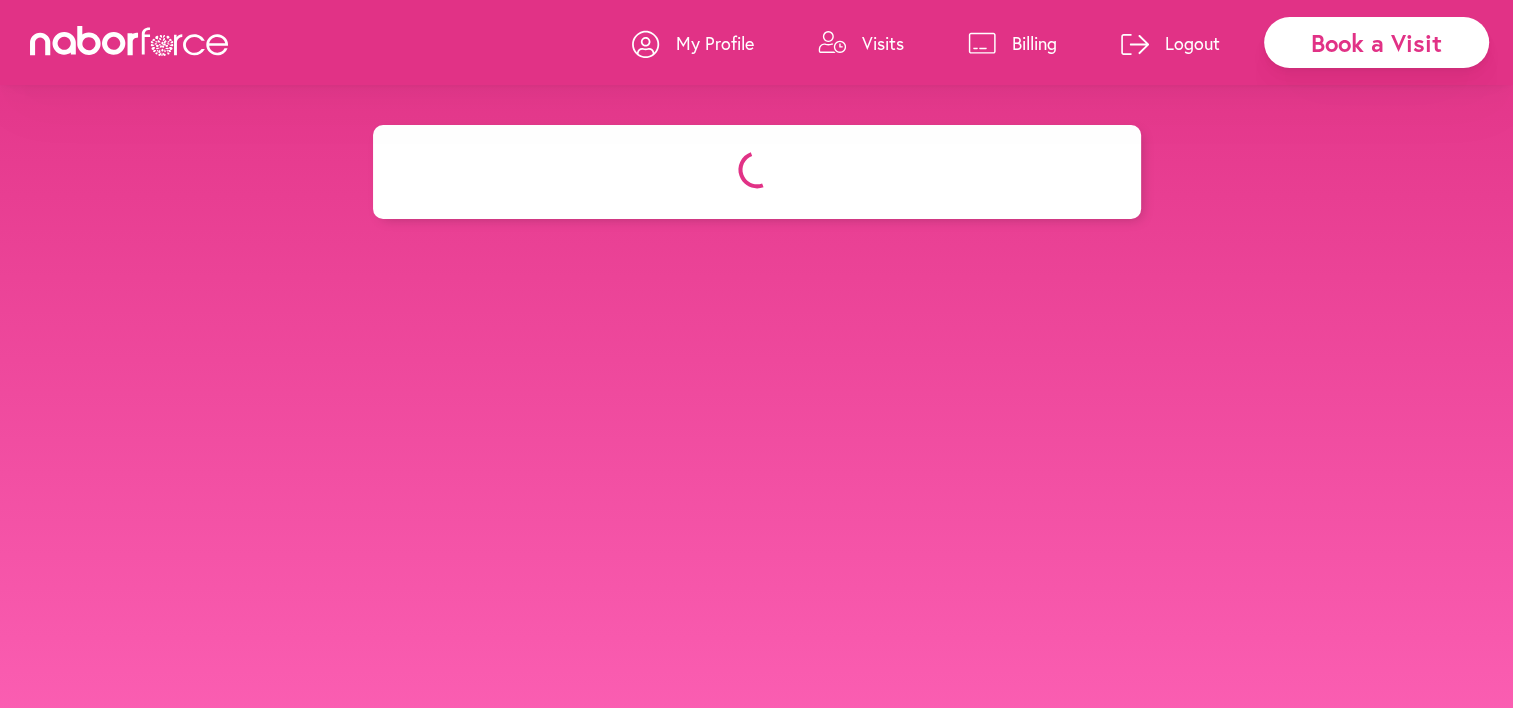 select on "**" 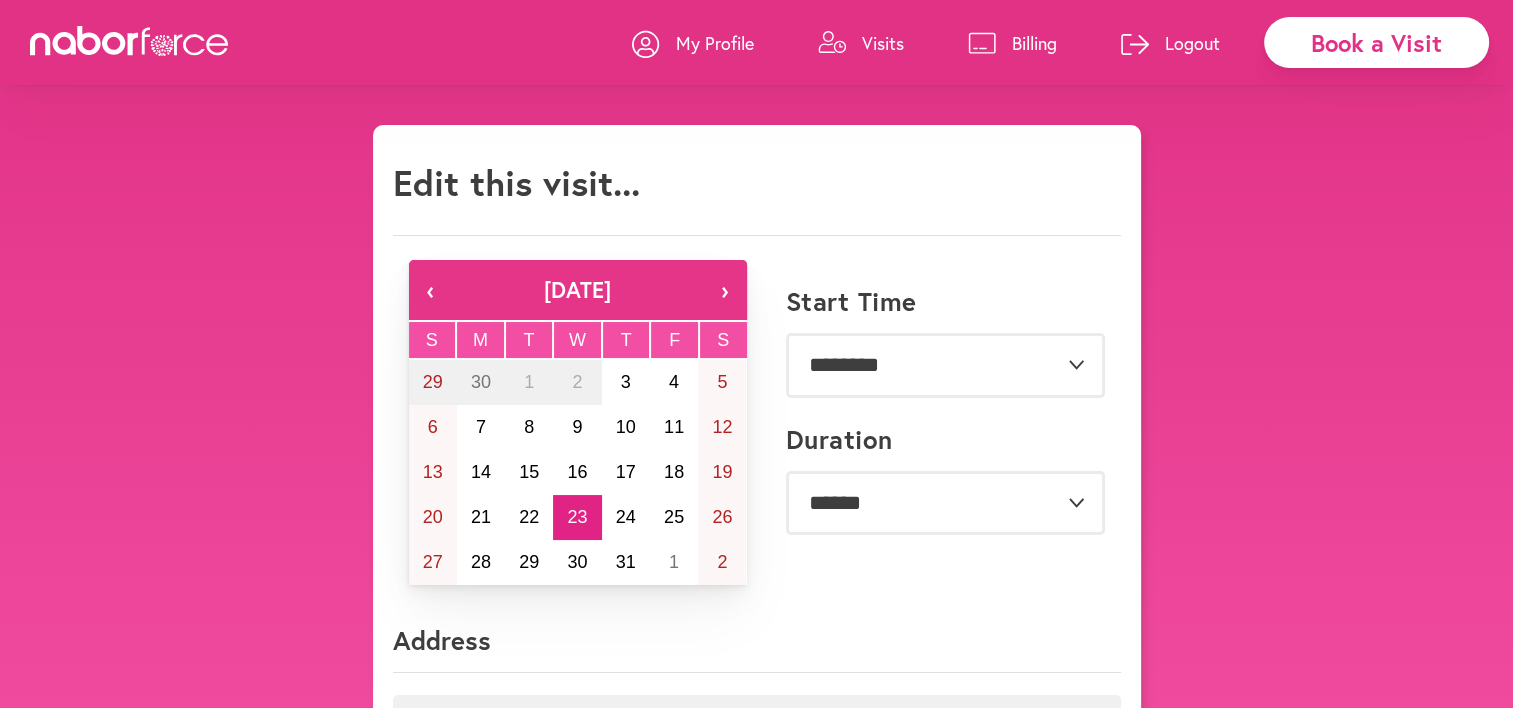 click on "**********" at bounding box center (756, 805) 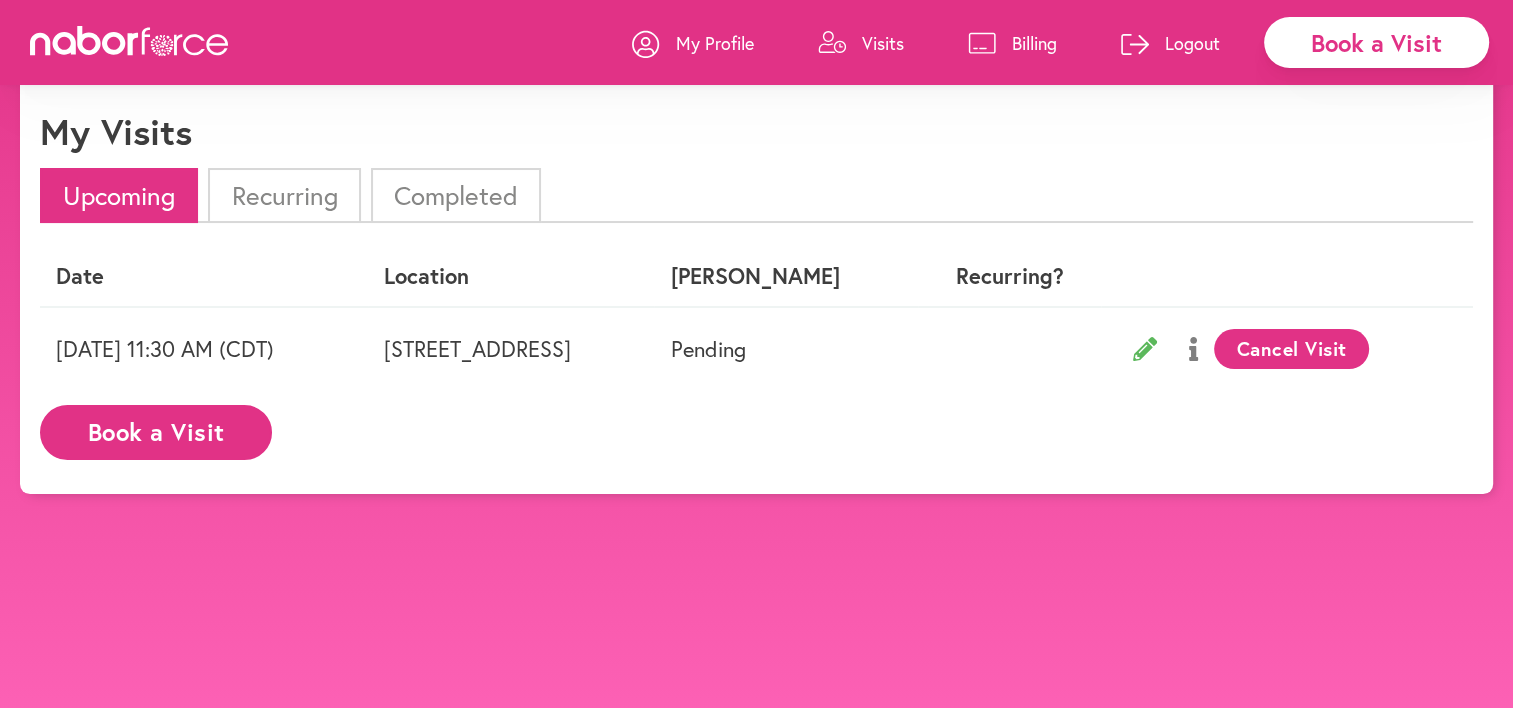 scroll, scrollTop: 0, scrollLeft: 0, axis: both 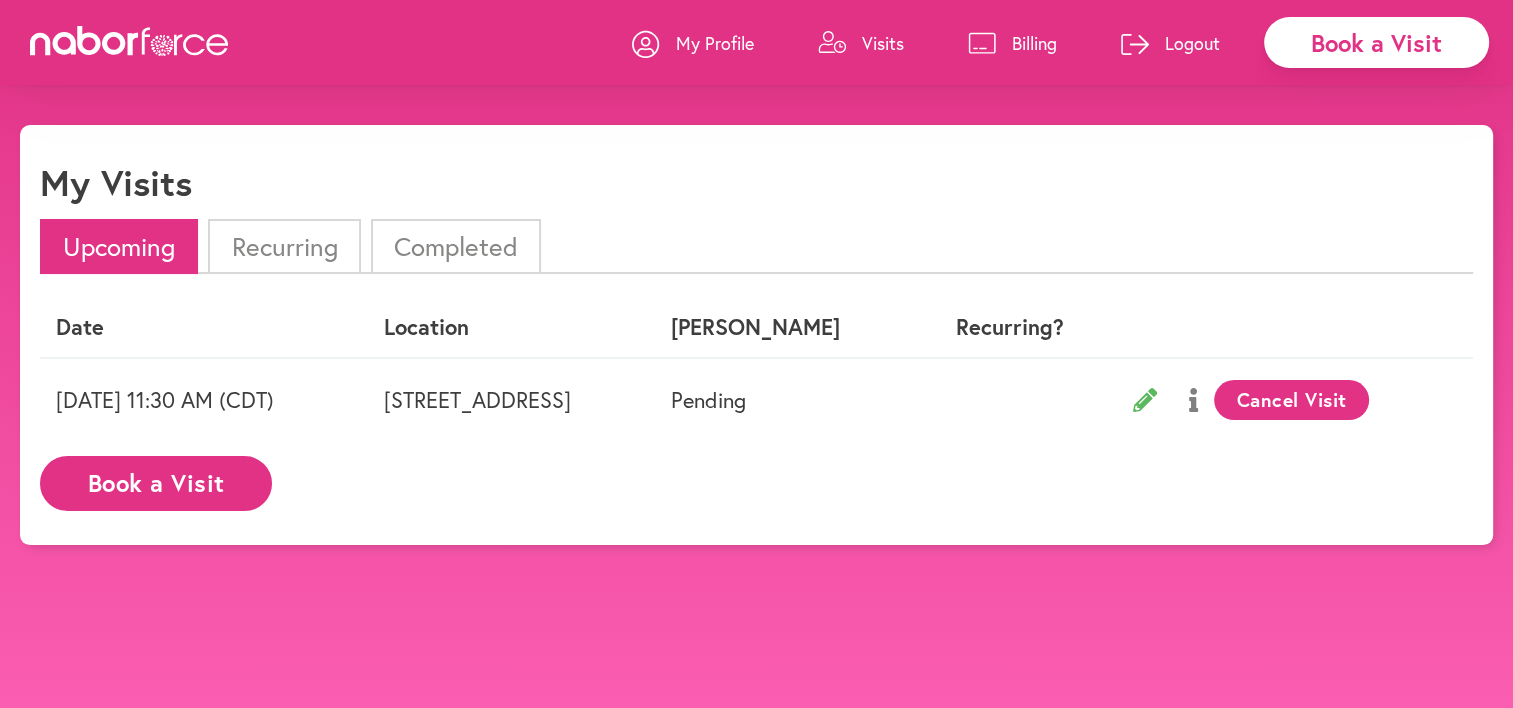 click on "My Profile" at bounding box center (715, 43) 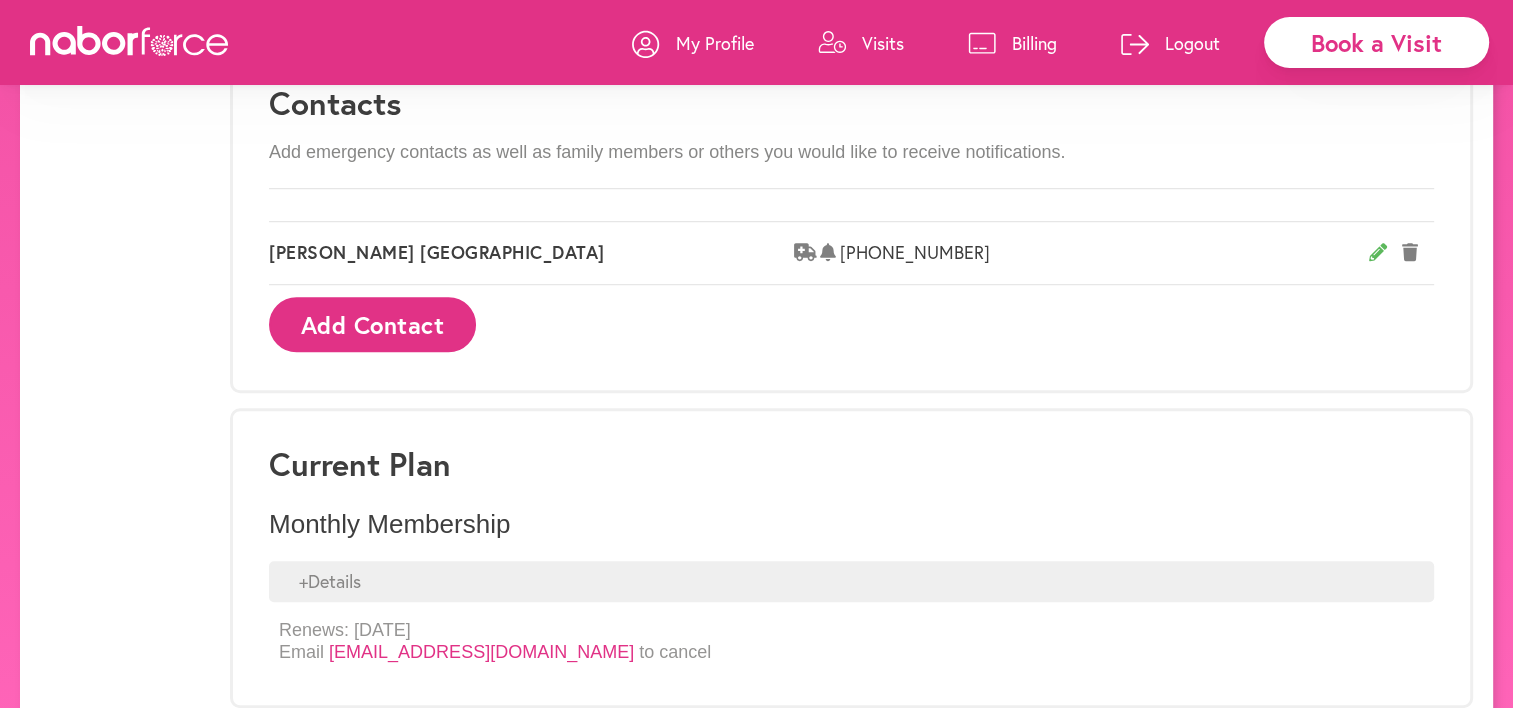 scroll, scrollTop: 1299, scrollLeft: 0, axis: vertical 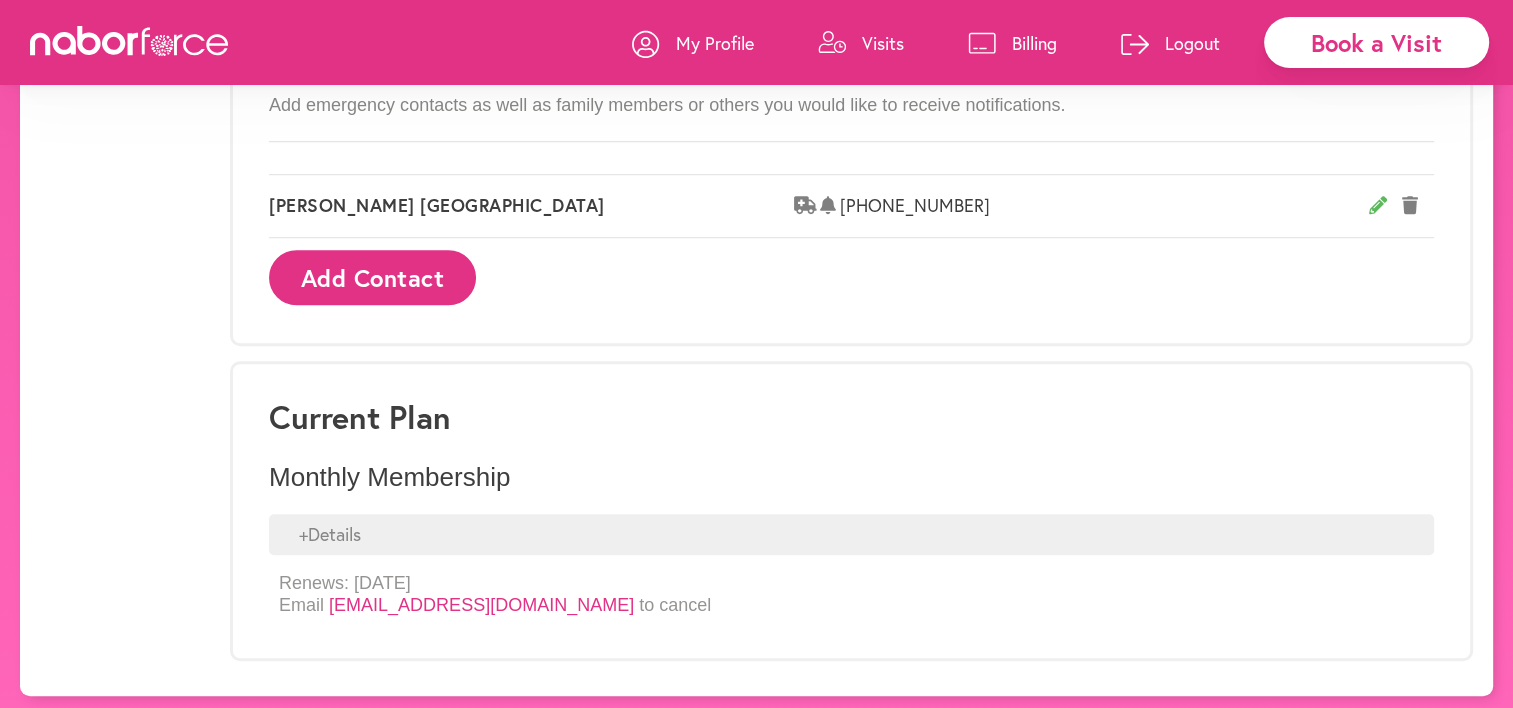 click on "+  Details" at bounding box center (851, 535) 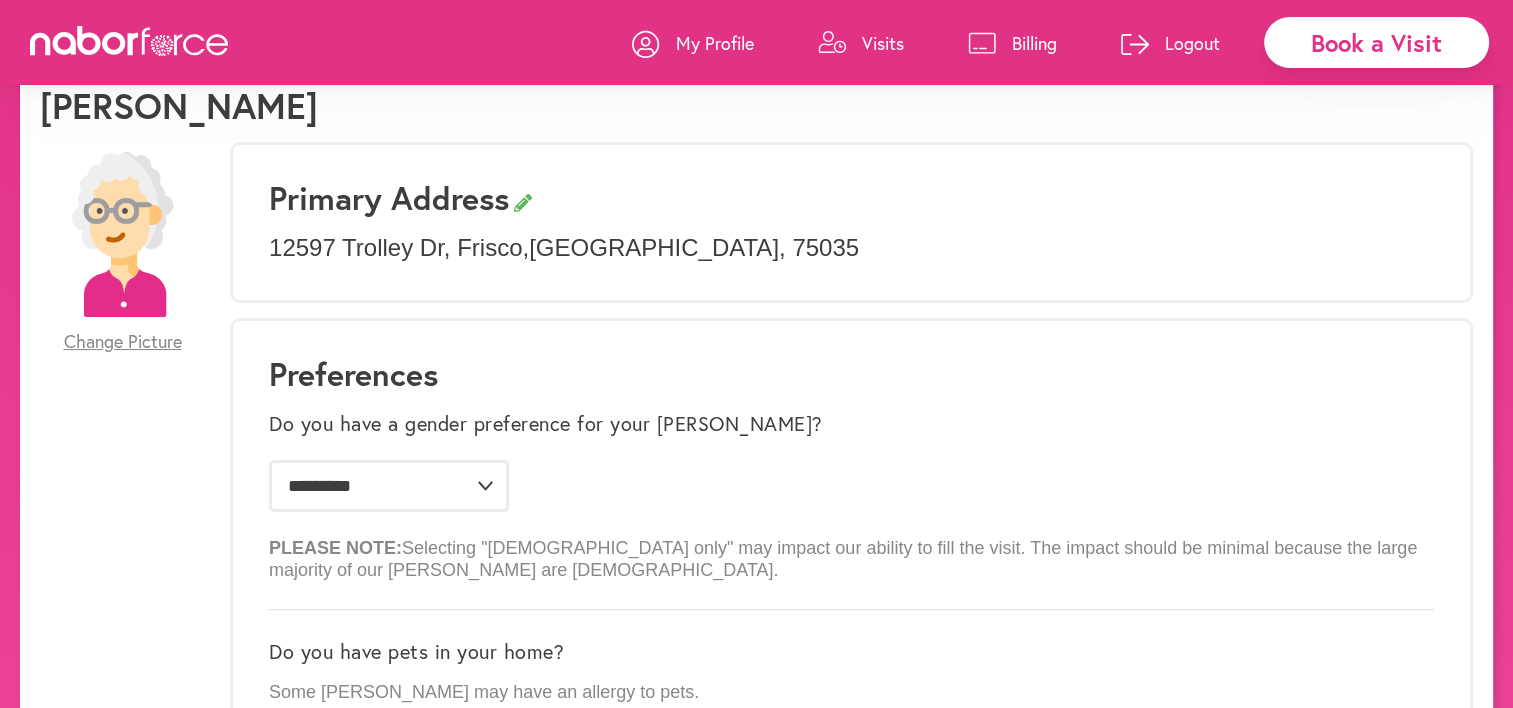 scroll, scrollTop: 0, scrollLeft: 0, axis: both 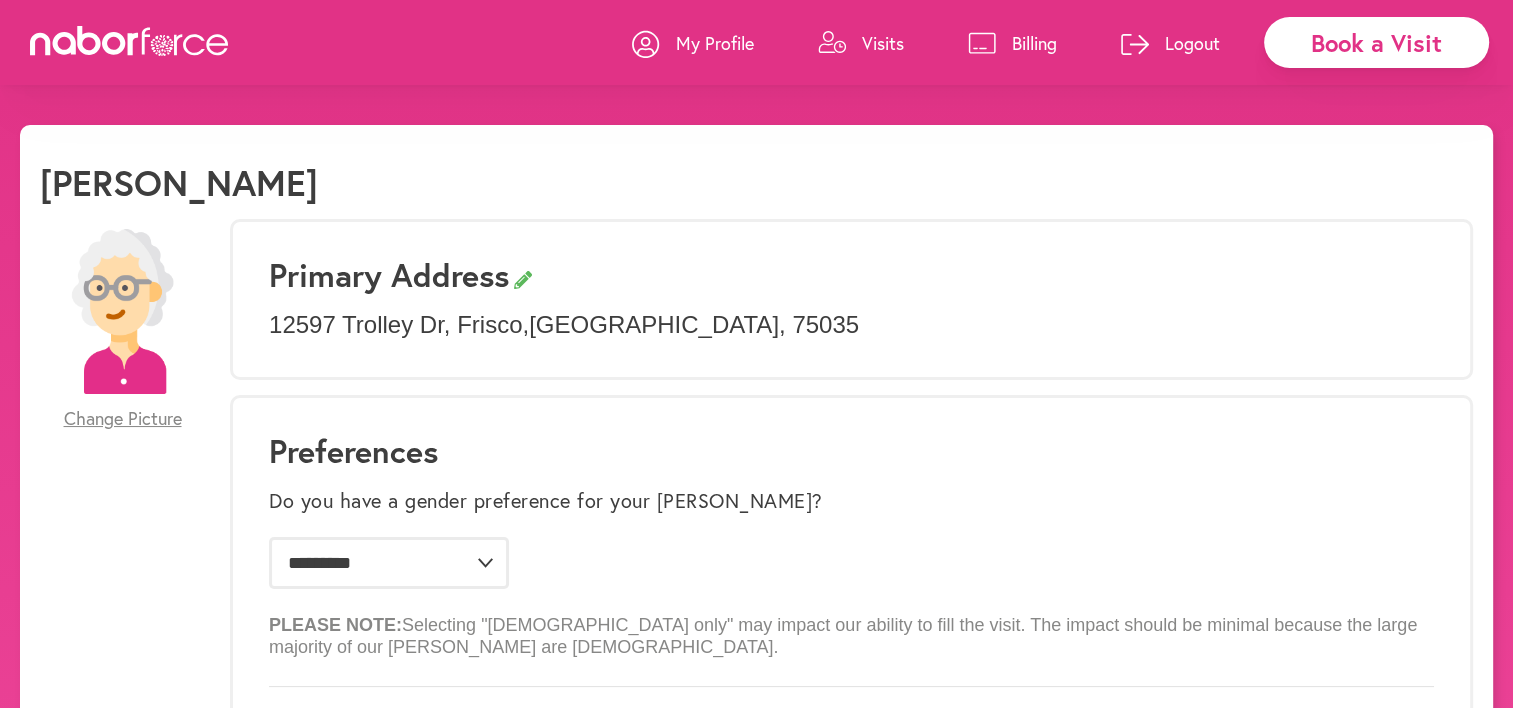 click on "Visits" at bounding box center (883, 43) 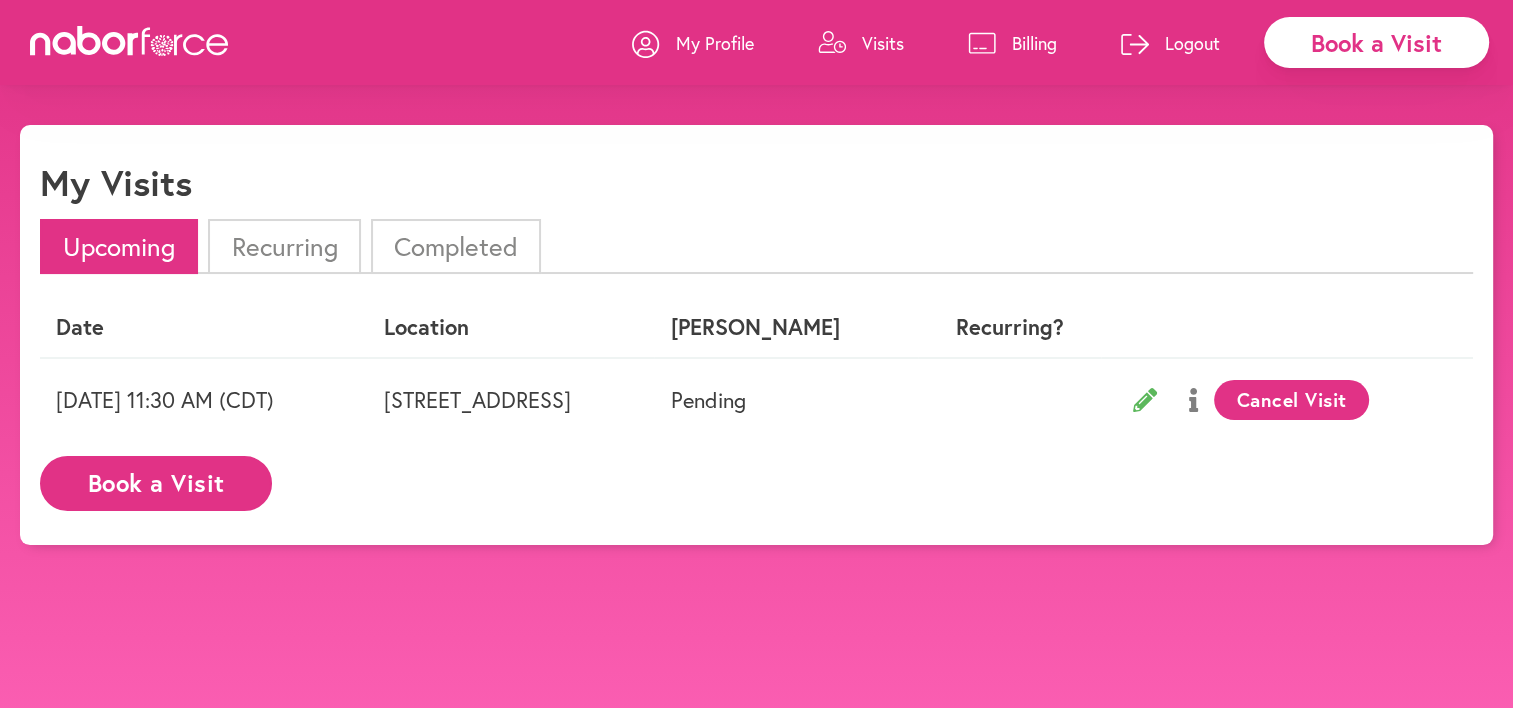 click on "Billing" at bounding box center [1034, 43] 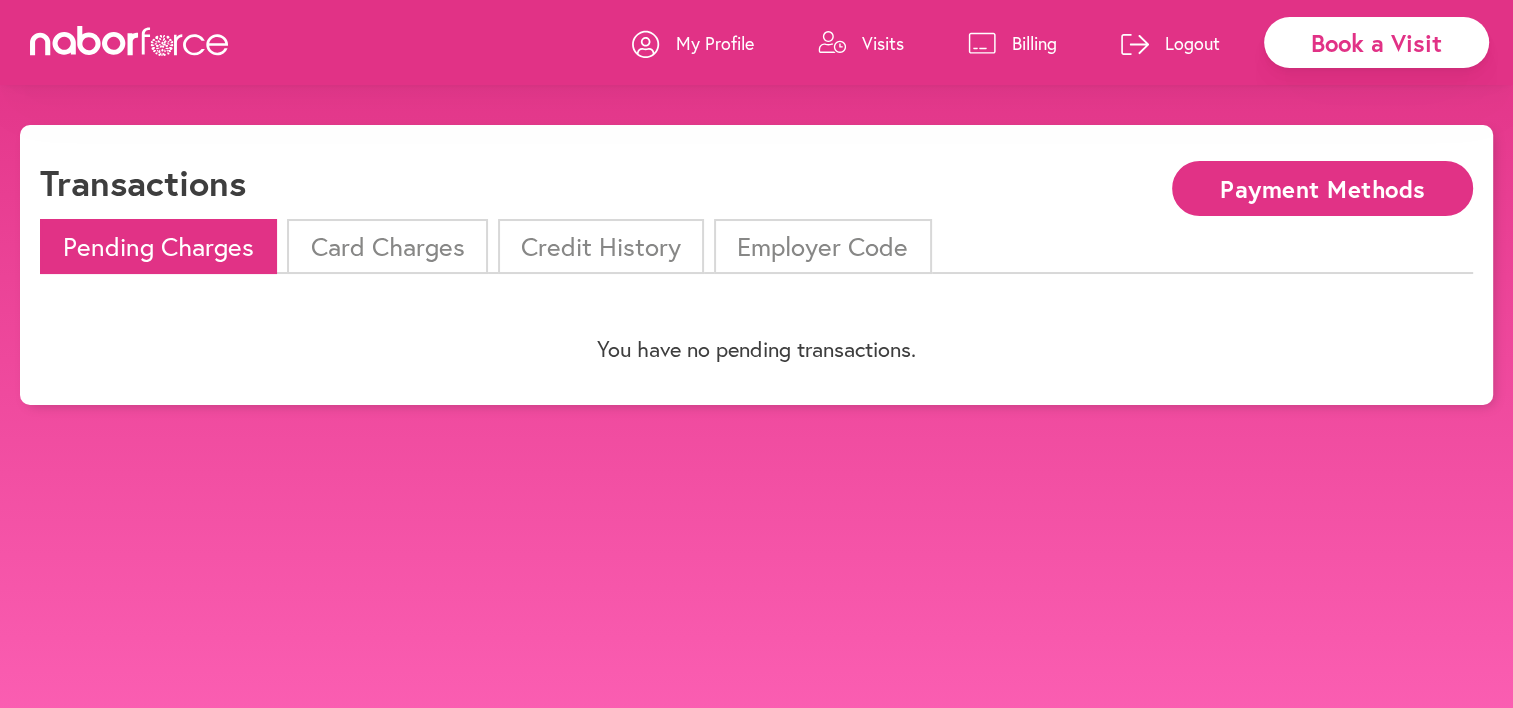 click on "Logout" at bounding box center (1192, 43) 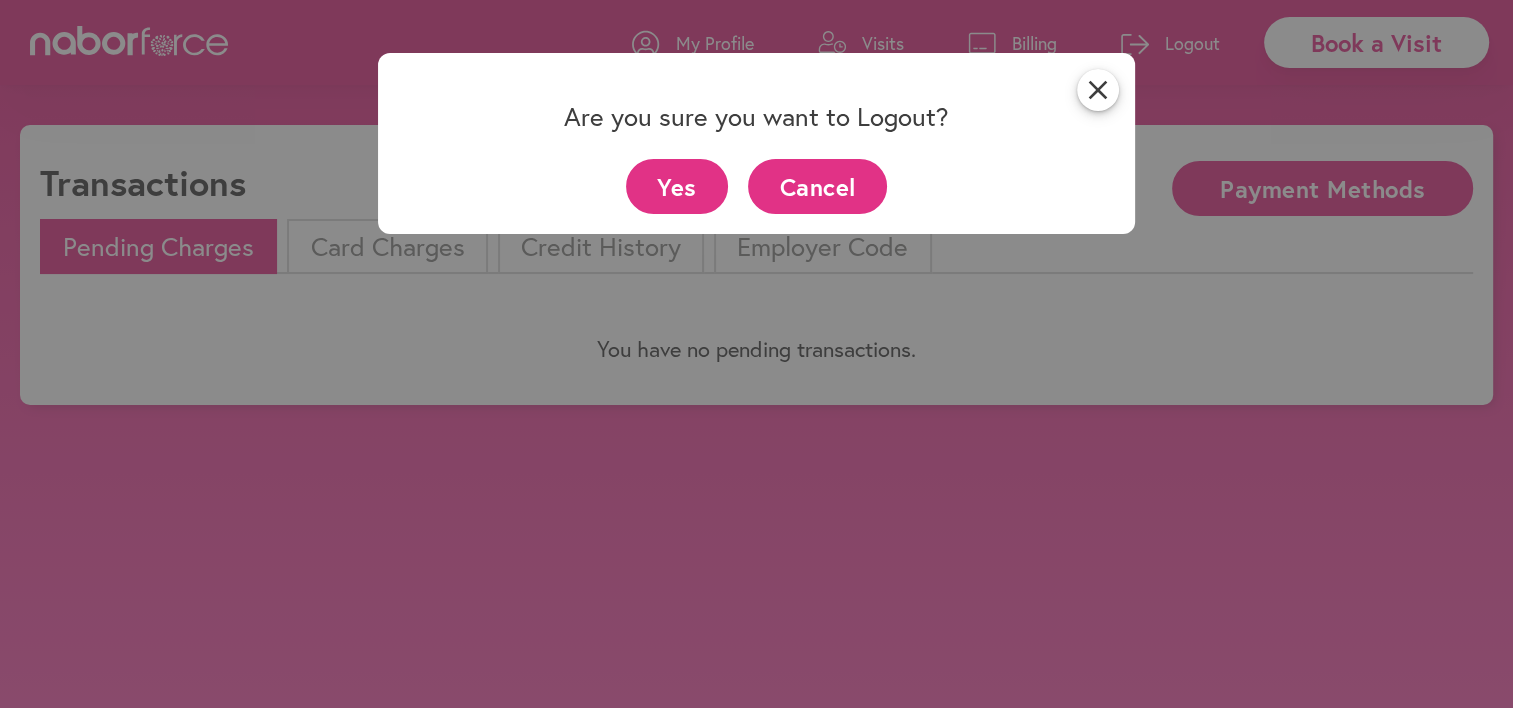click on "Yes" at bounding box center (677, 186) 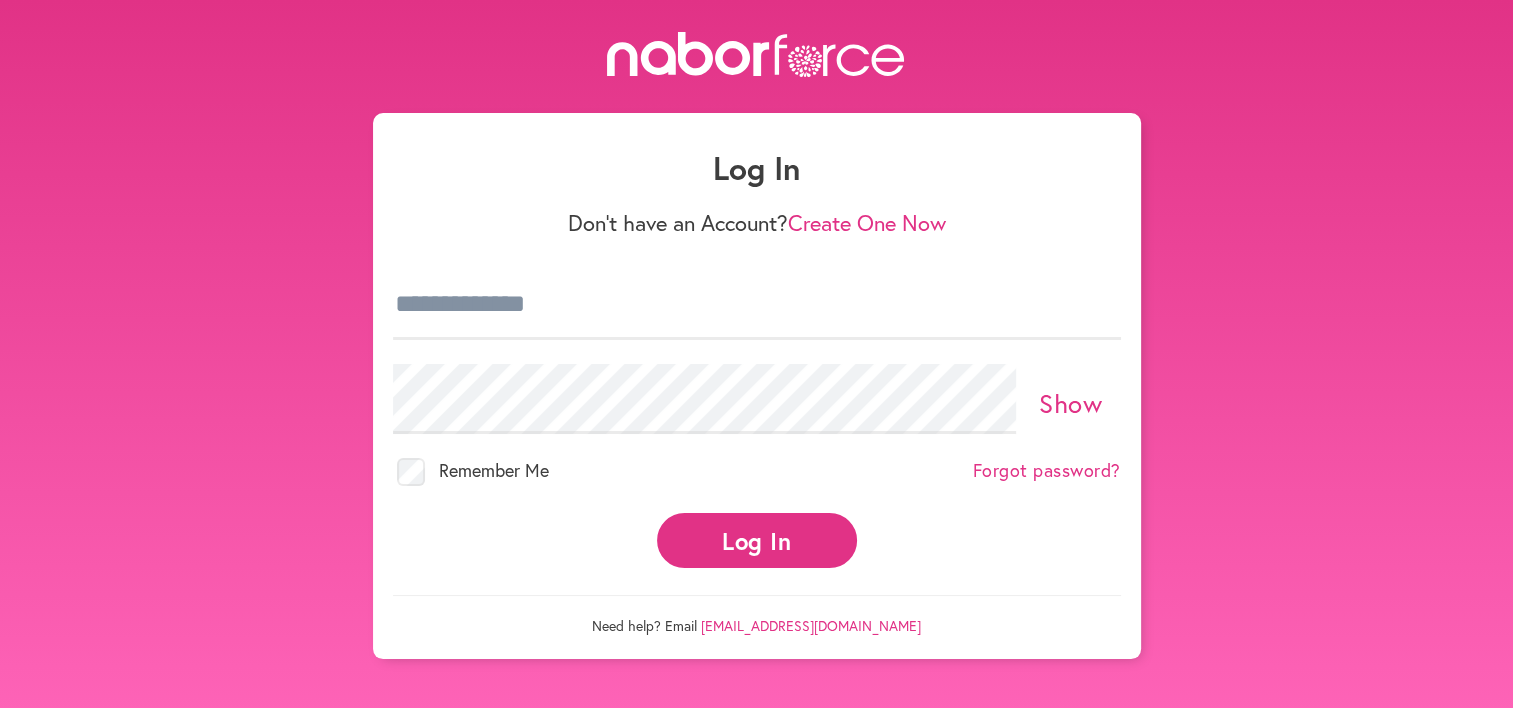 click on "Log In Don't have an Account?  Create One Now Show Remember Me Forgot password? Log In Need help? Email   support@naborforce.com" at bounding box center [756, 345] 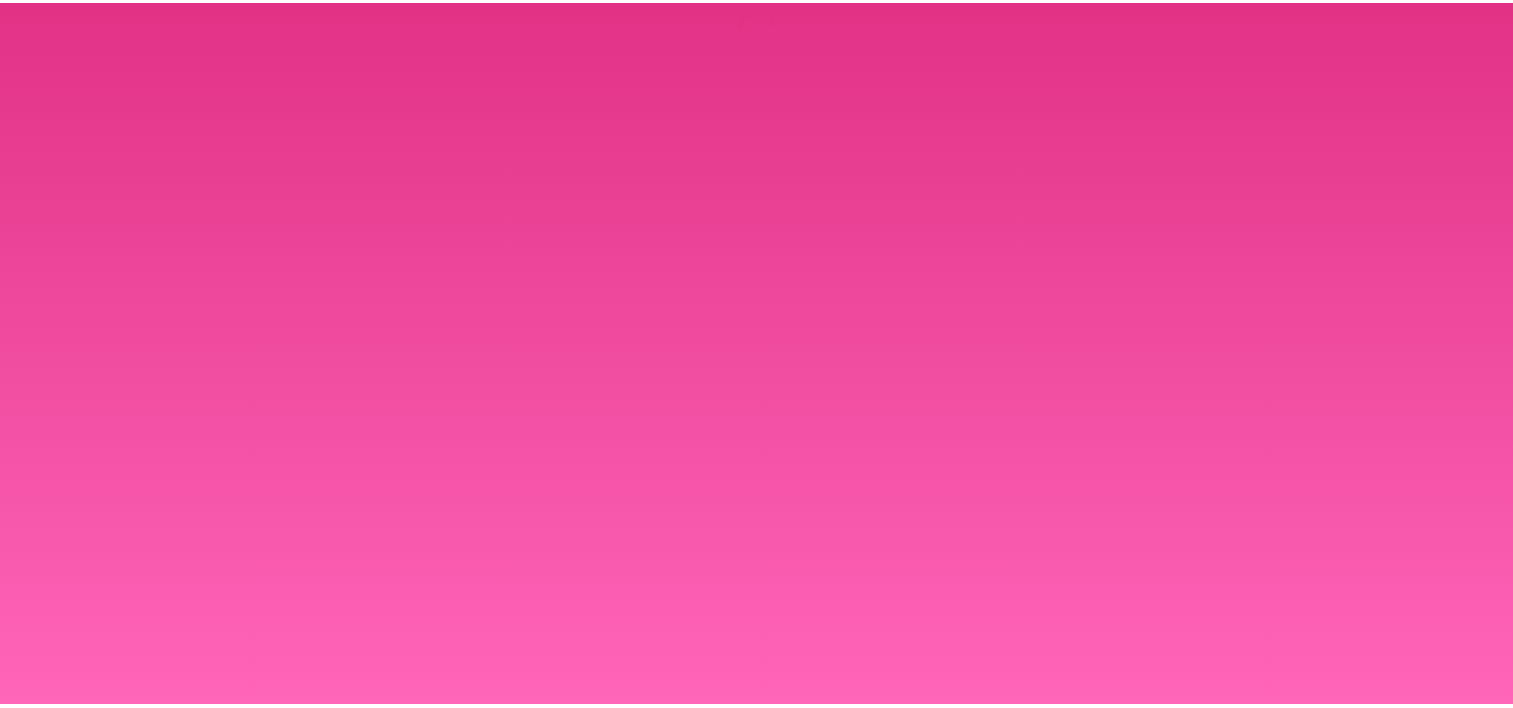 scroll, scrollTop: 0, scrollLeft: 0, axis: both 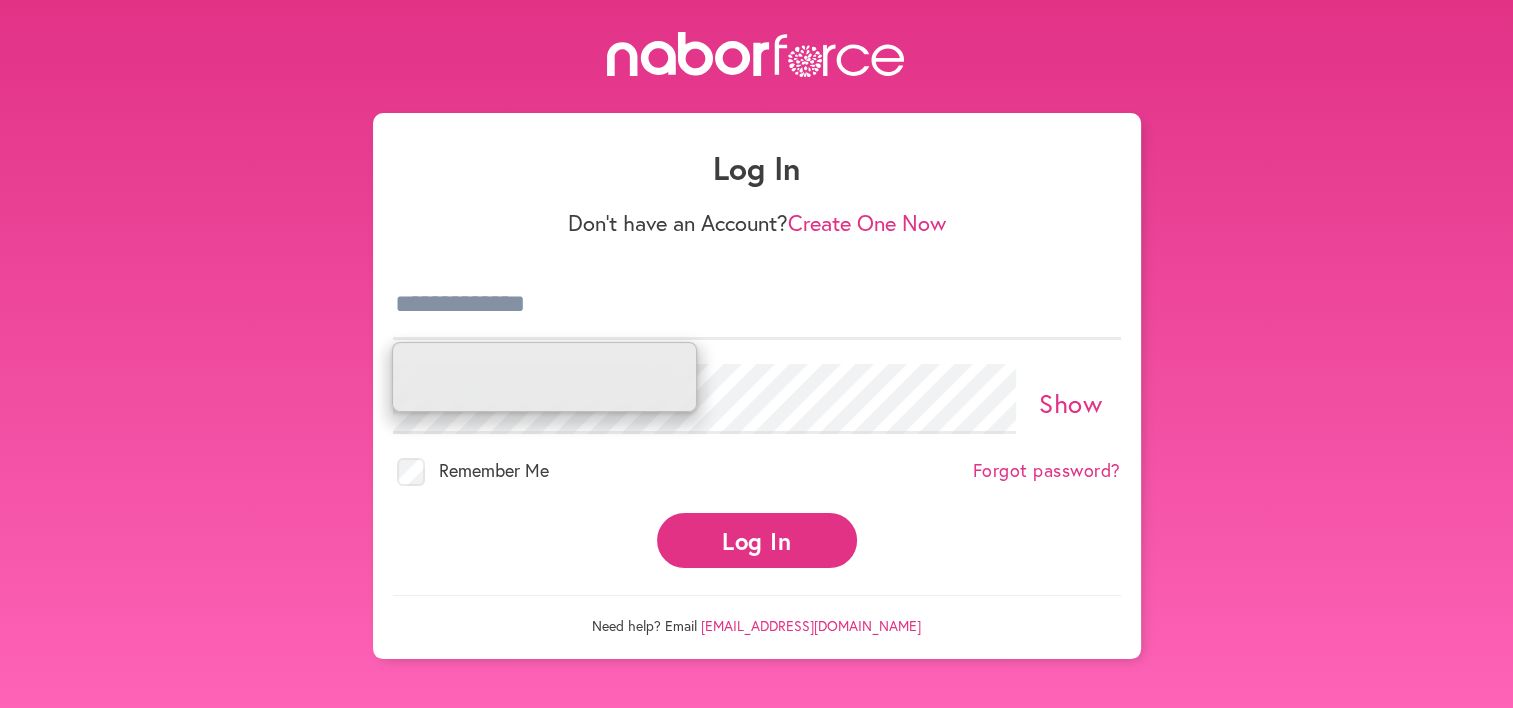 click at bounding box center (757, 305) 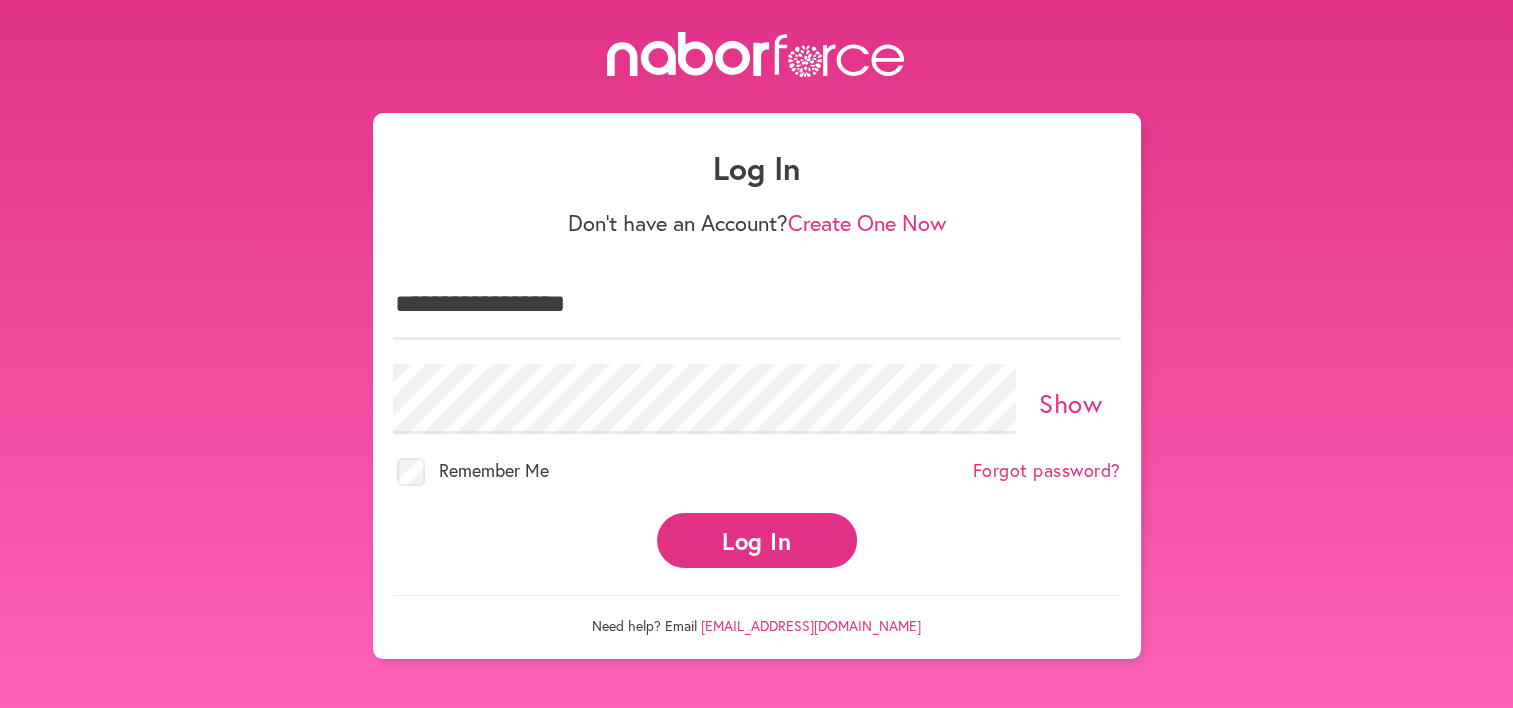 click on "Log In" at bounding box center [757, 540] 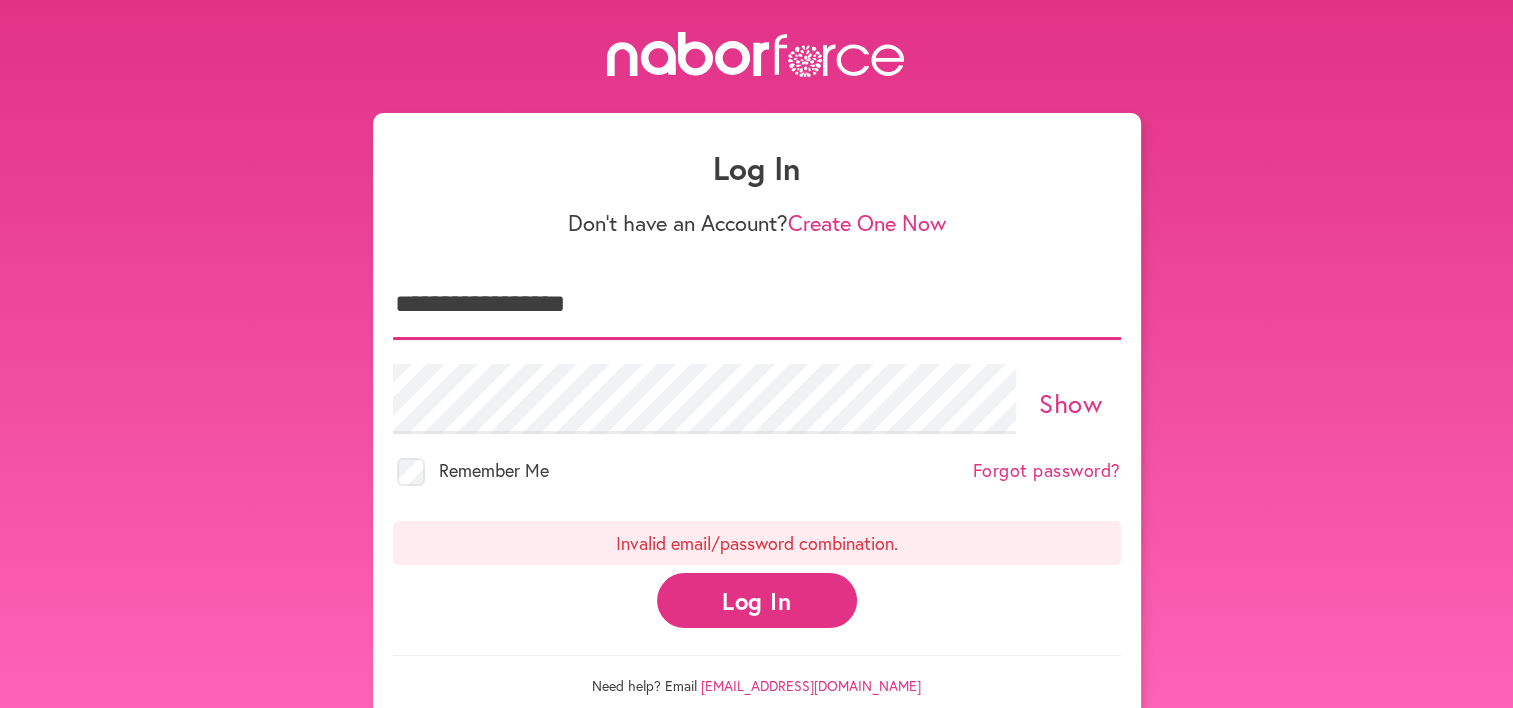 click on "**********" at bounding box center [757, 305] 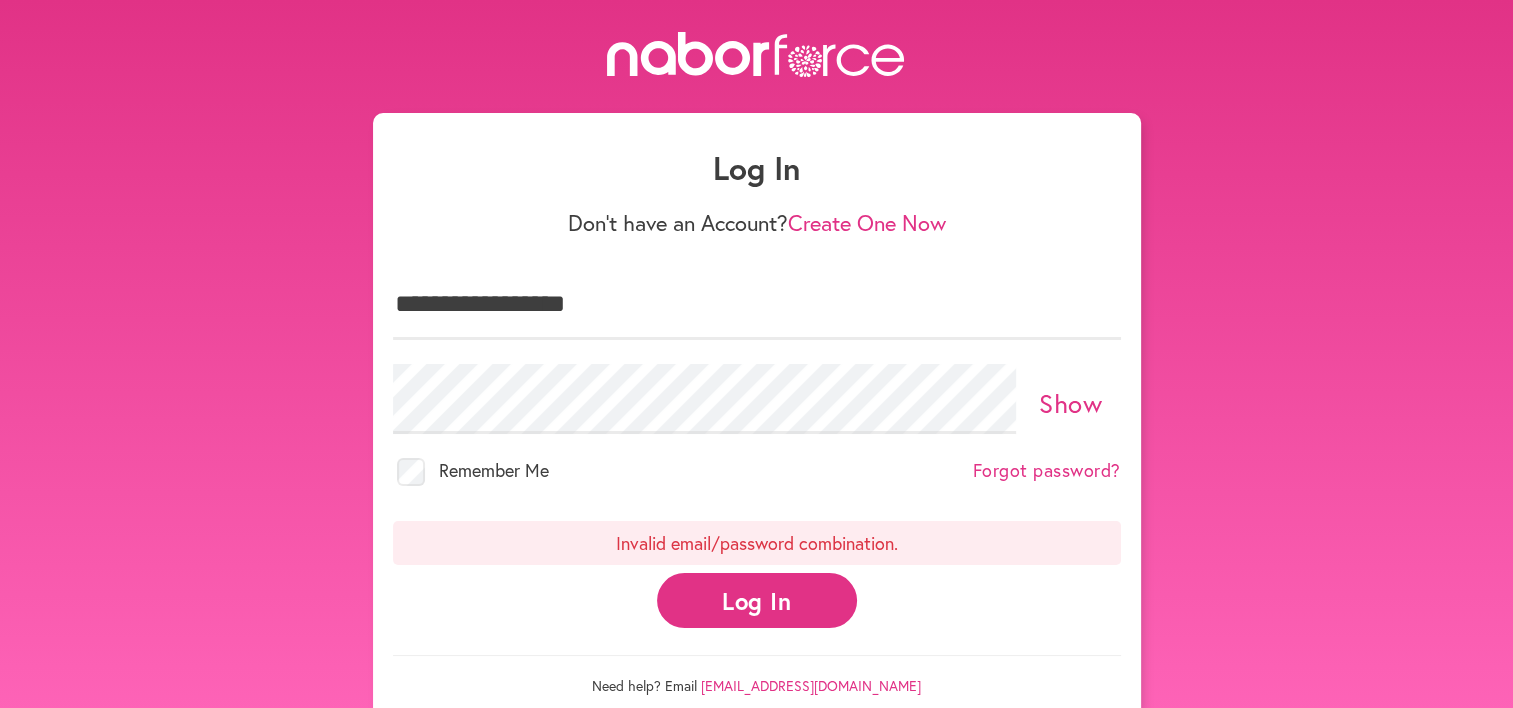click on "Show" at bounding box center (1070, 403) 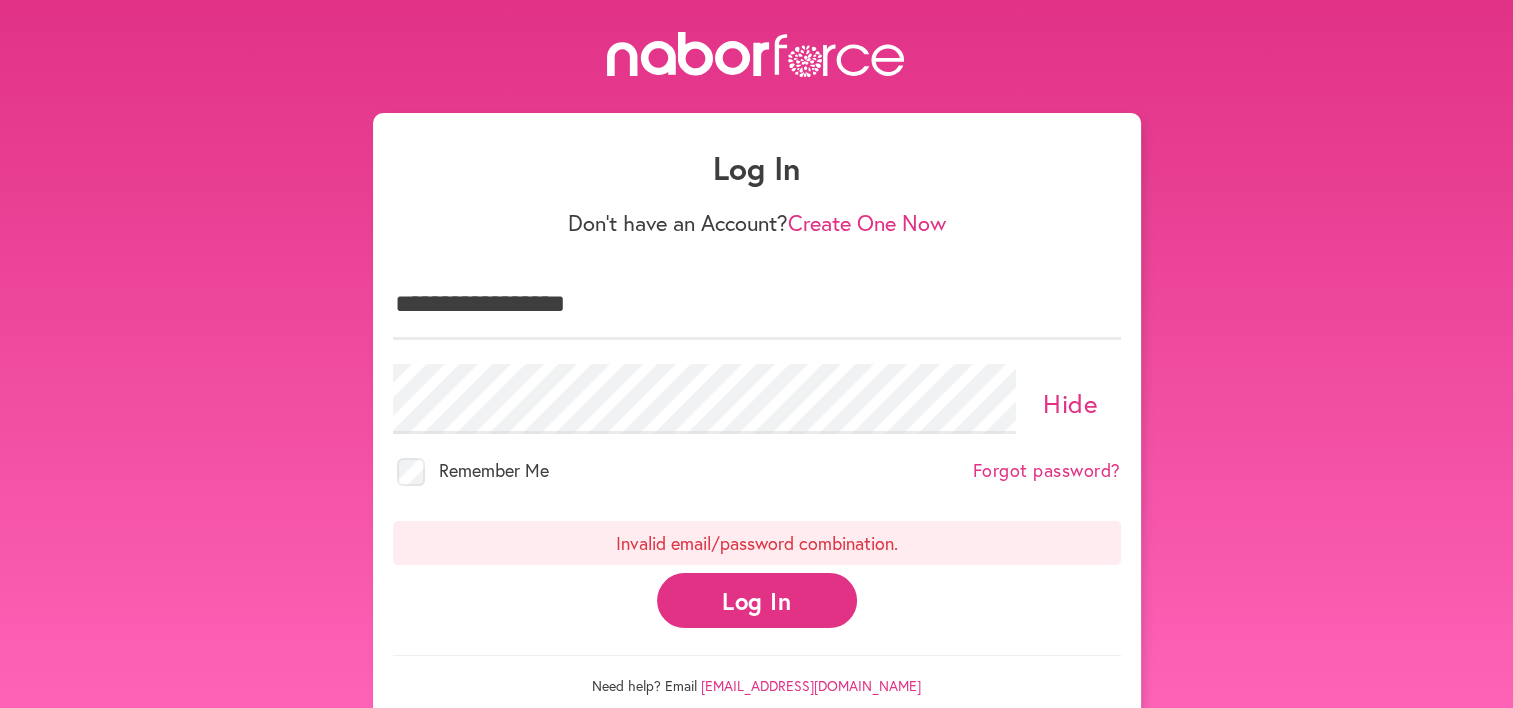 click on "Hide" at bounding box center (1070, 403) 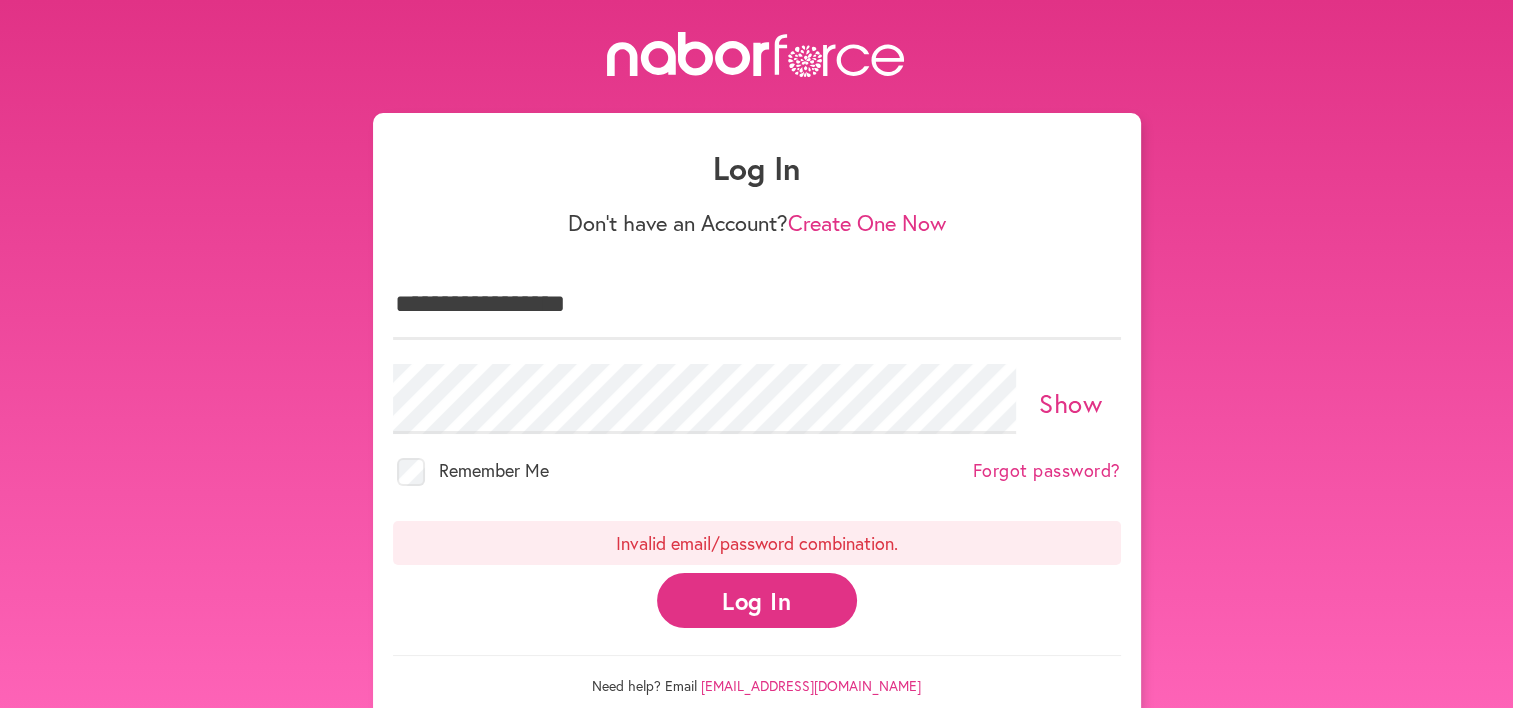 click on "Log In" at bounding box center (757, 600) 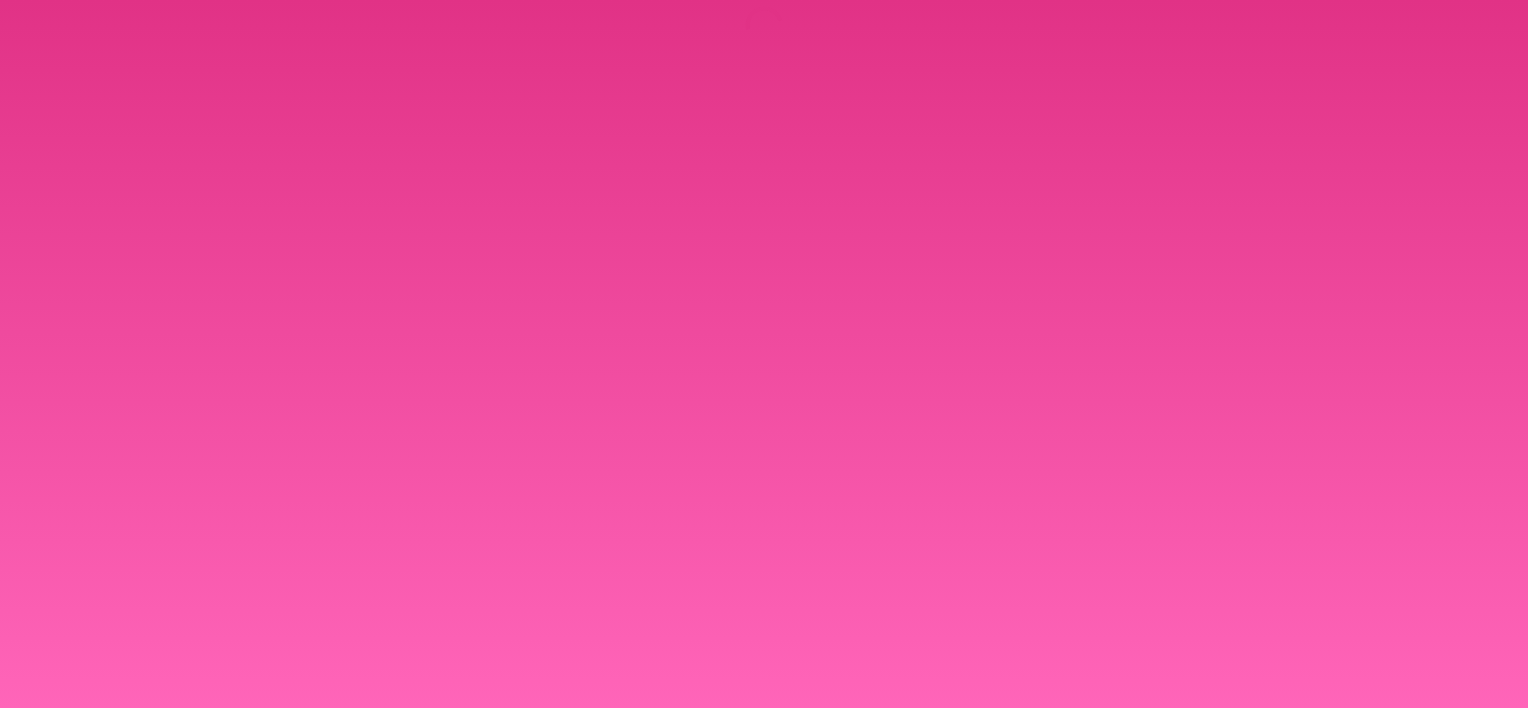 scroll, scrollTop: 0, scrollLeft: 0, axis: both 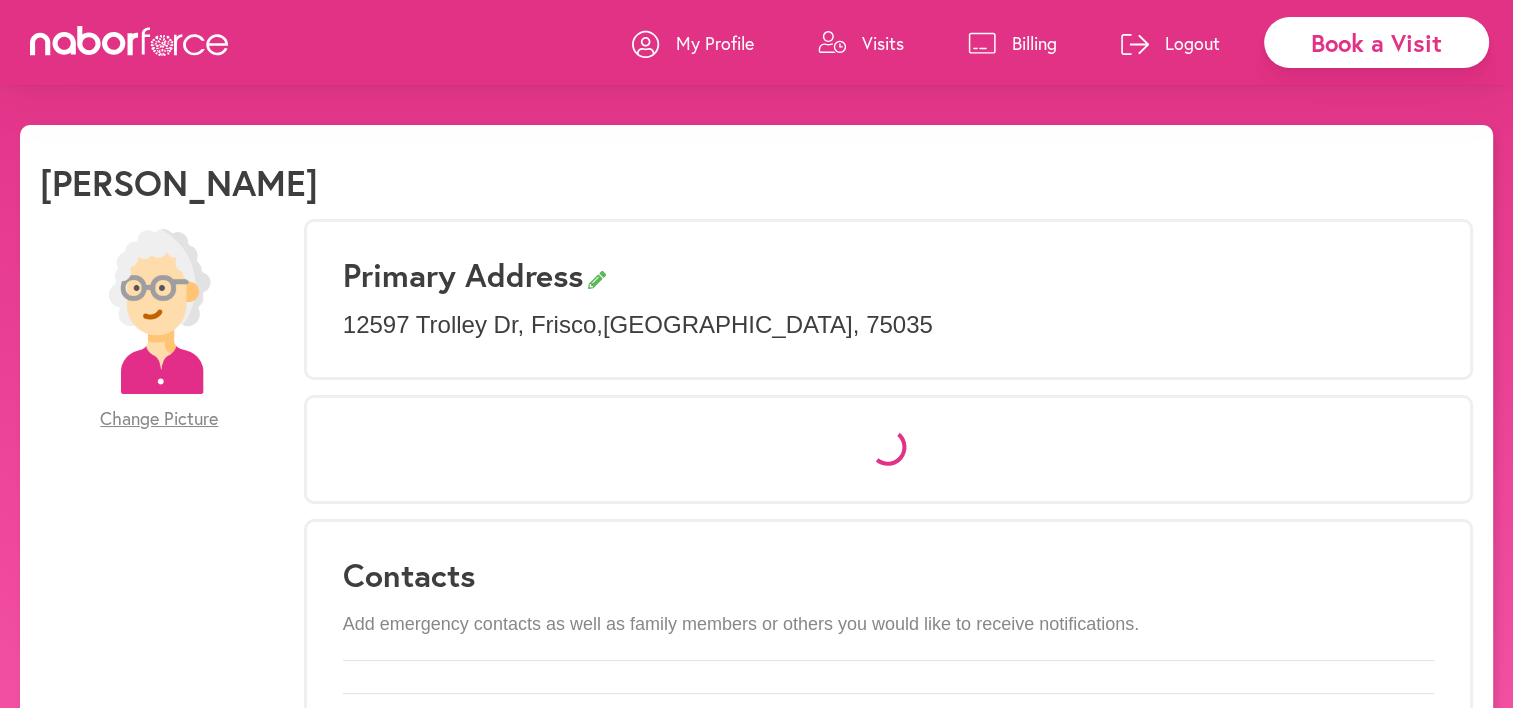 select on "*" 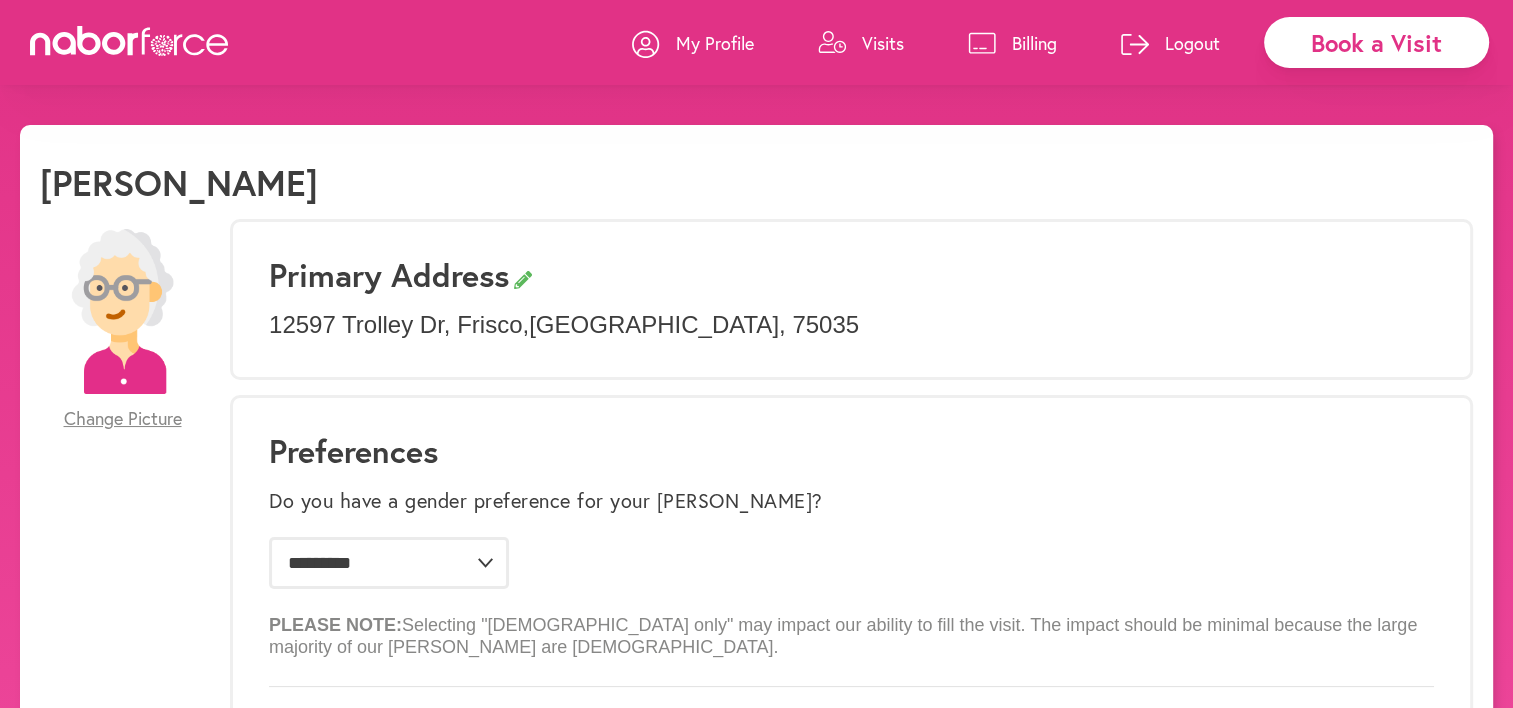 click on "Logout" at bounding box center [1192, 43] 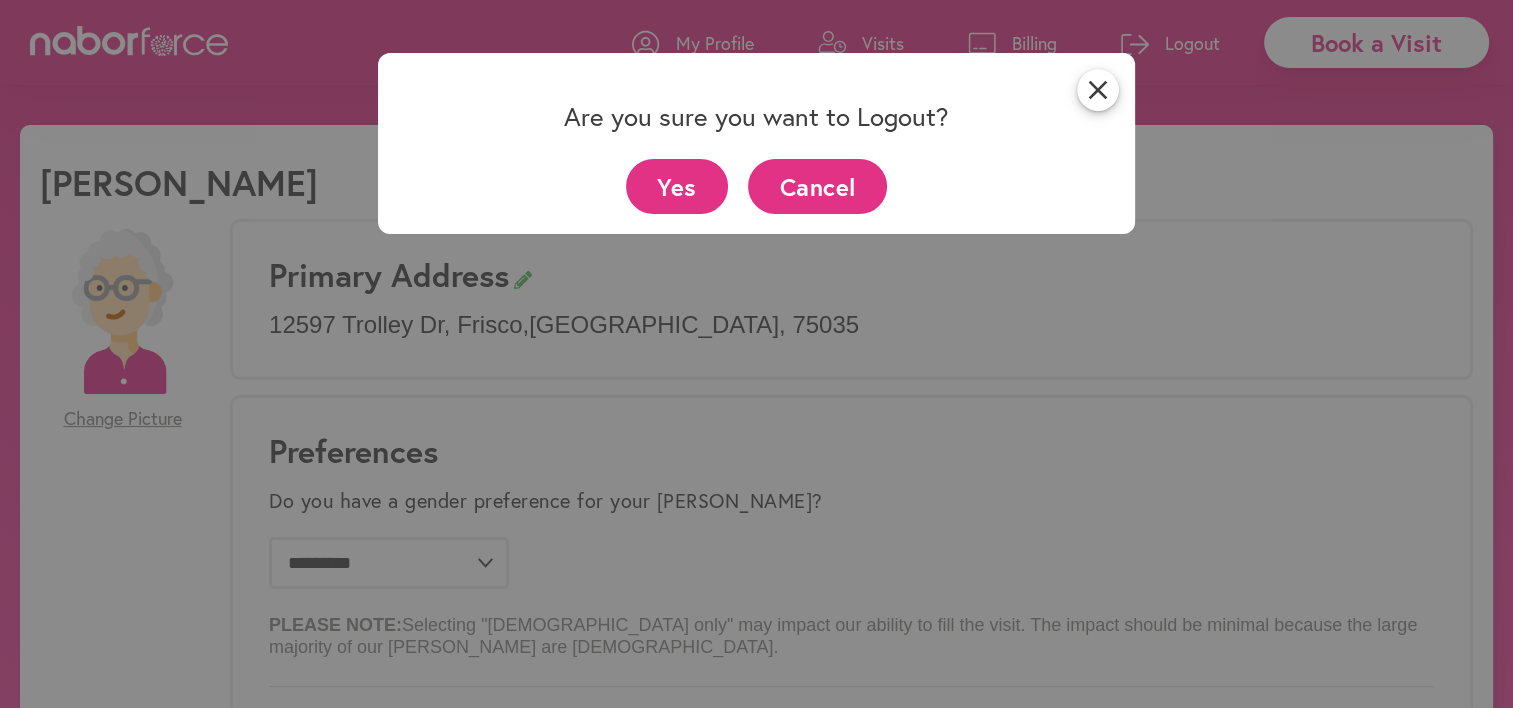 click on "Yes" at bounding box center [677, 186] 